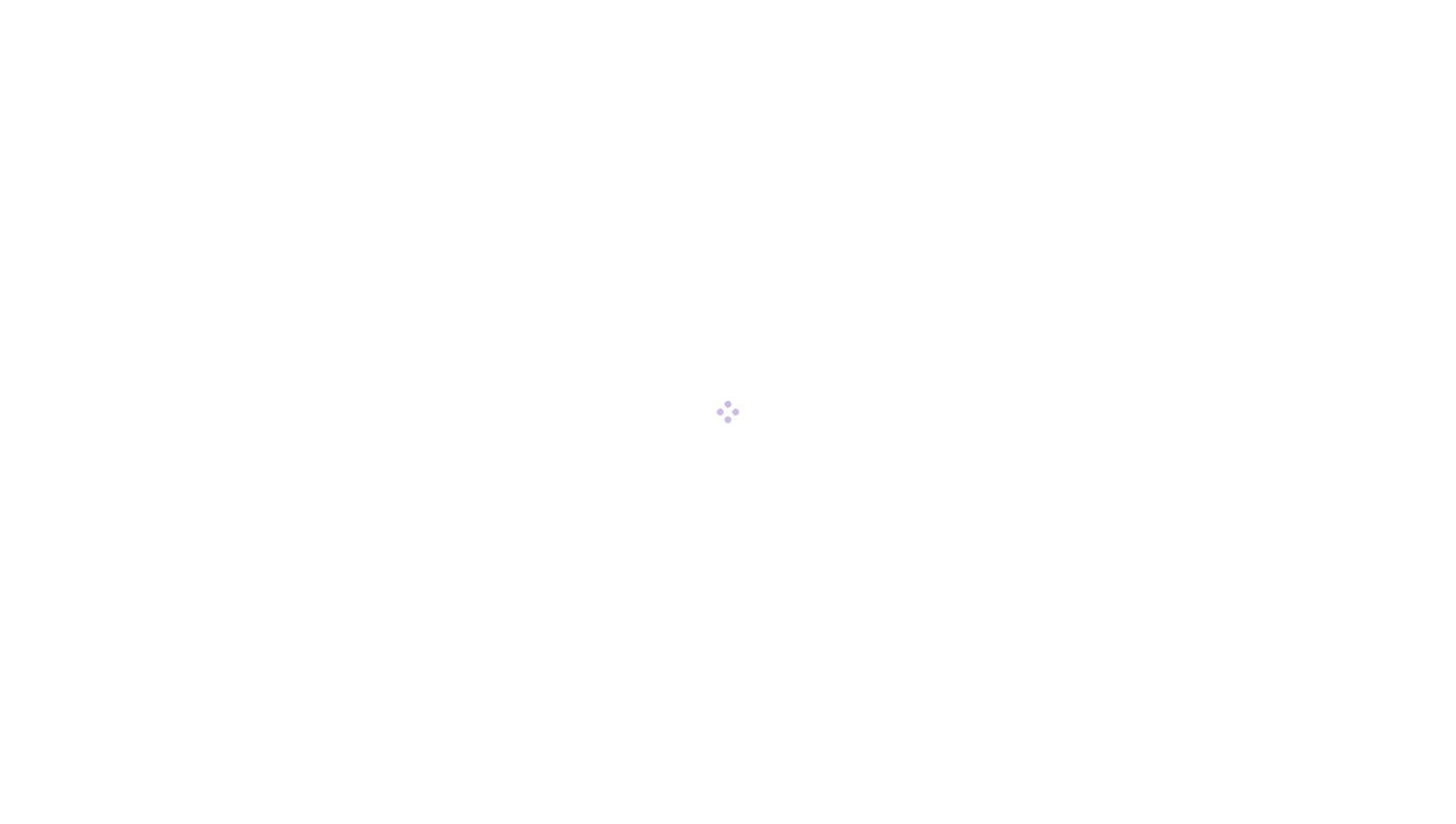 scroll, scrollTop: 0, scrollLeft: 0, axis: both 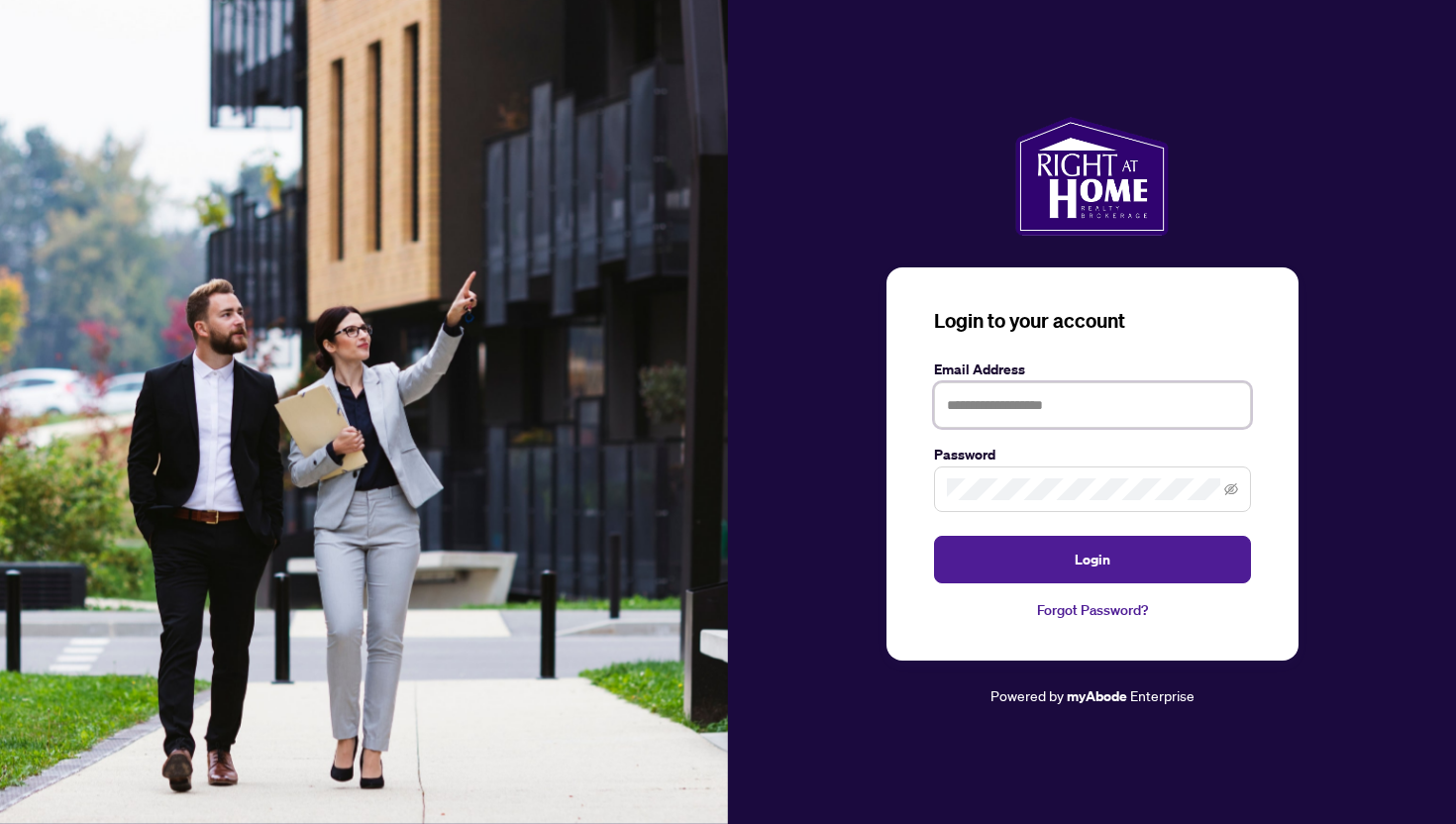 click at bounding box center (1092, 405) 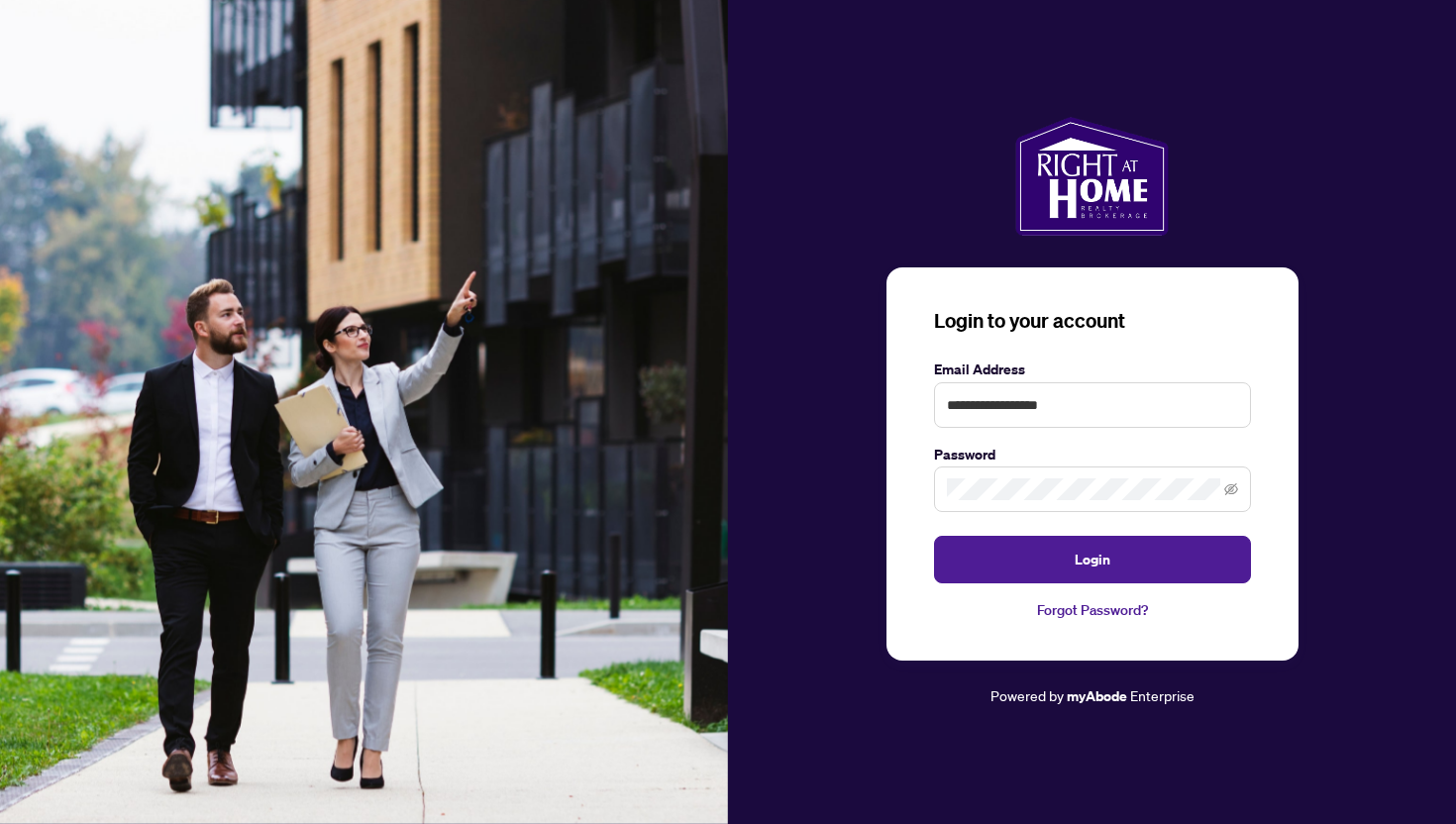 click at bounding box center [1092, 489] 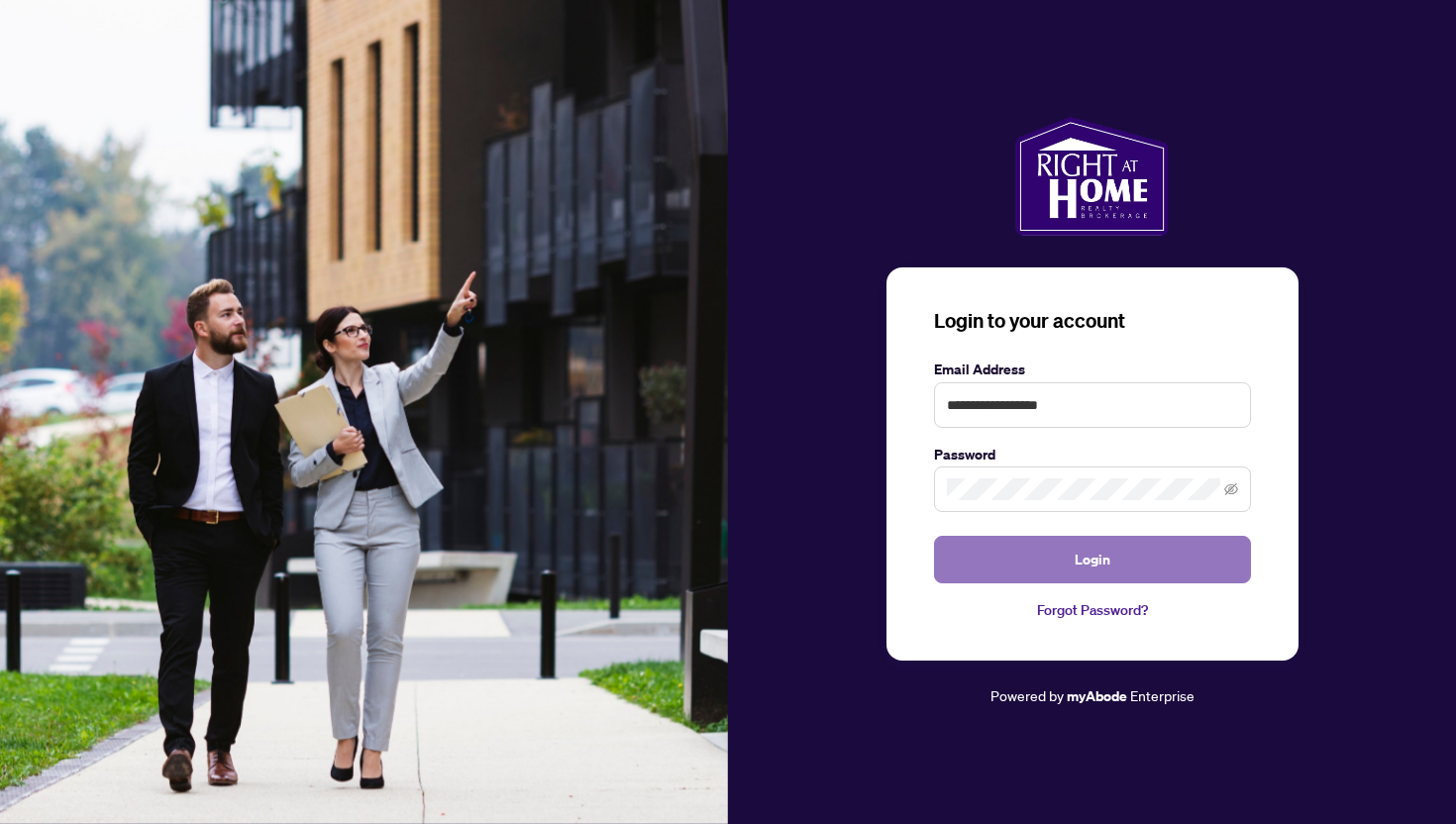 click on "Login" at bounding box center [1092, 560] 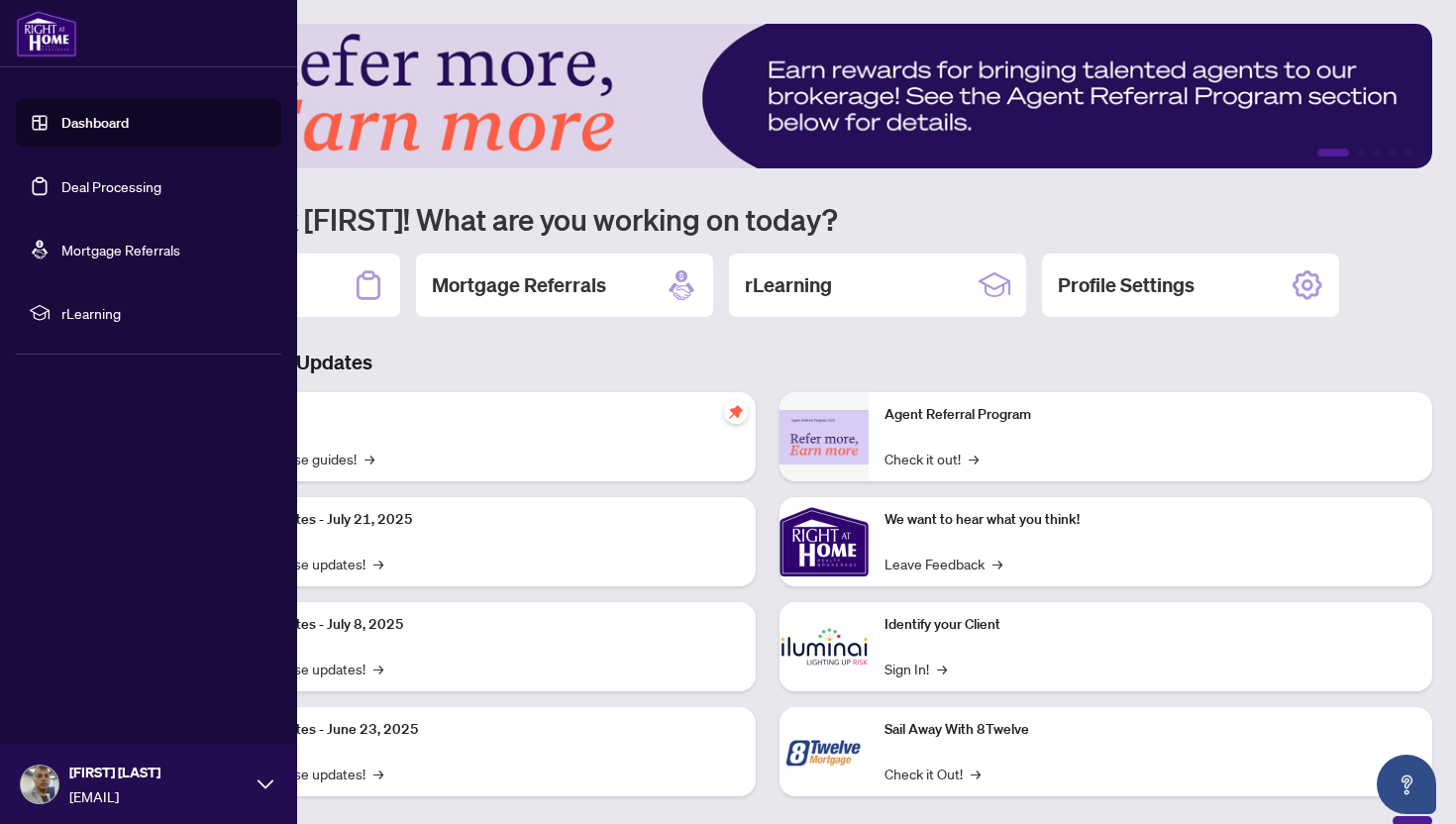 click on "Deal Processing" at bounding box center (111, 186) 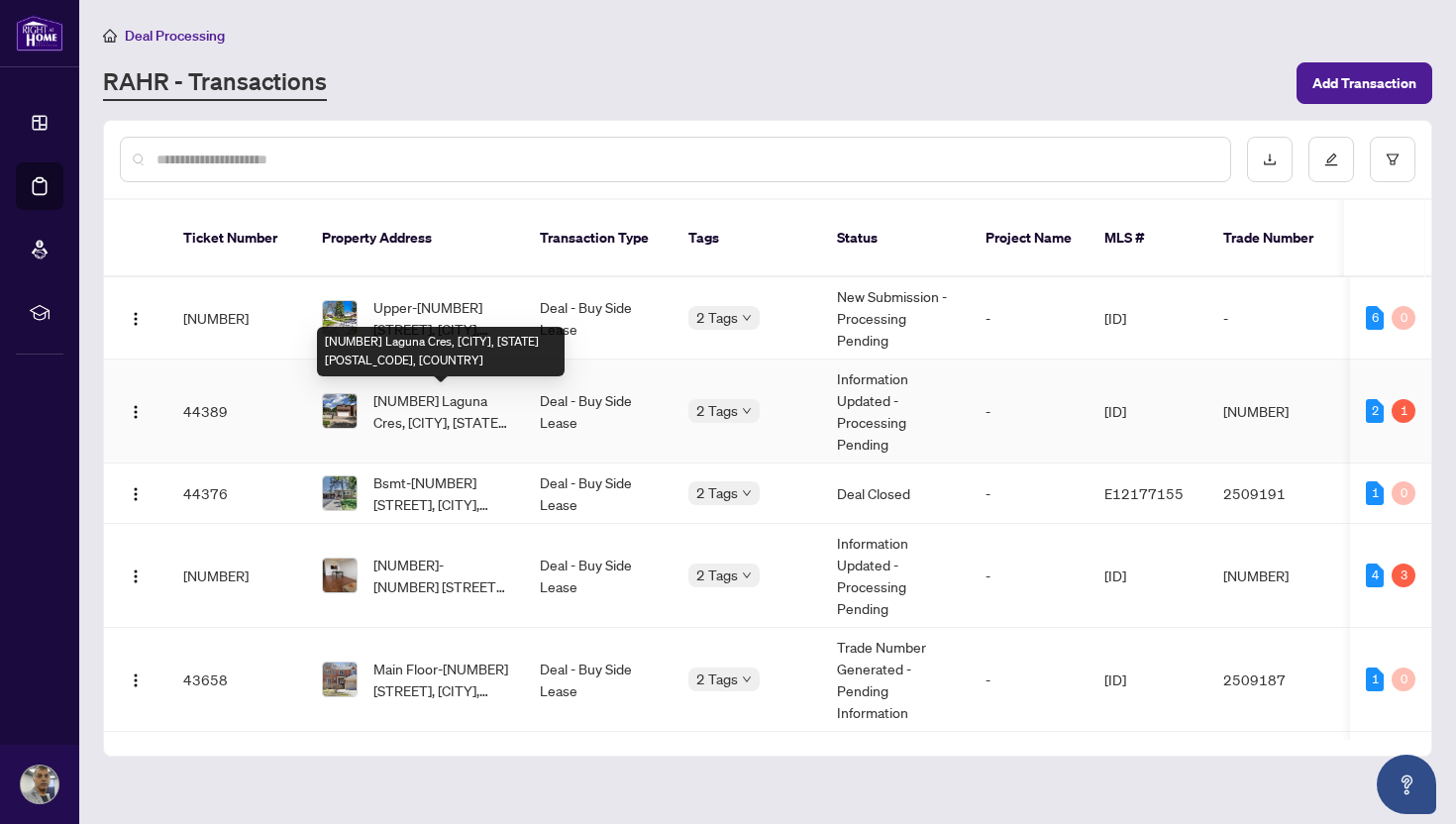 click on "[NUMBER] Laguna Cres, [CITY], [STATE] [POSTAL_CODE], [COUNTRY]" at bounding box center (441, 411) 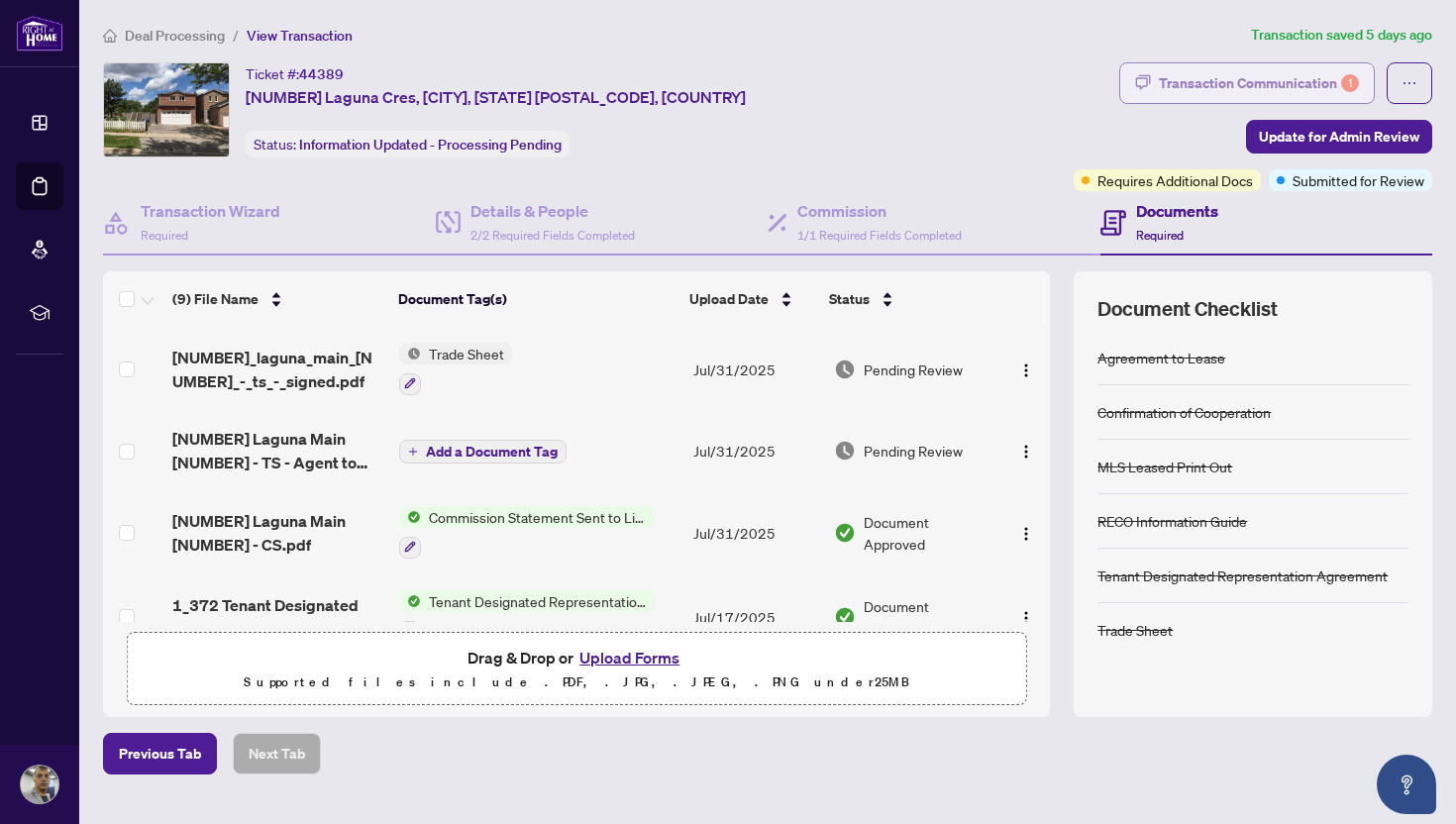 click on "Transaction Communication 1" at bounding box center (1259, 83) 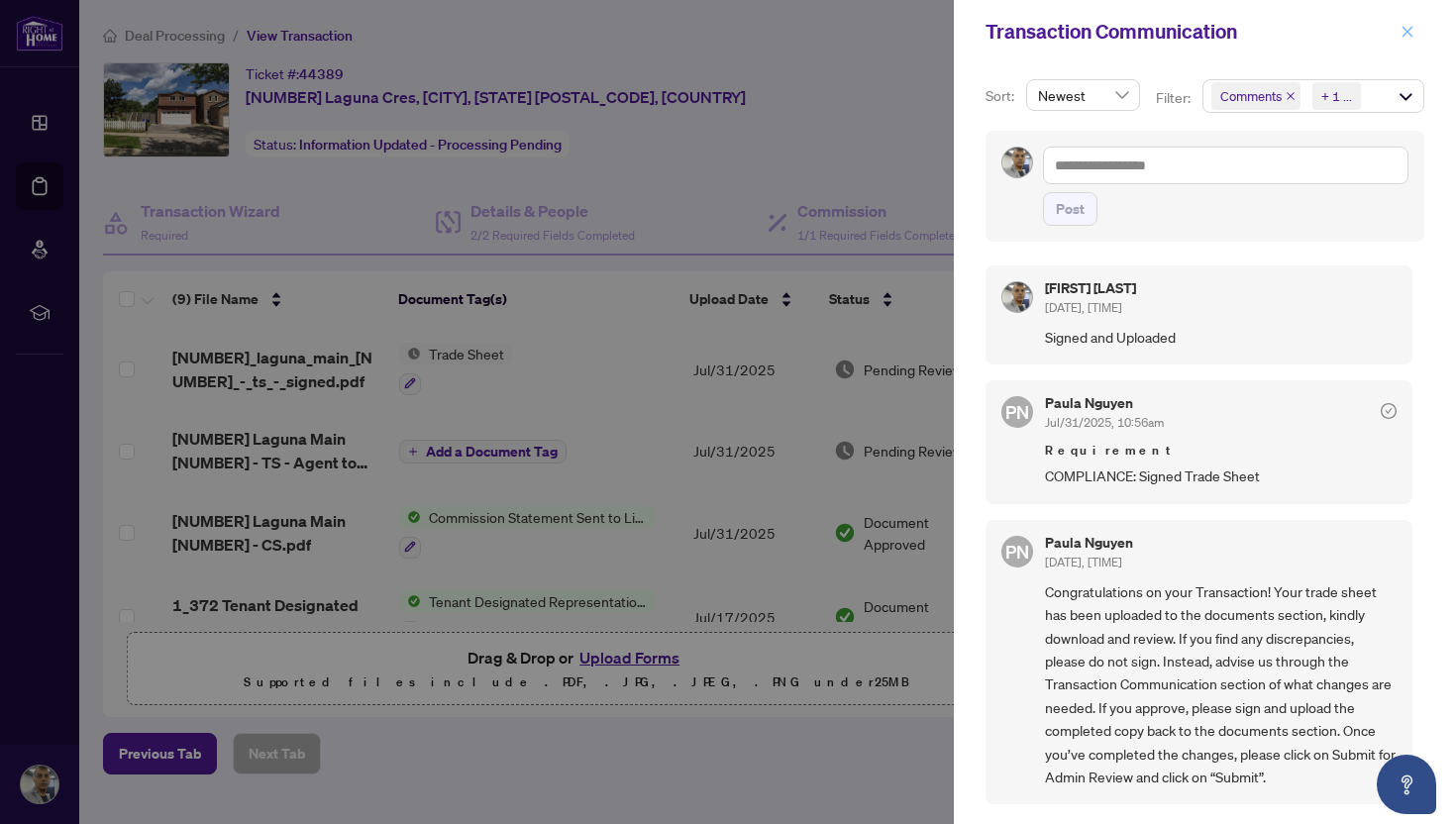click 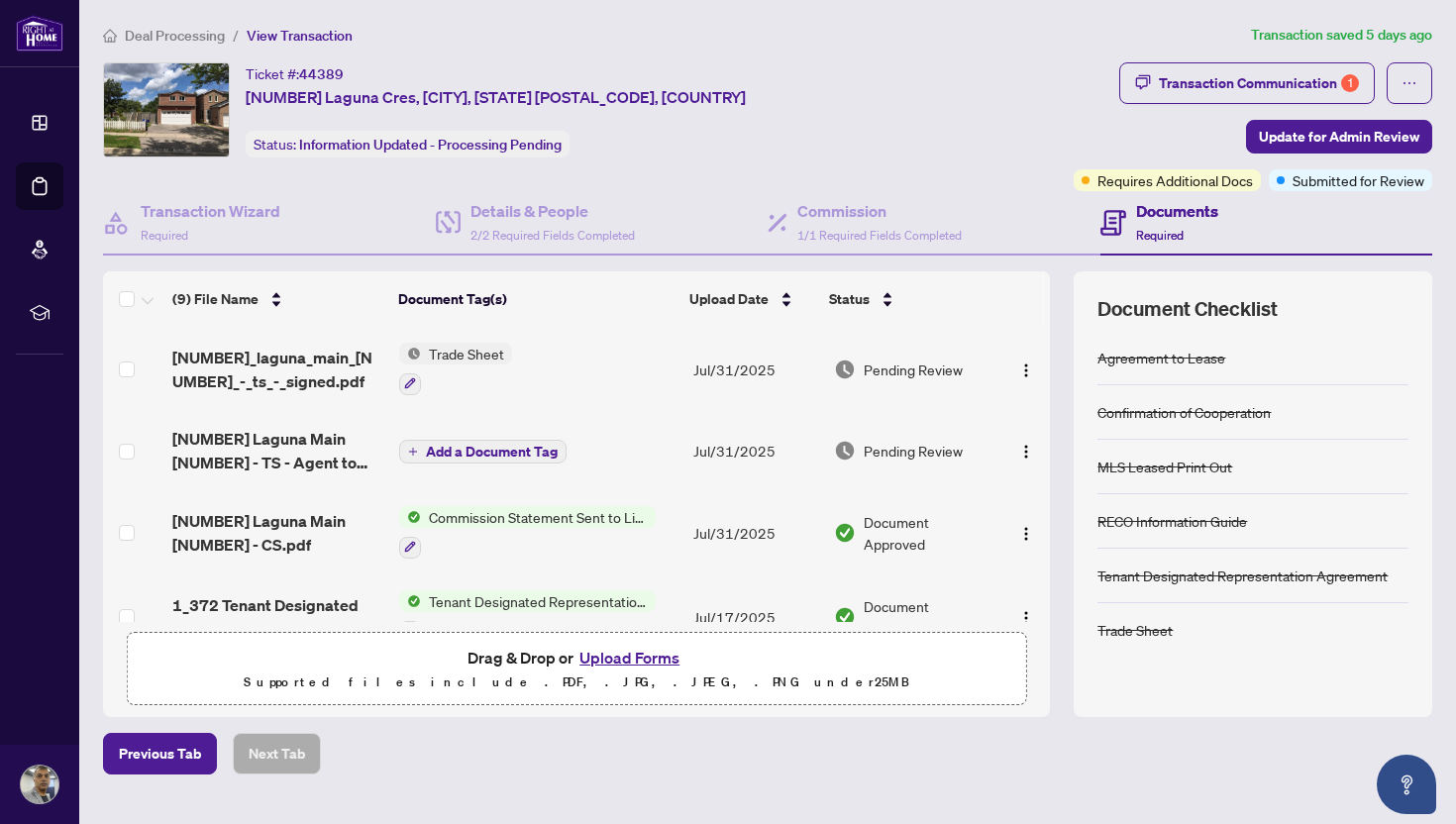 click on "Deal Processing" at bounding box center [174, 36] 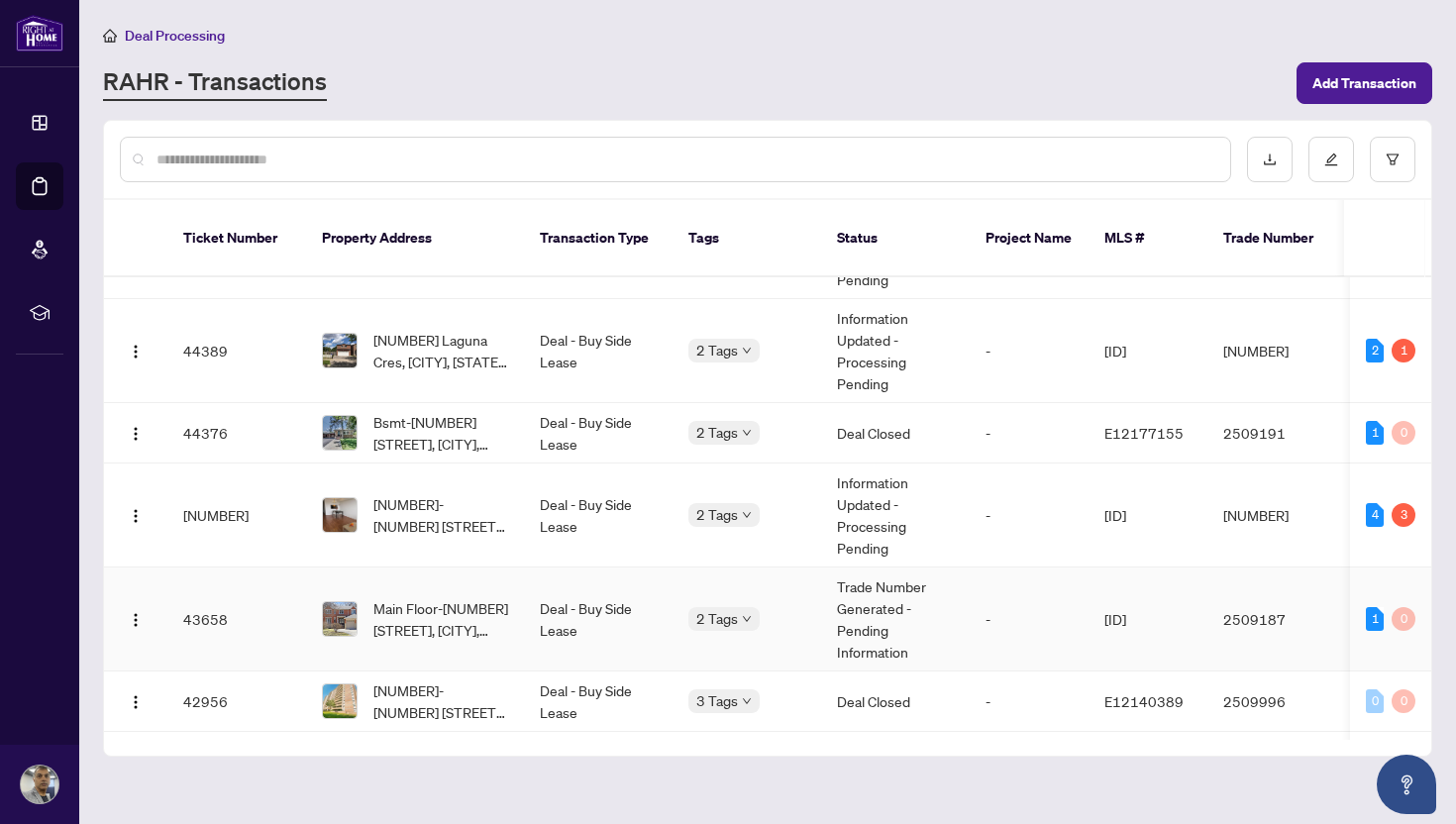 scroll, scrollTop: 0, scrollLeft: 0, axis: both 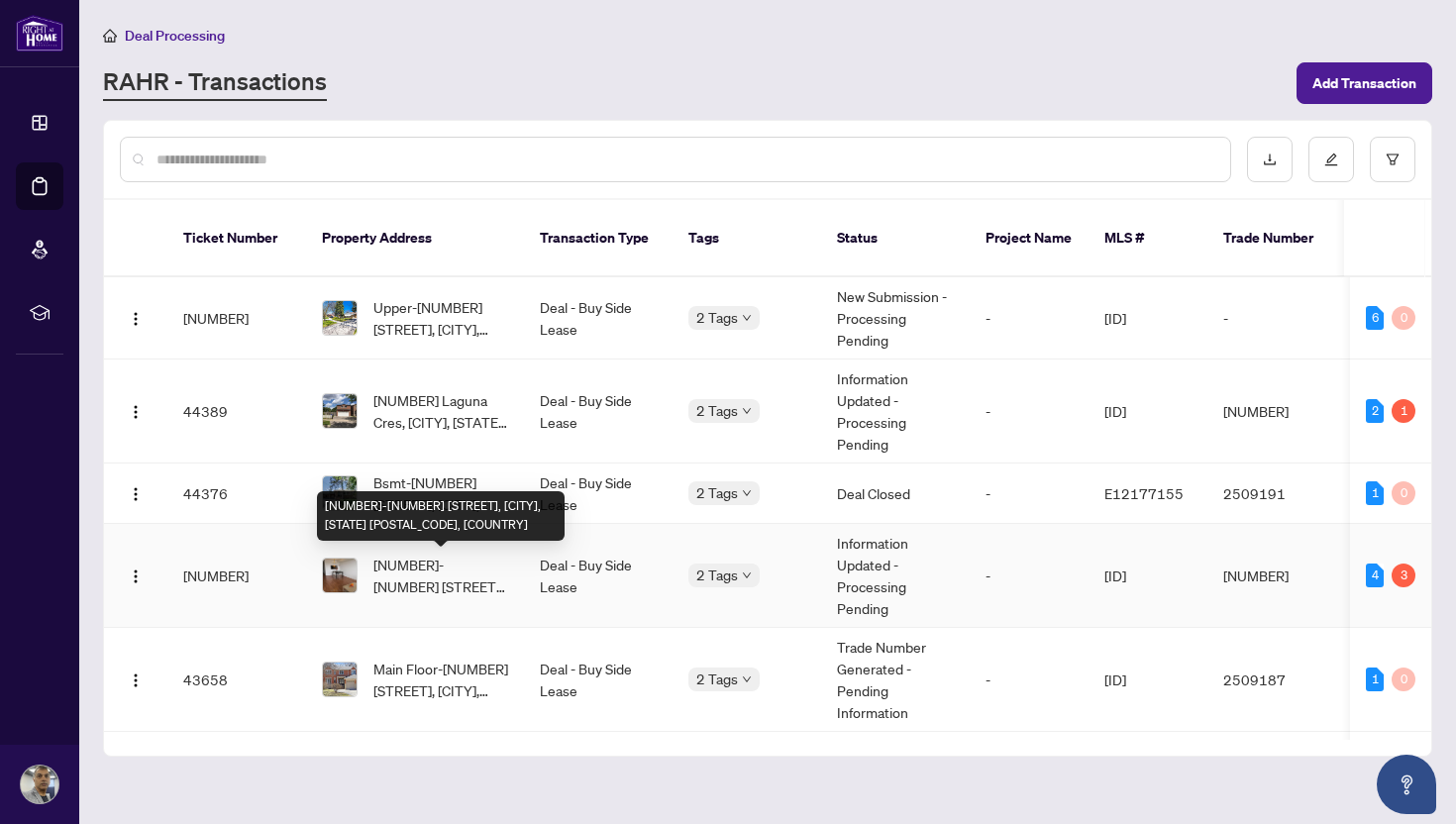 click on "[NUMBER]-[NUMBER] [STREET], [CITY], [STATE] [POSTAL_CODE], [COUNTRY]" at bounding box center [441, 575] 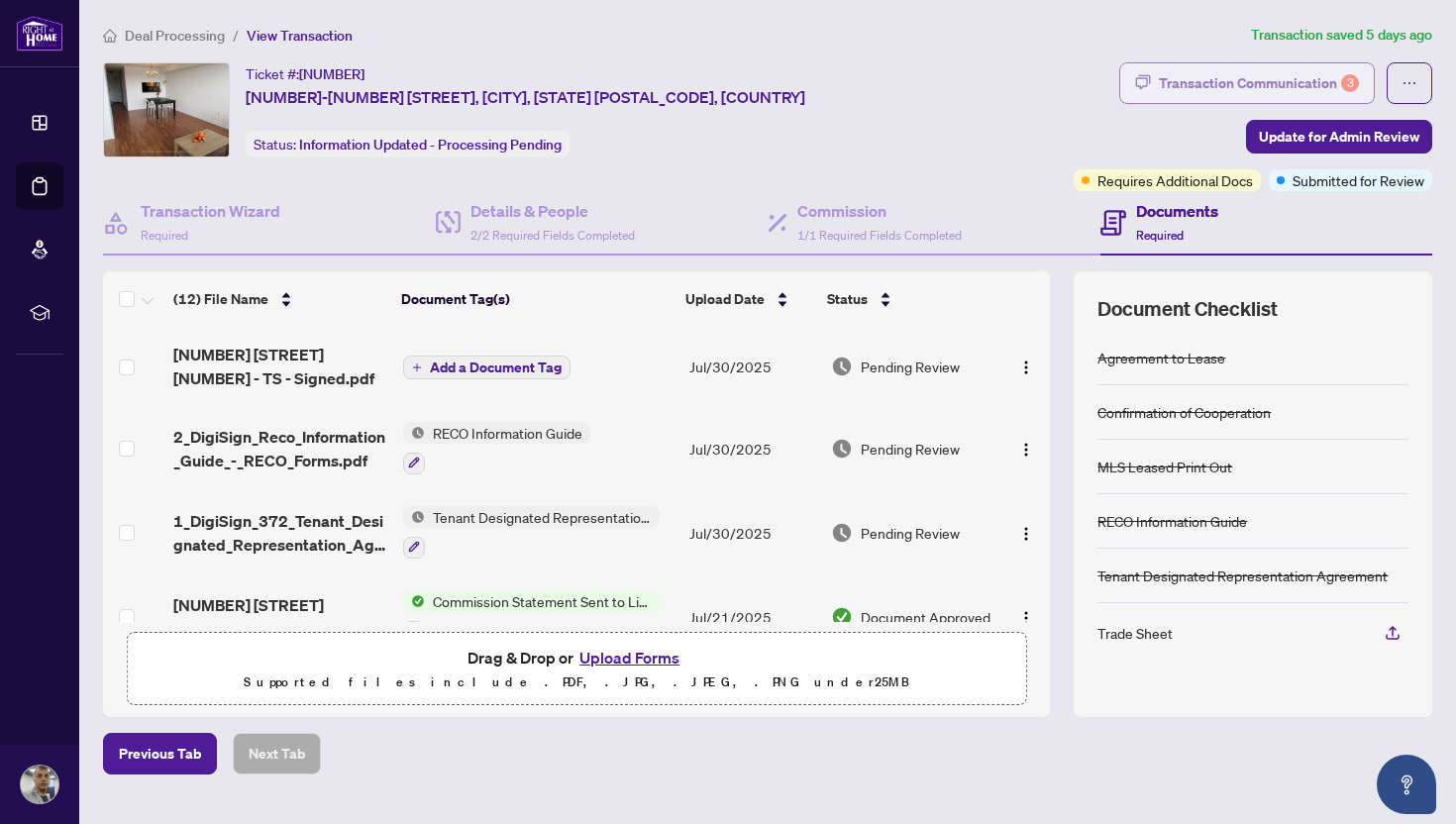 click on "Transaction Communication 3" at bounding box center (1259, 83) 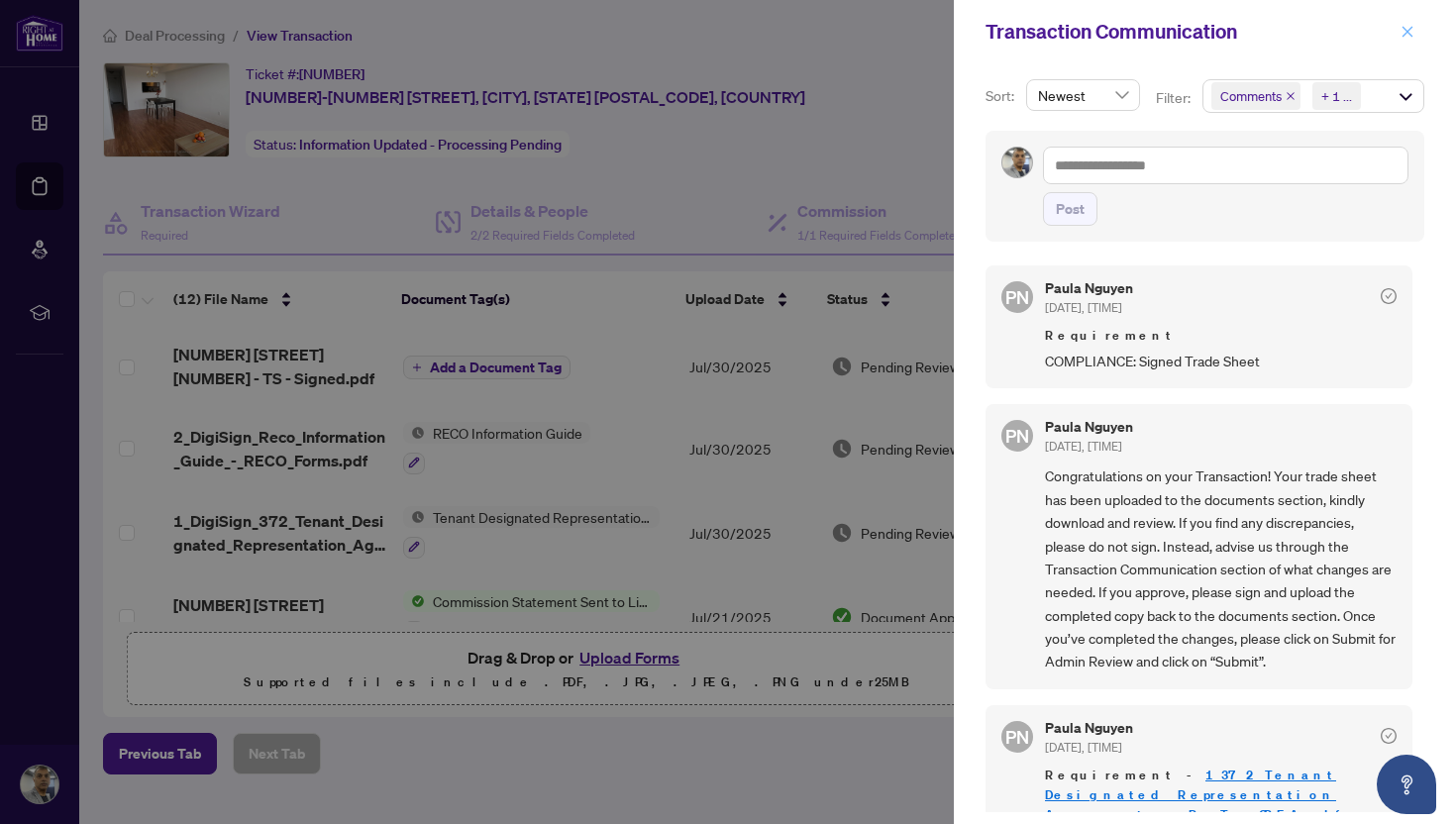 click at bounding box center [1407, 32] 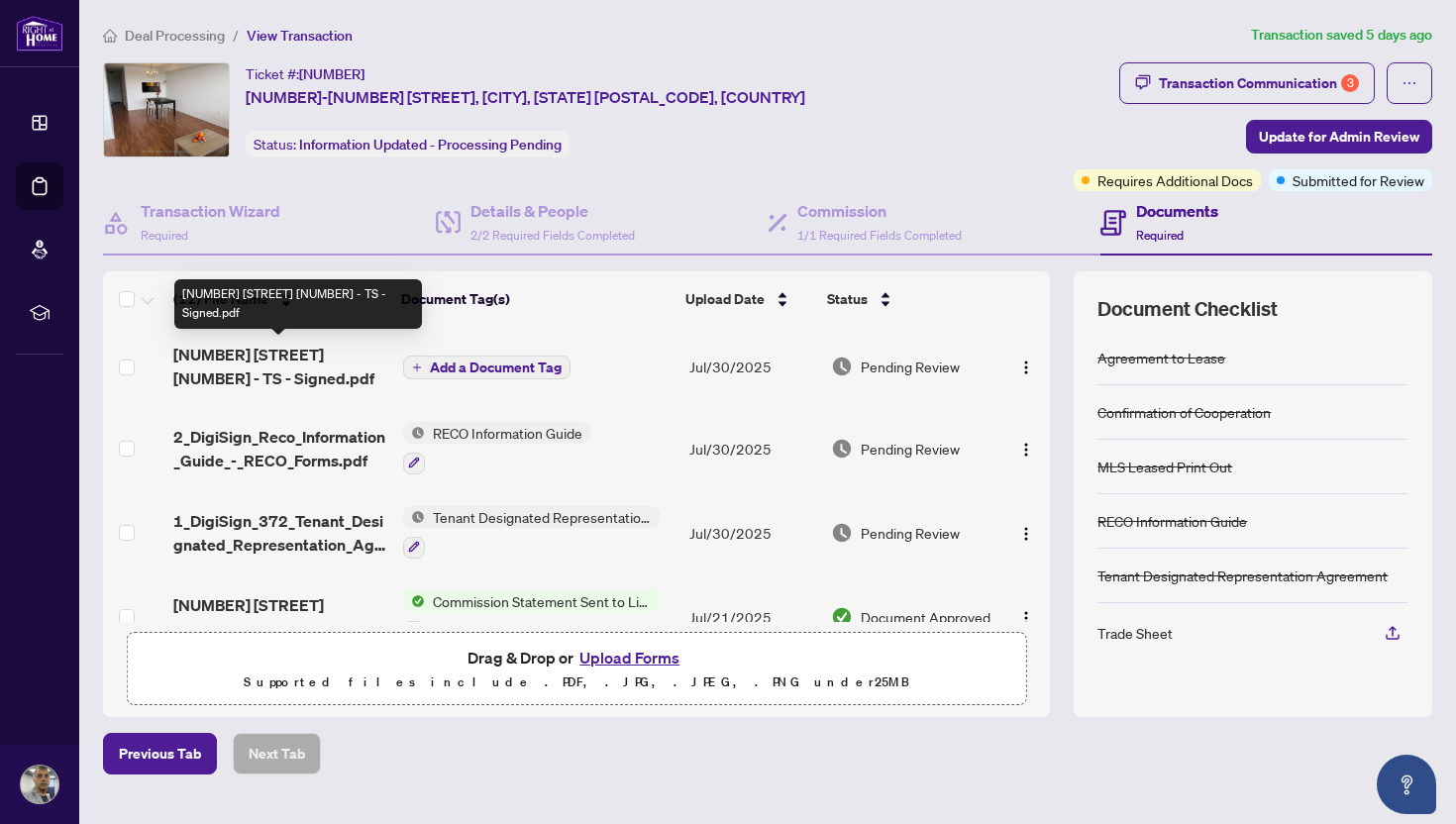 click on "[NUMBER] [STREET] [NUMBER] - TS - Signed.pdf" at bounding box center [279, 366] 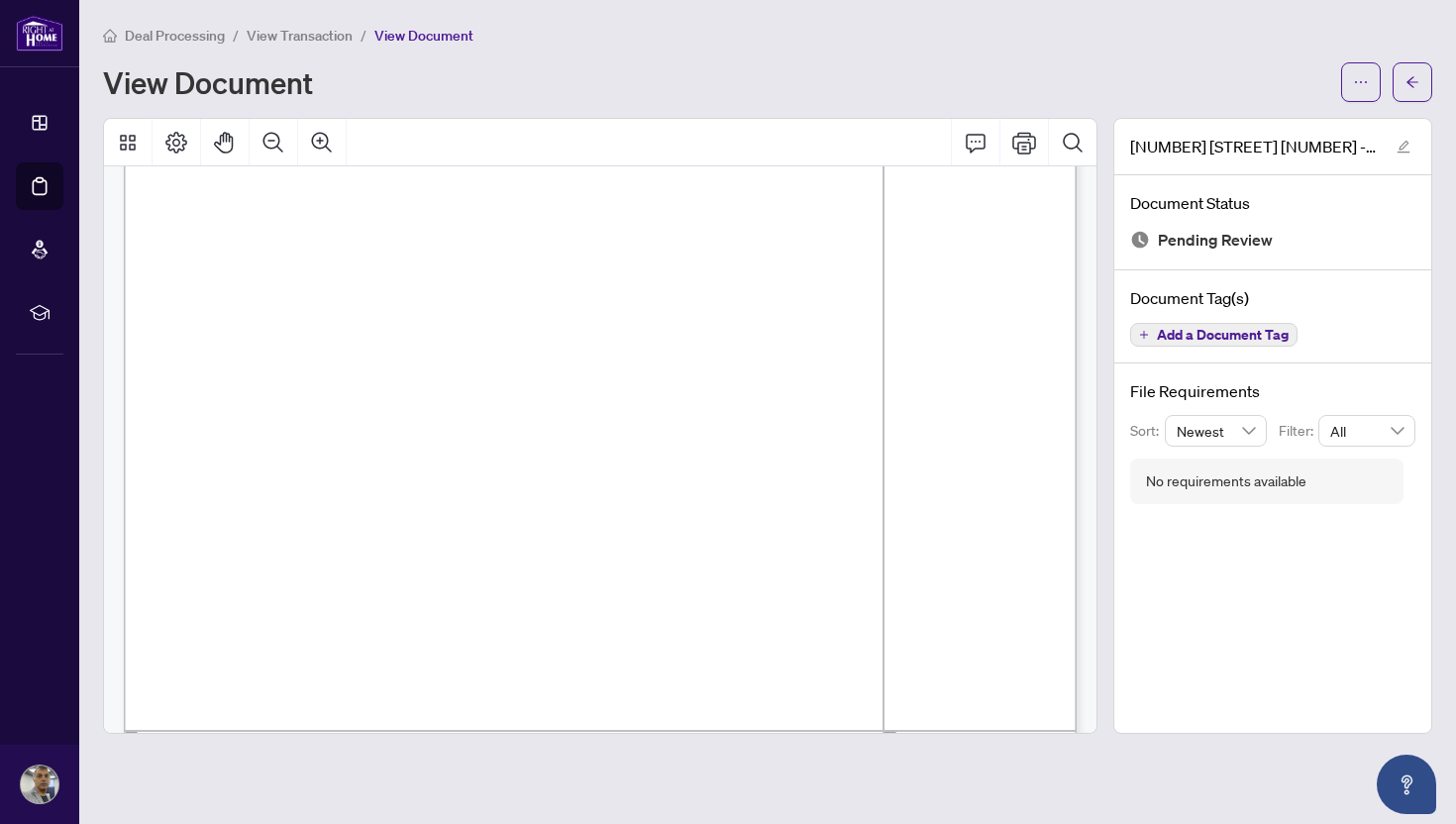 scroll, scrollTop: 62, scrollLeft: 0, axis: vertical 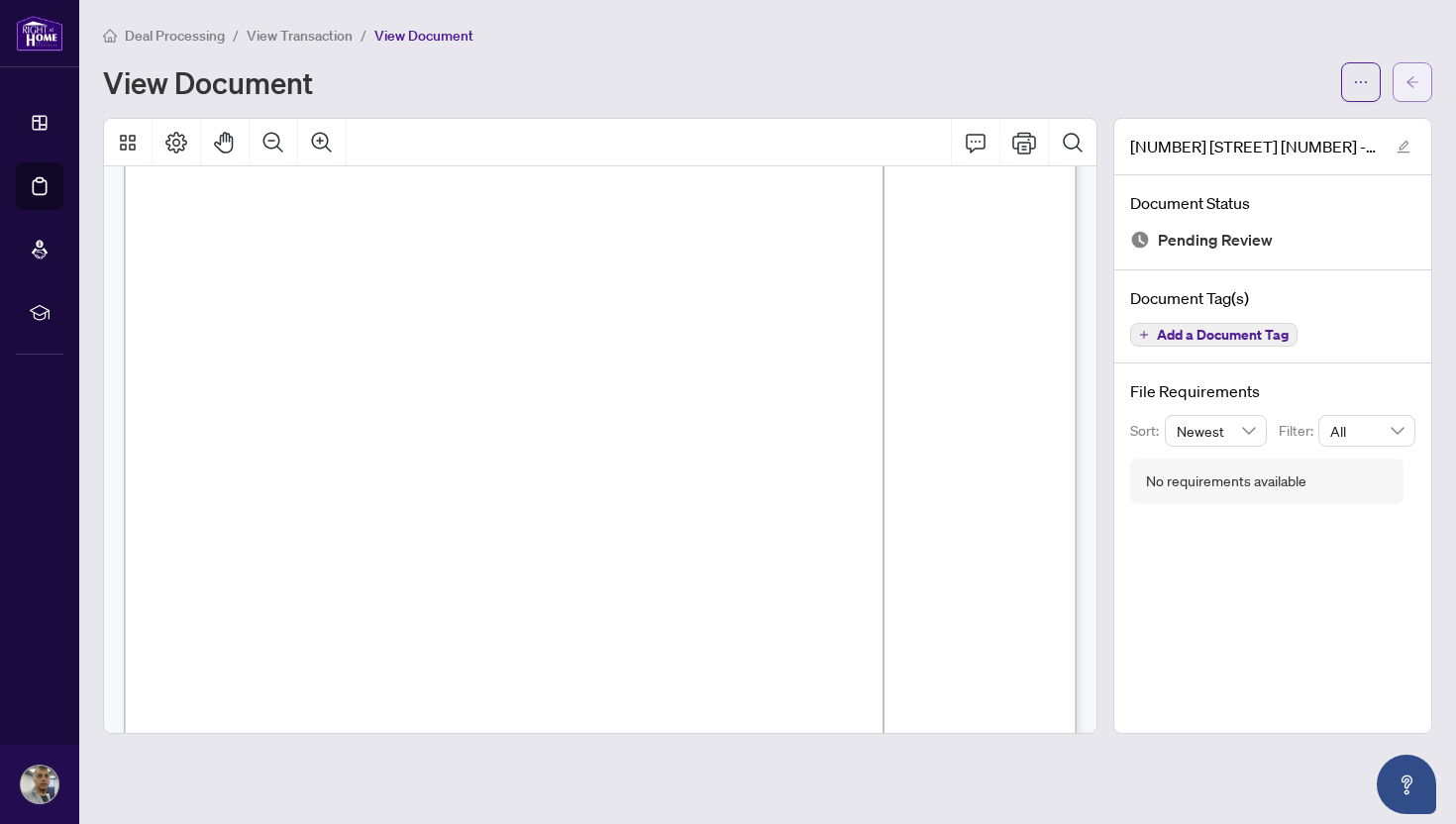 click at bounding box center [1412, 82] 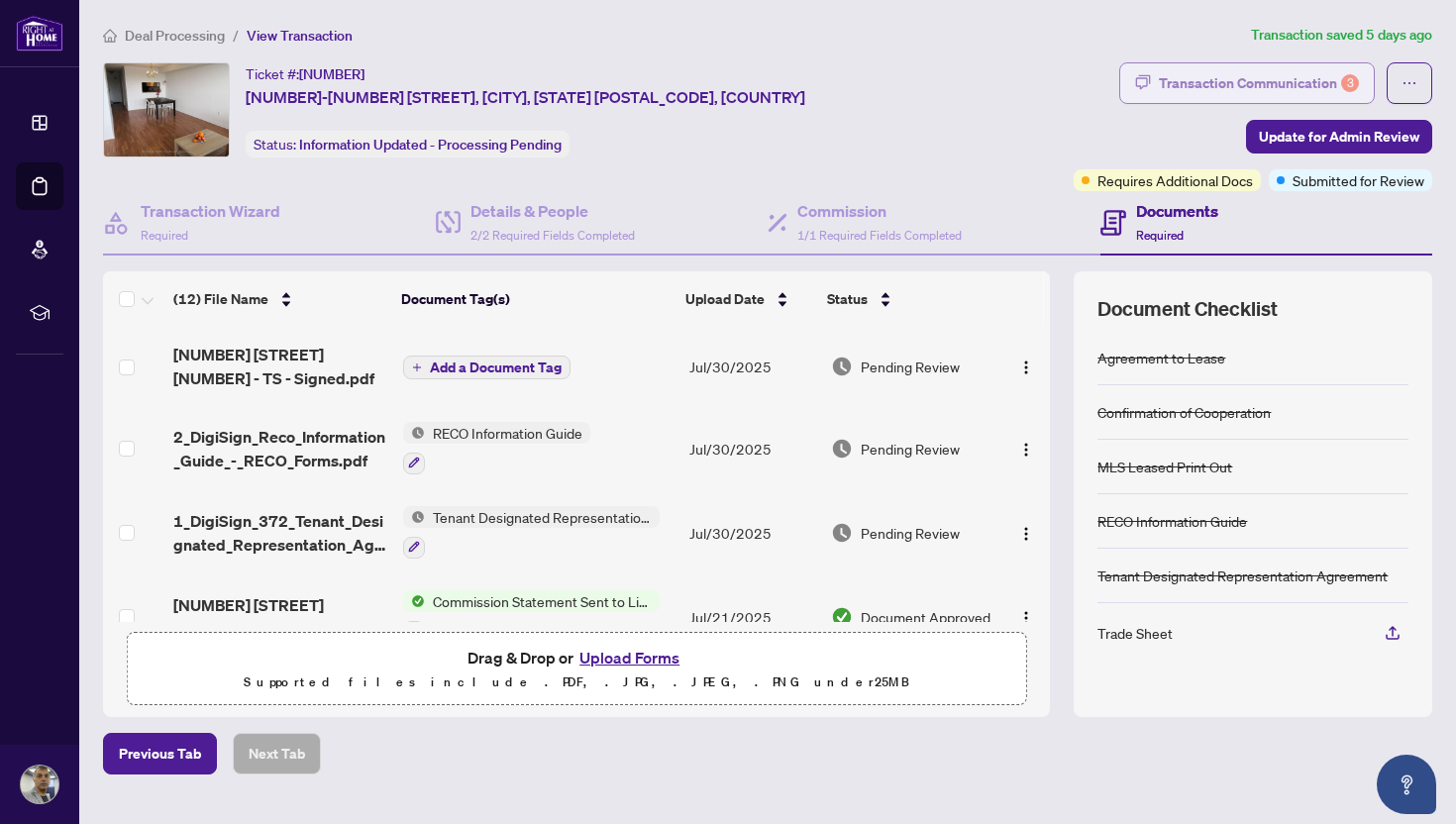 click on "Transaction Communication 3" at bounding box center (1259, 83) 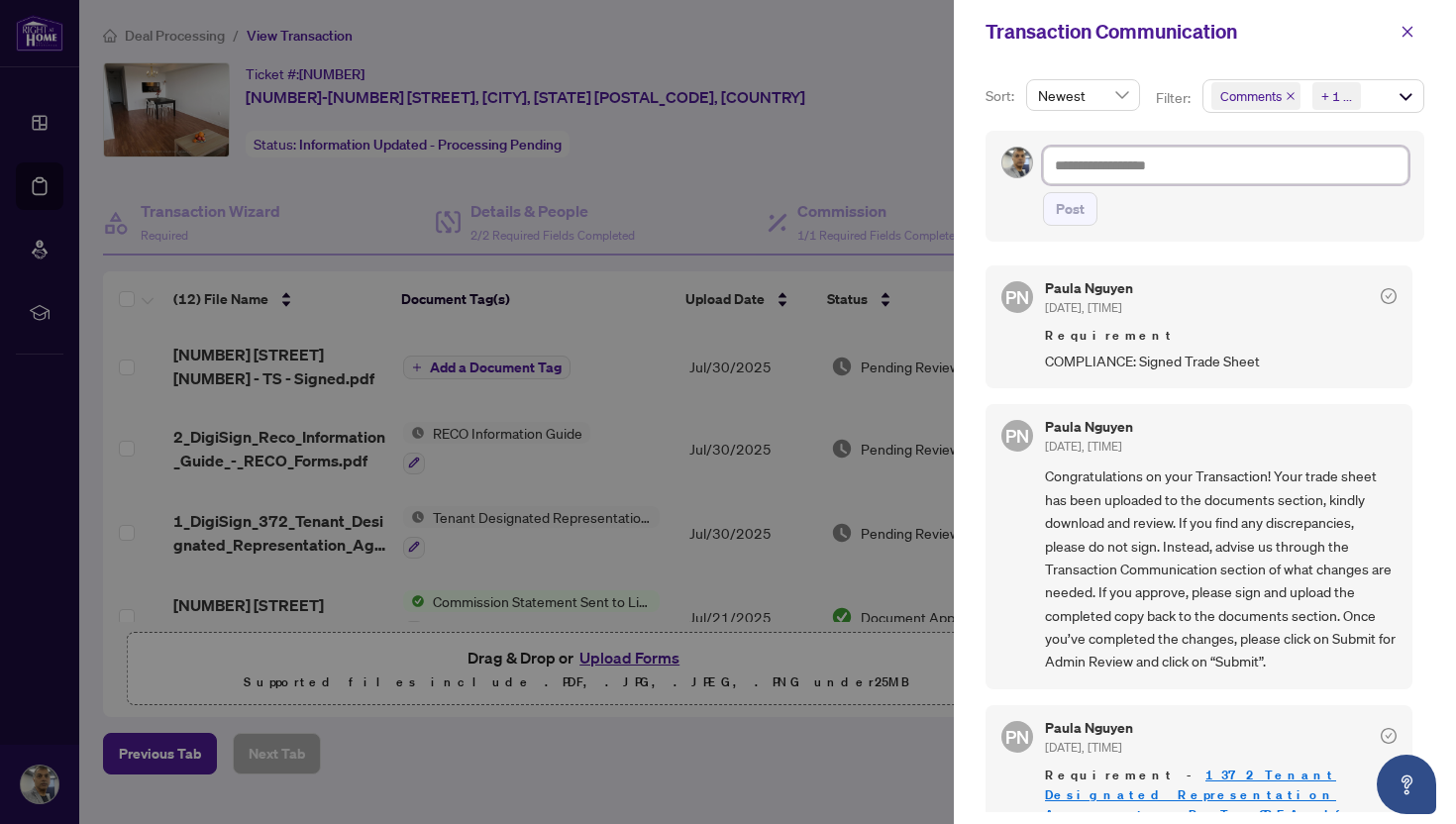 click at bounding box center (1225, 165) 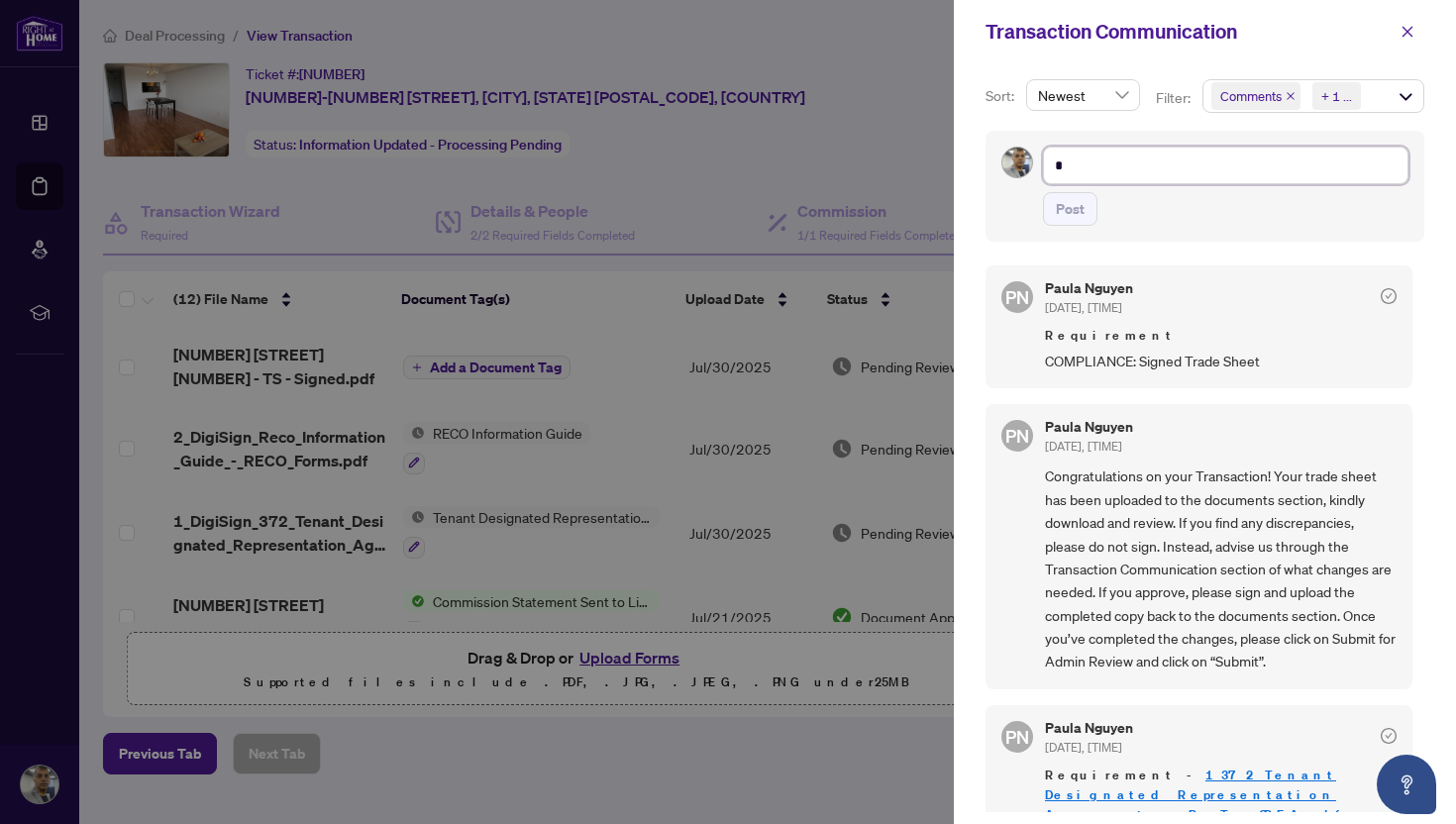 type on "**" 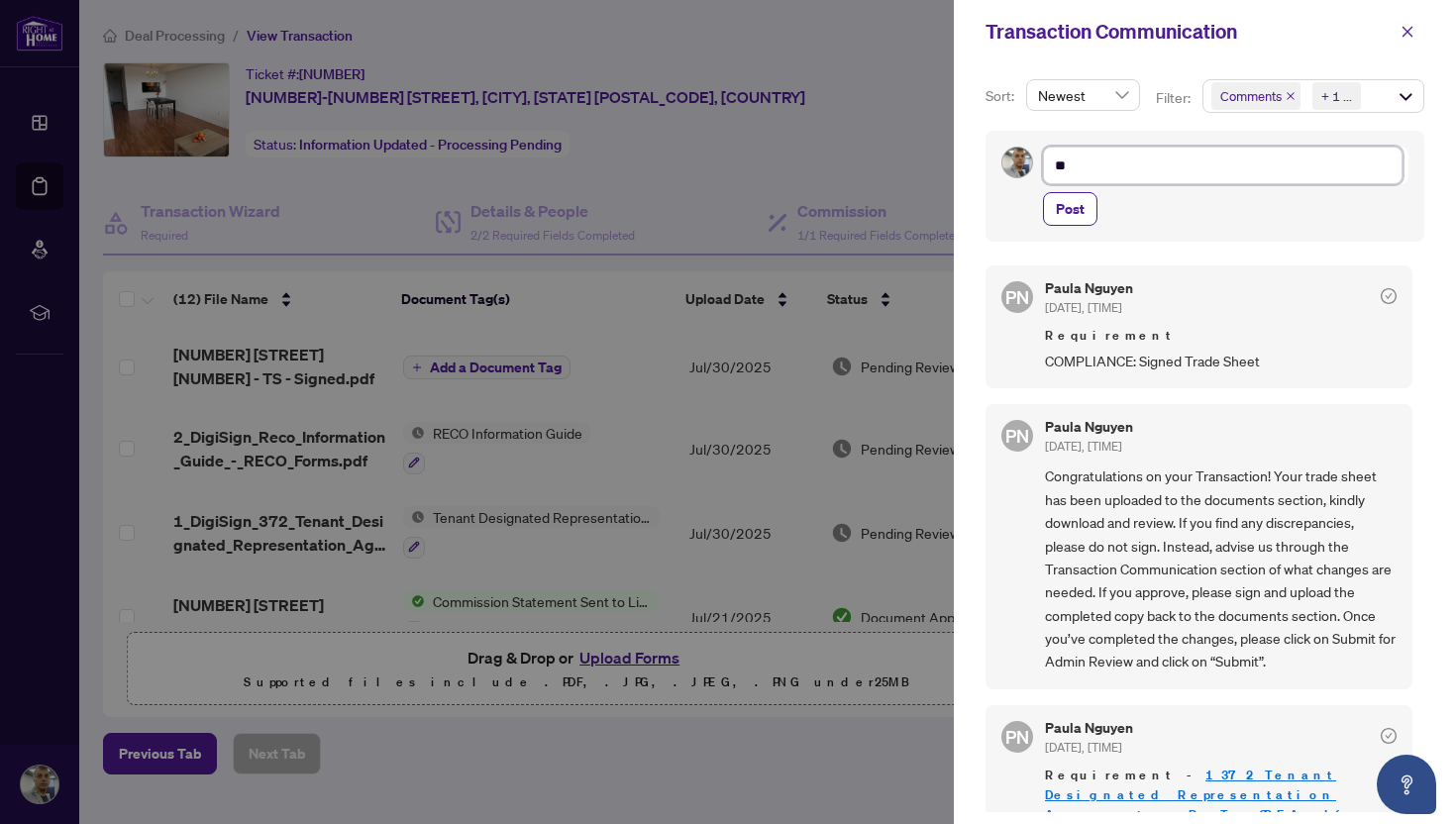 type on "***" 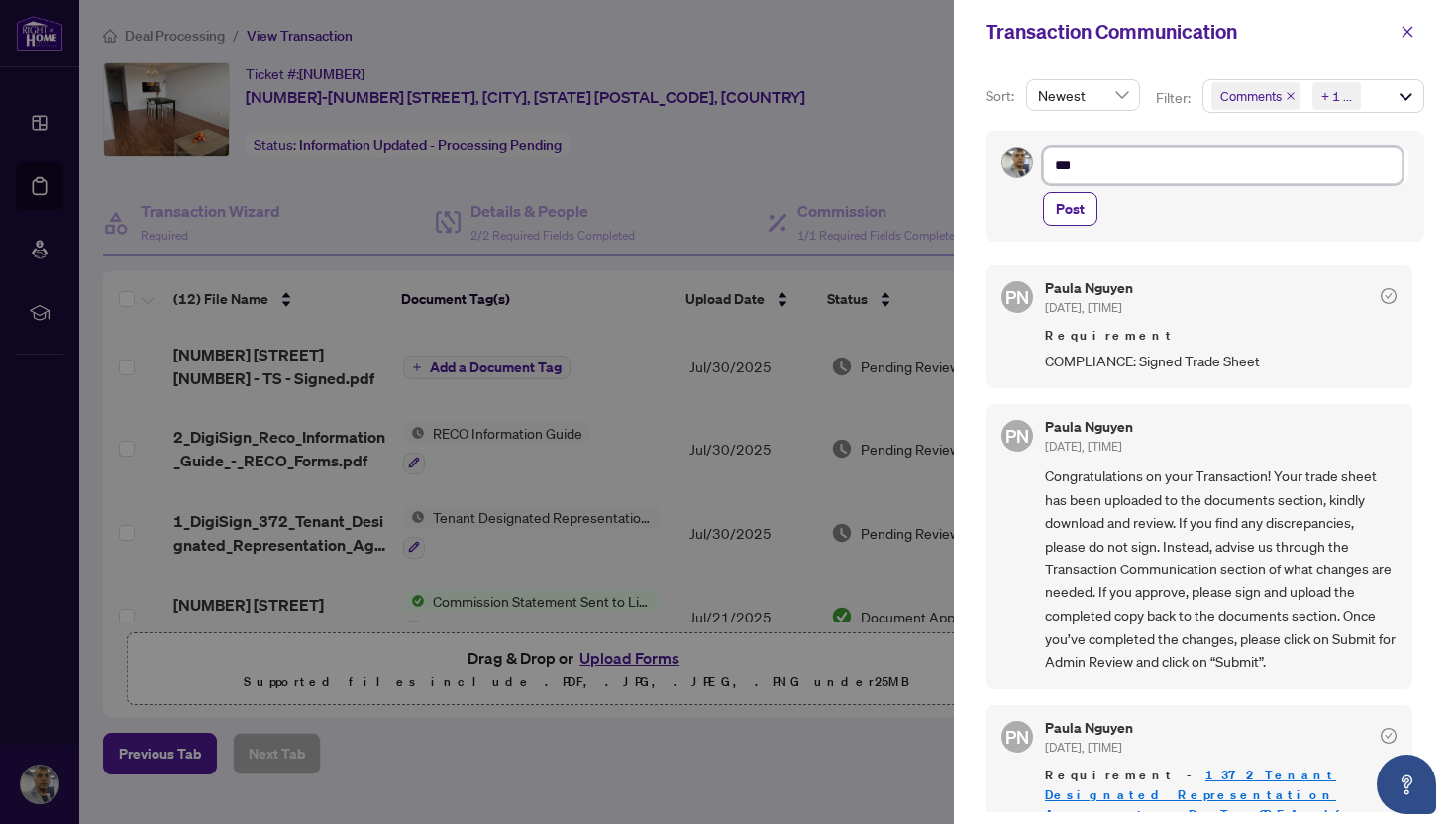 type on "****" 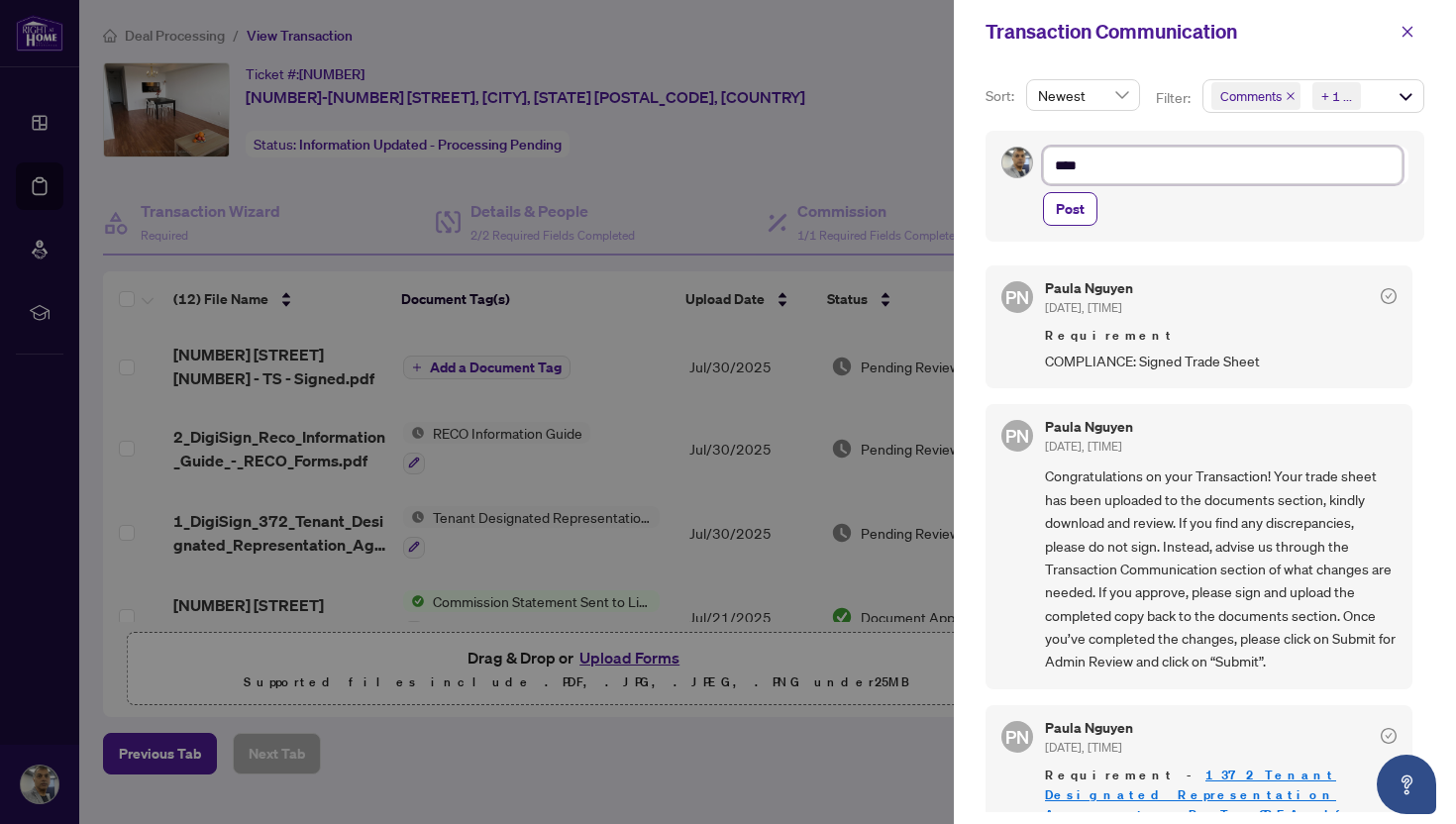 type on "*****" 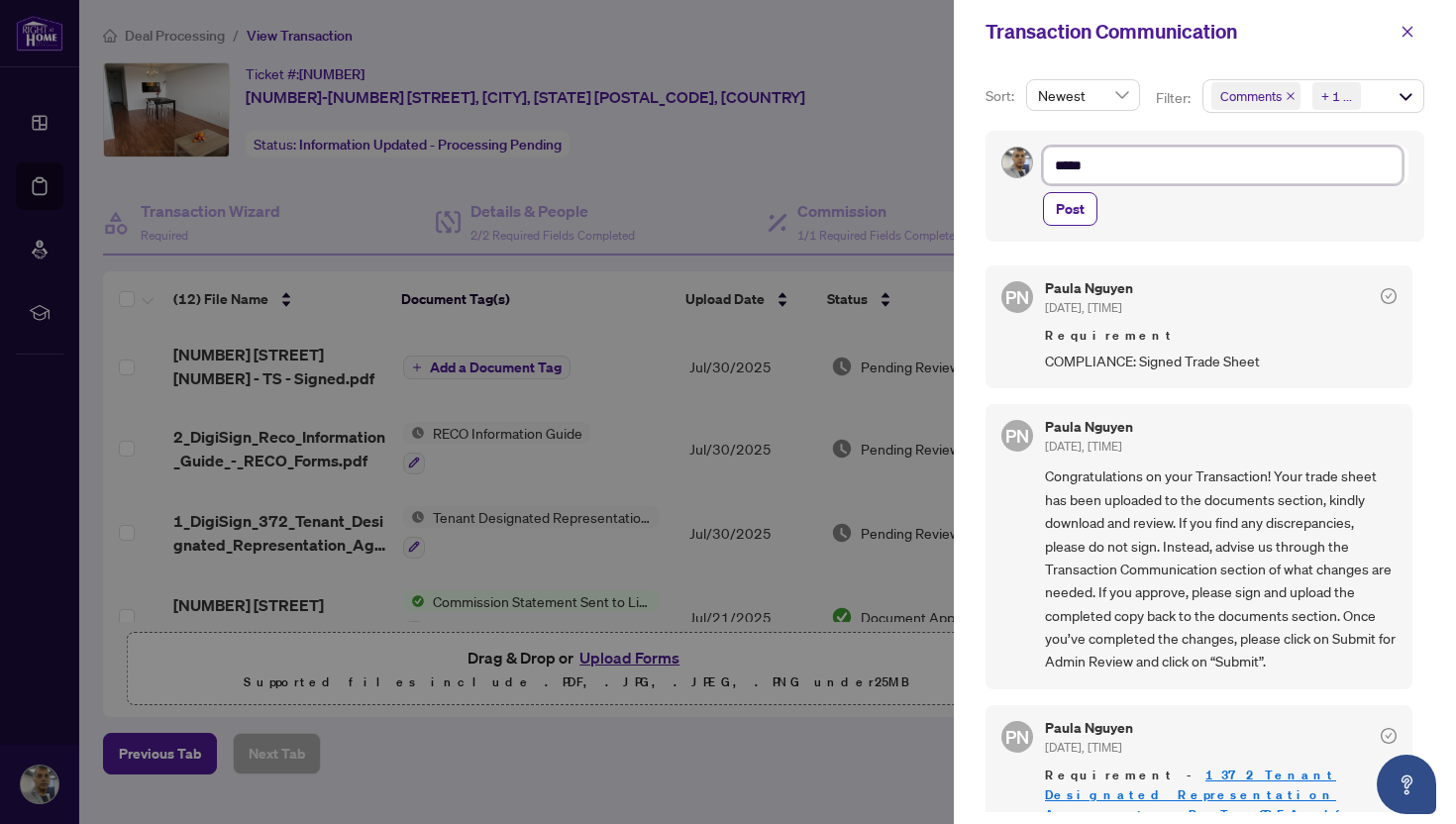 type on "******" 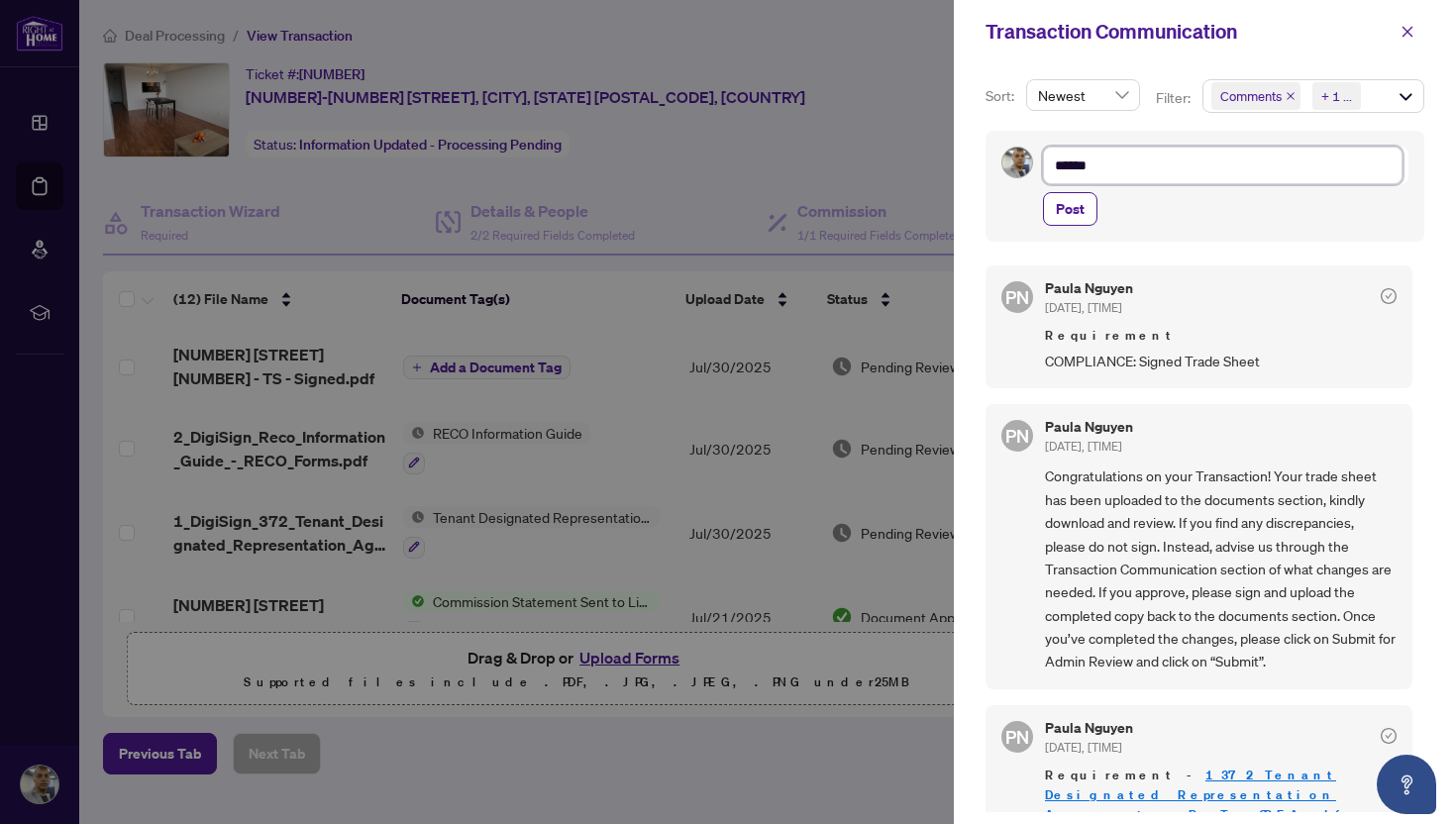 type on "******" 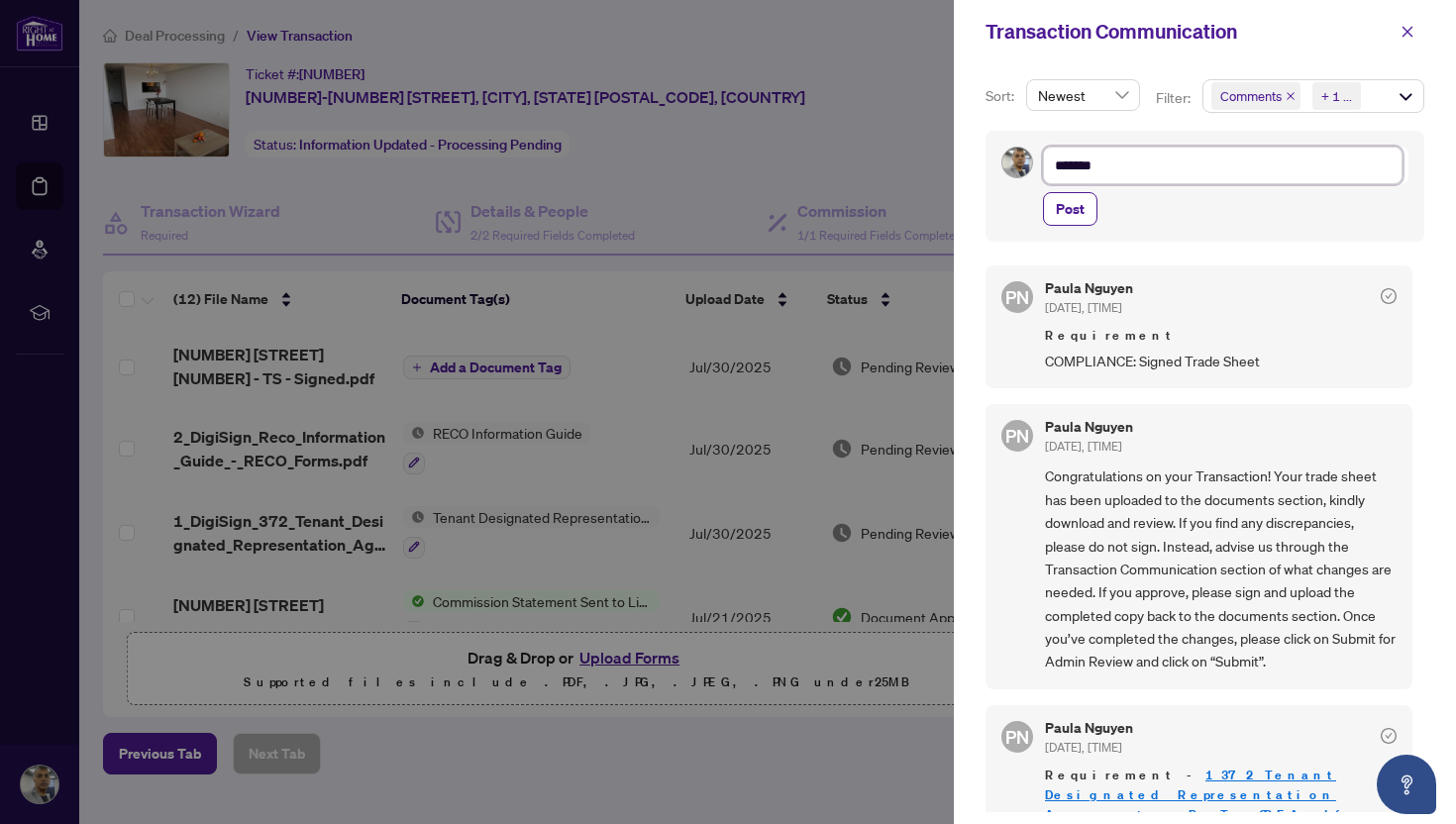 type on "********" 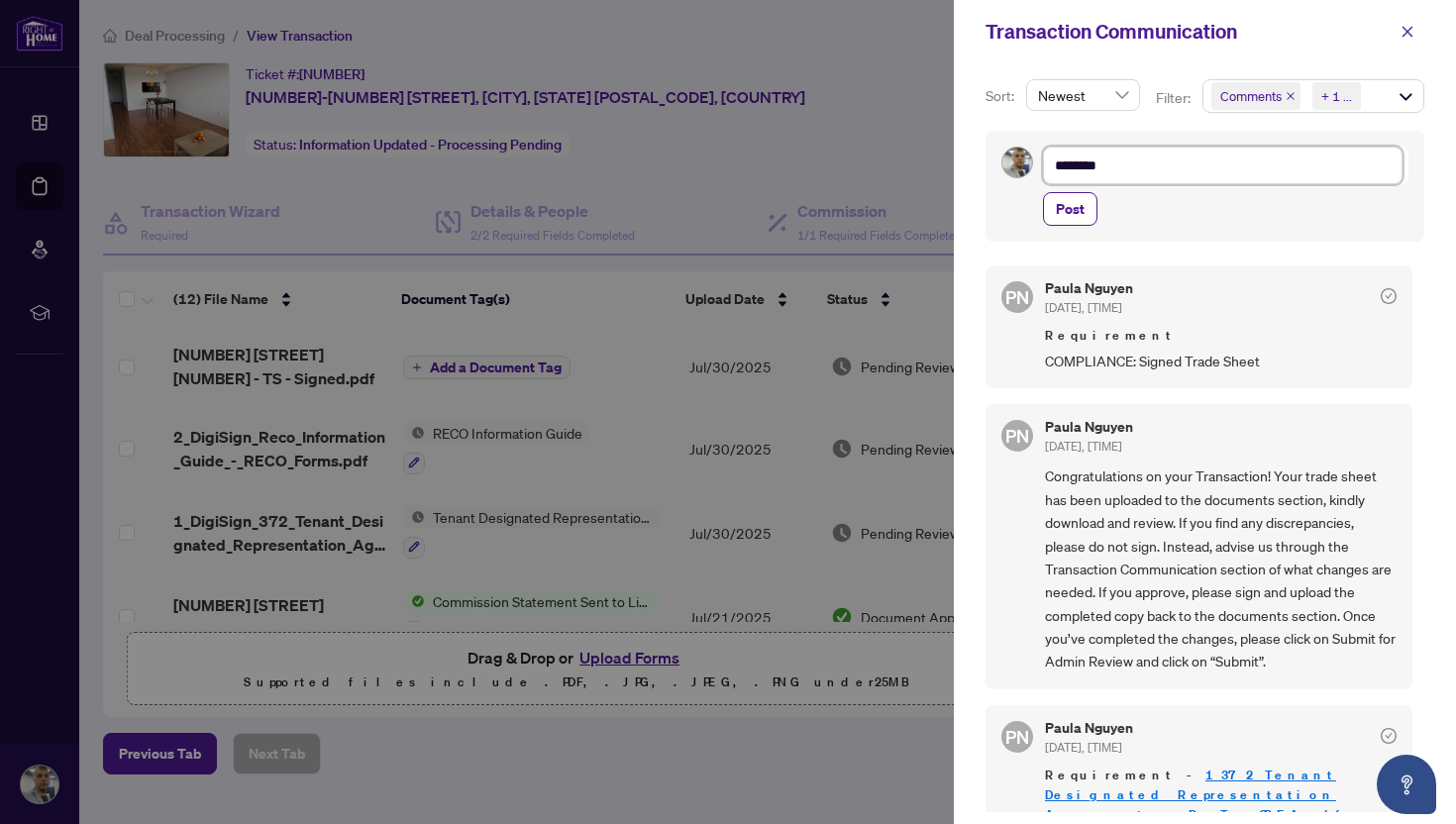 type on "********" 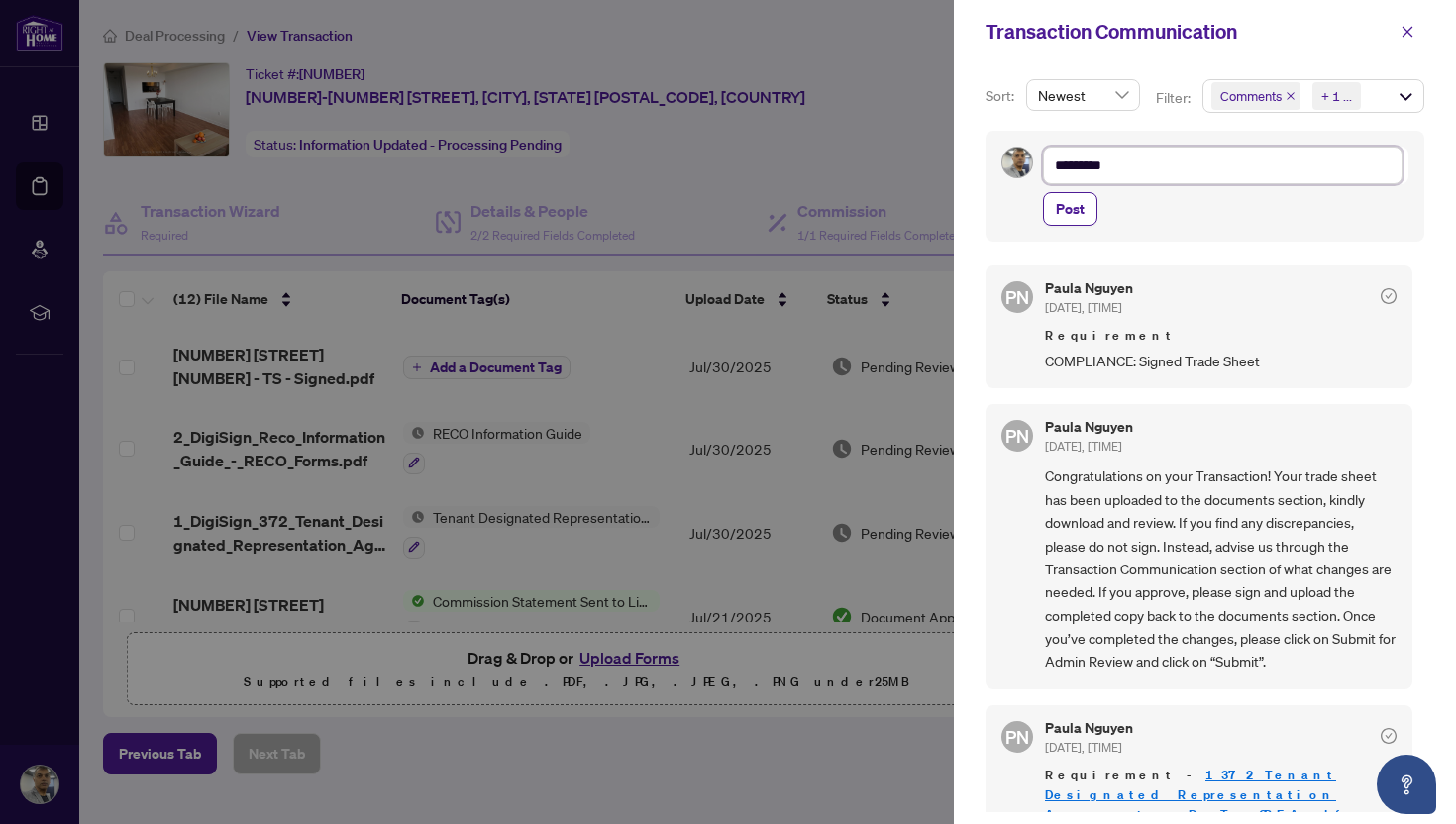 type on "**********" 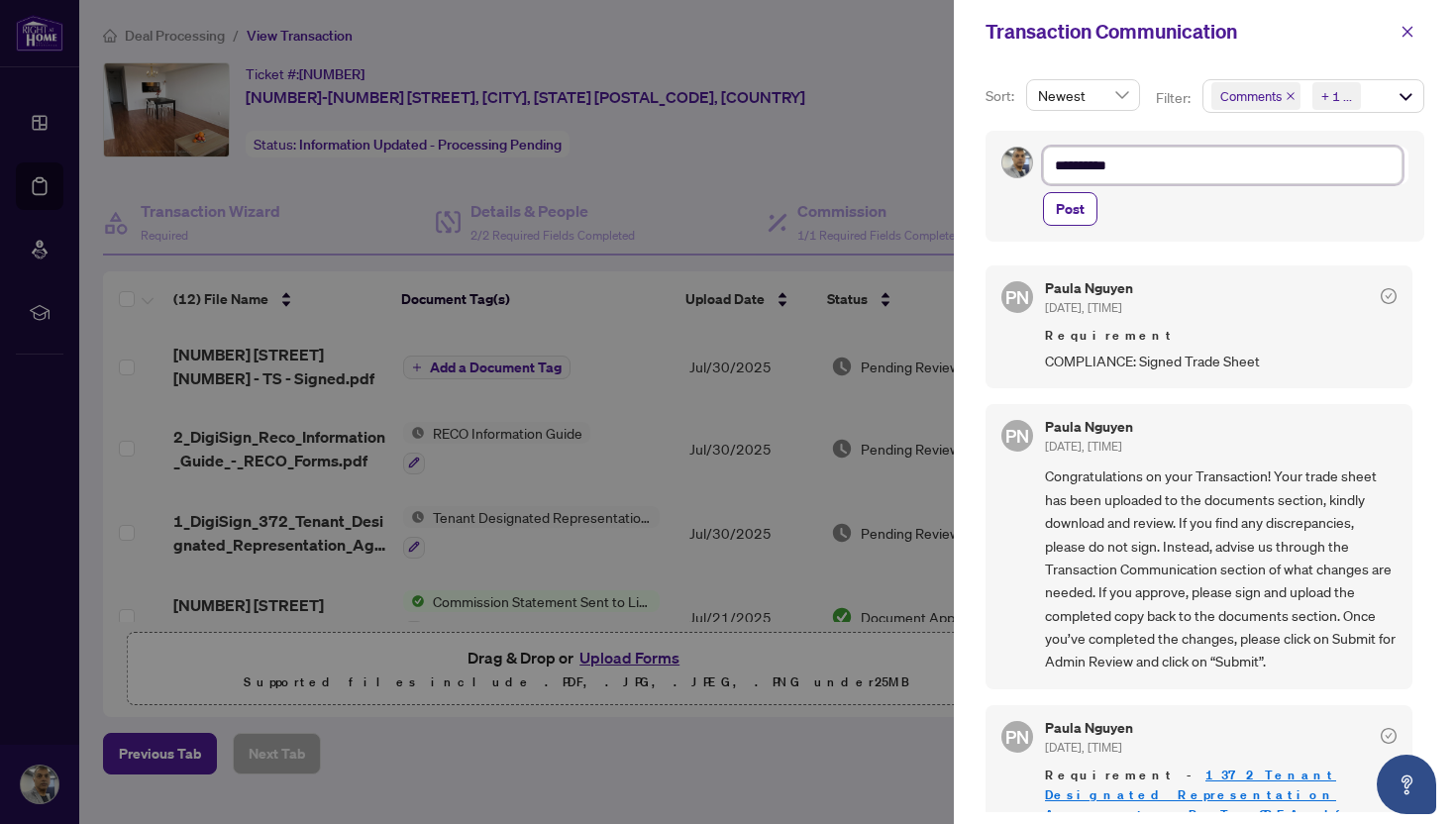 type on "**********" 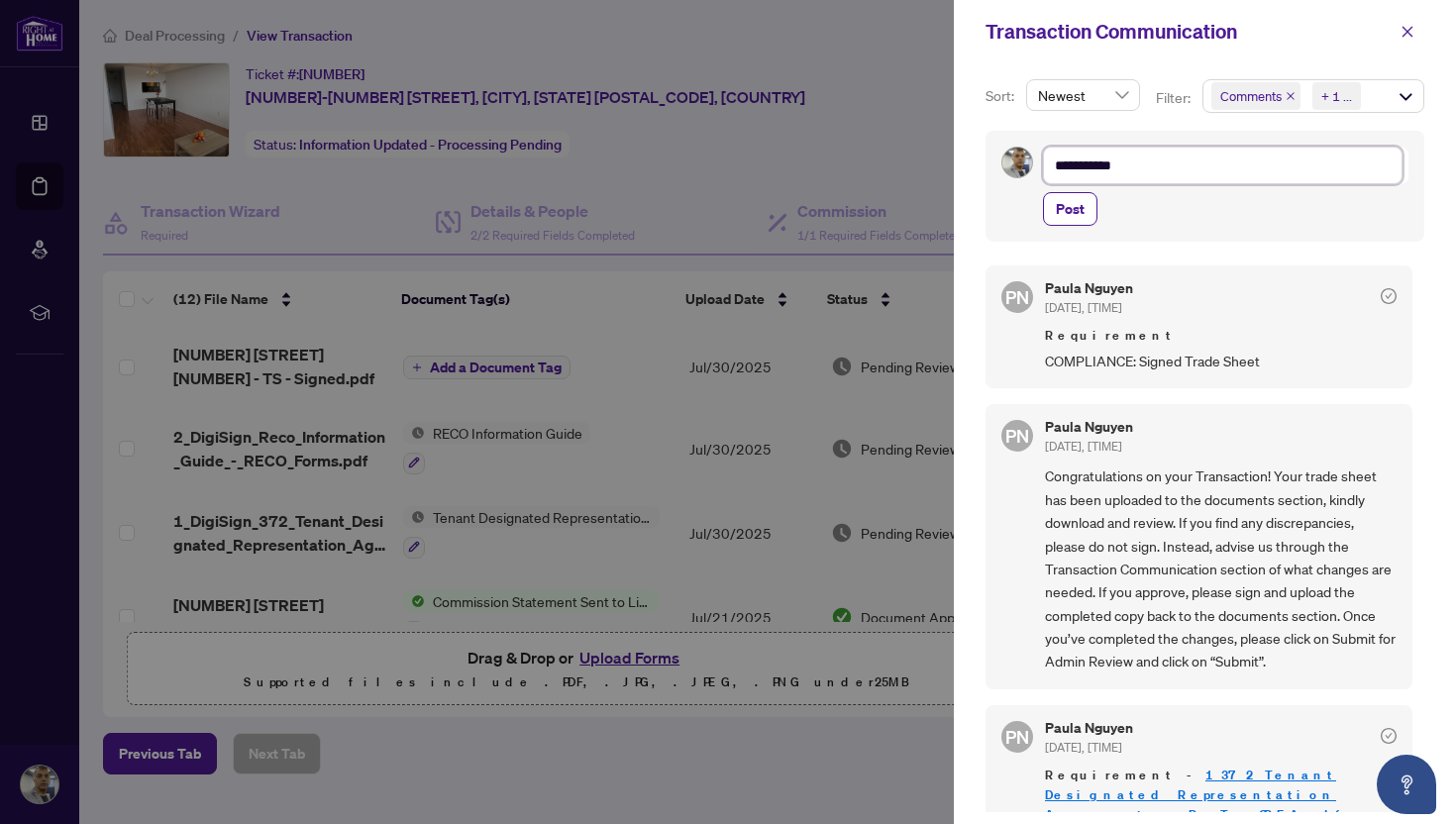 type on "**********" 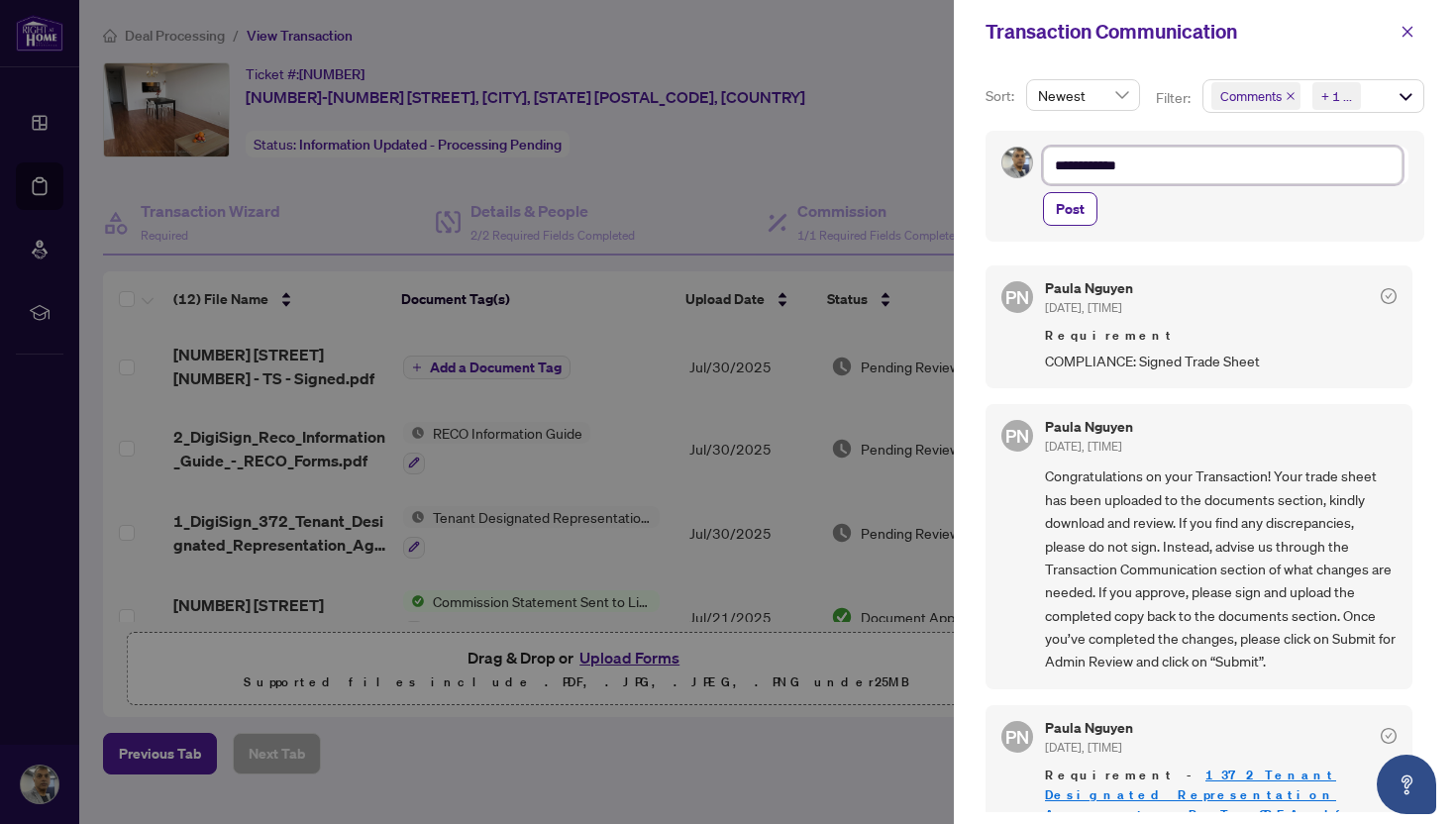 type on "**********" 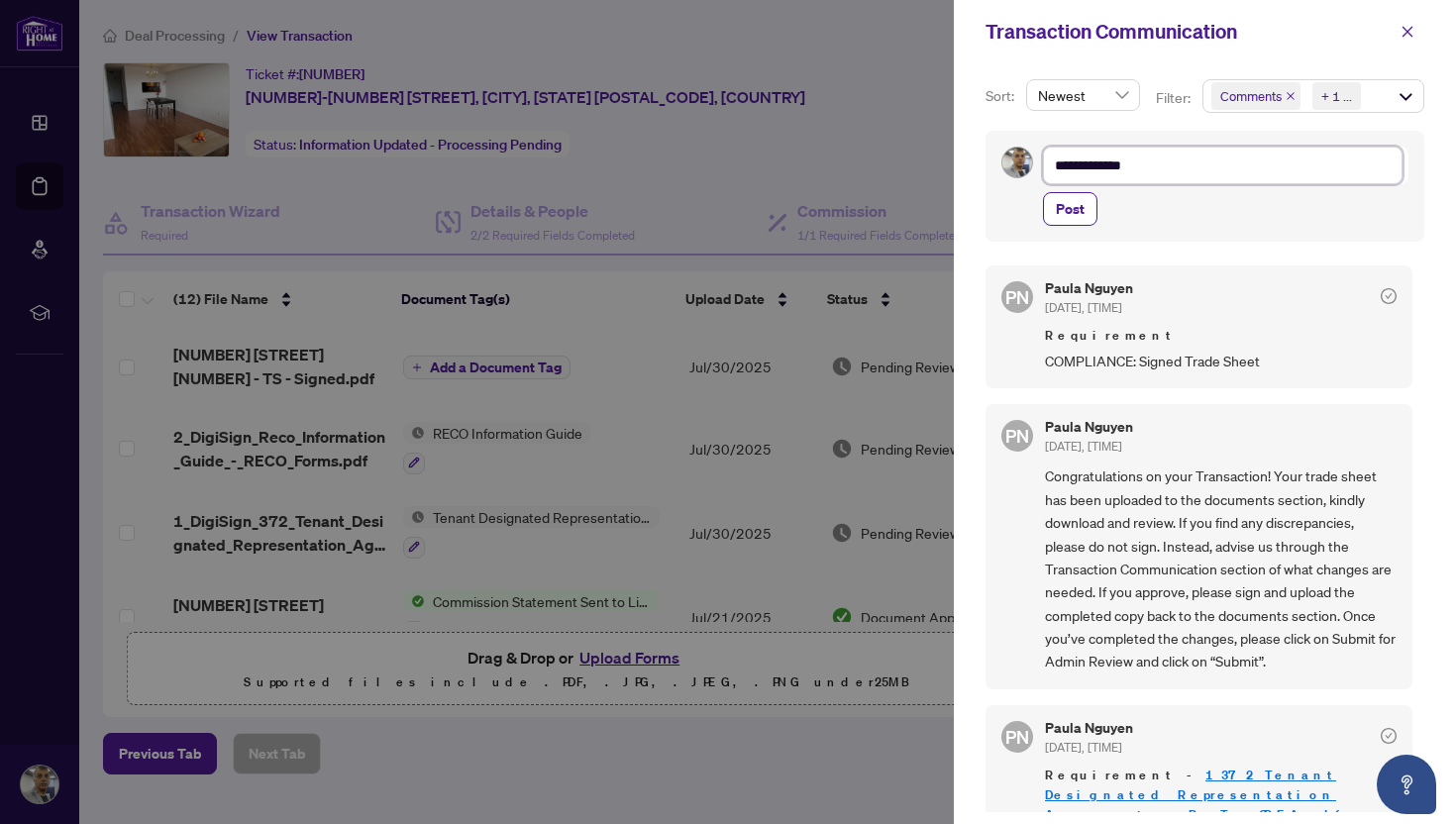 type on "**********" 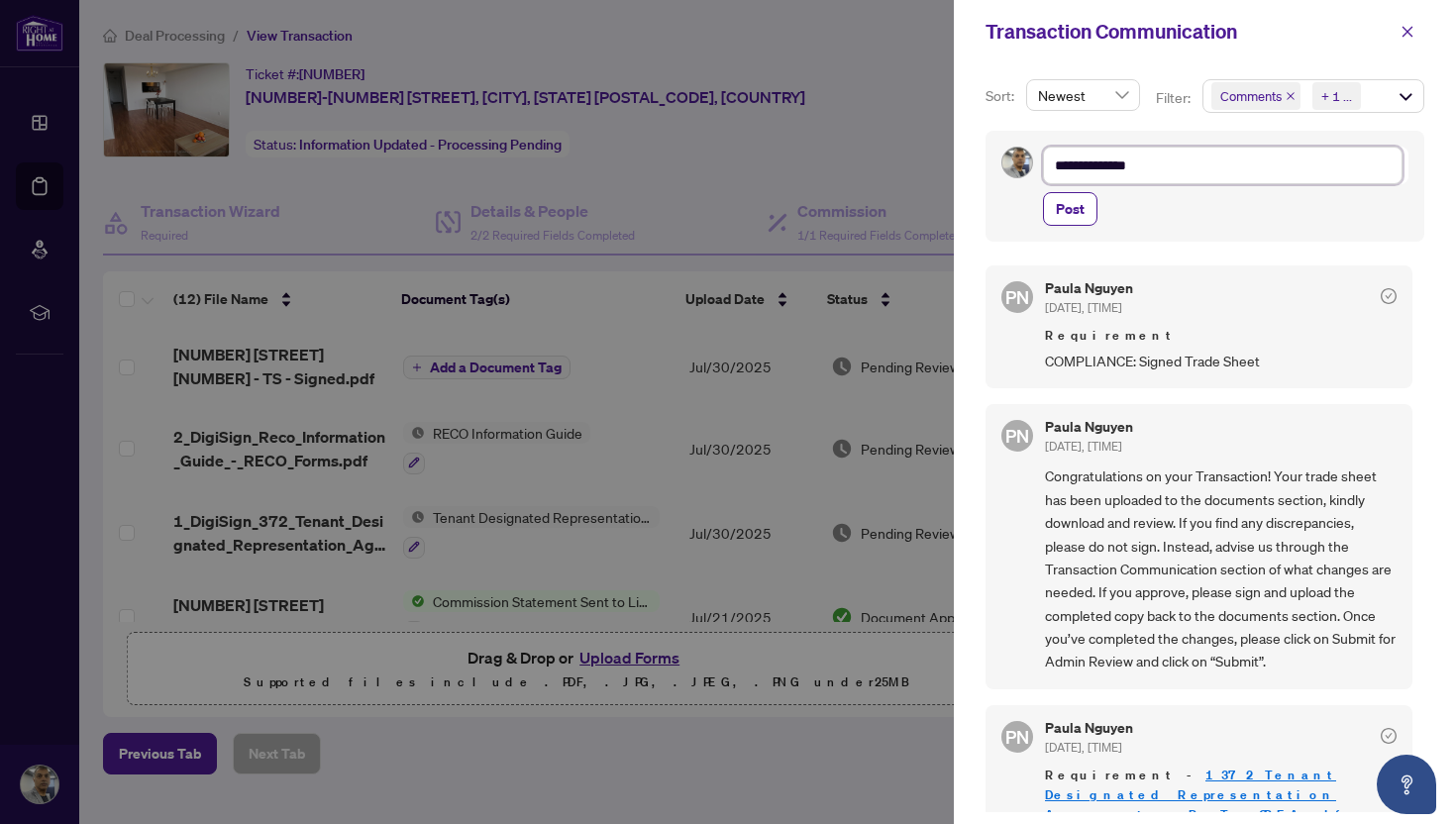 type on "**********" 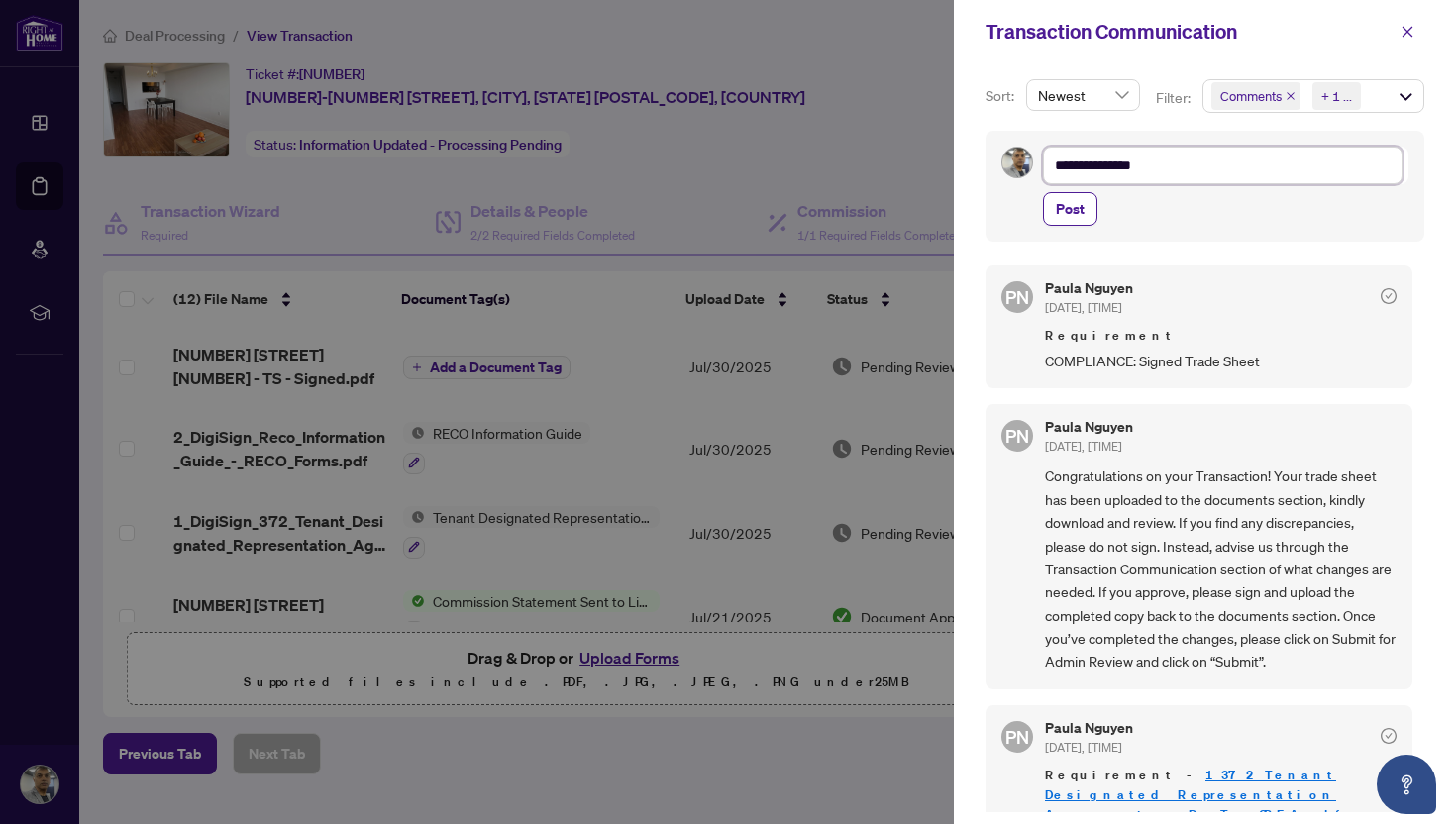 type on "**********" 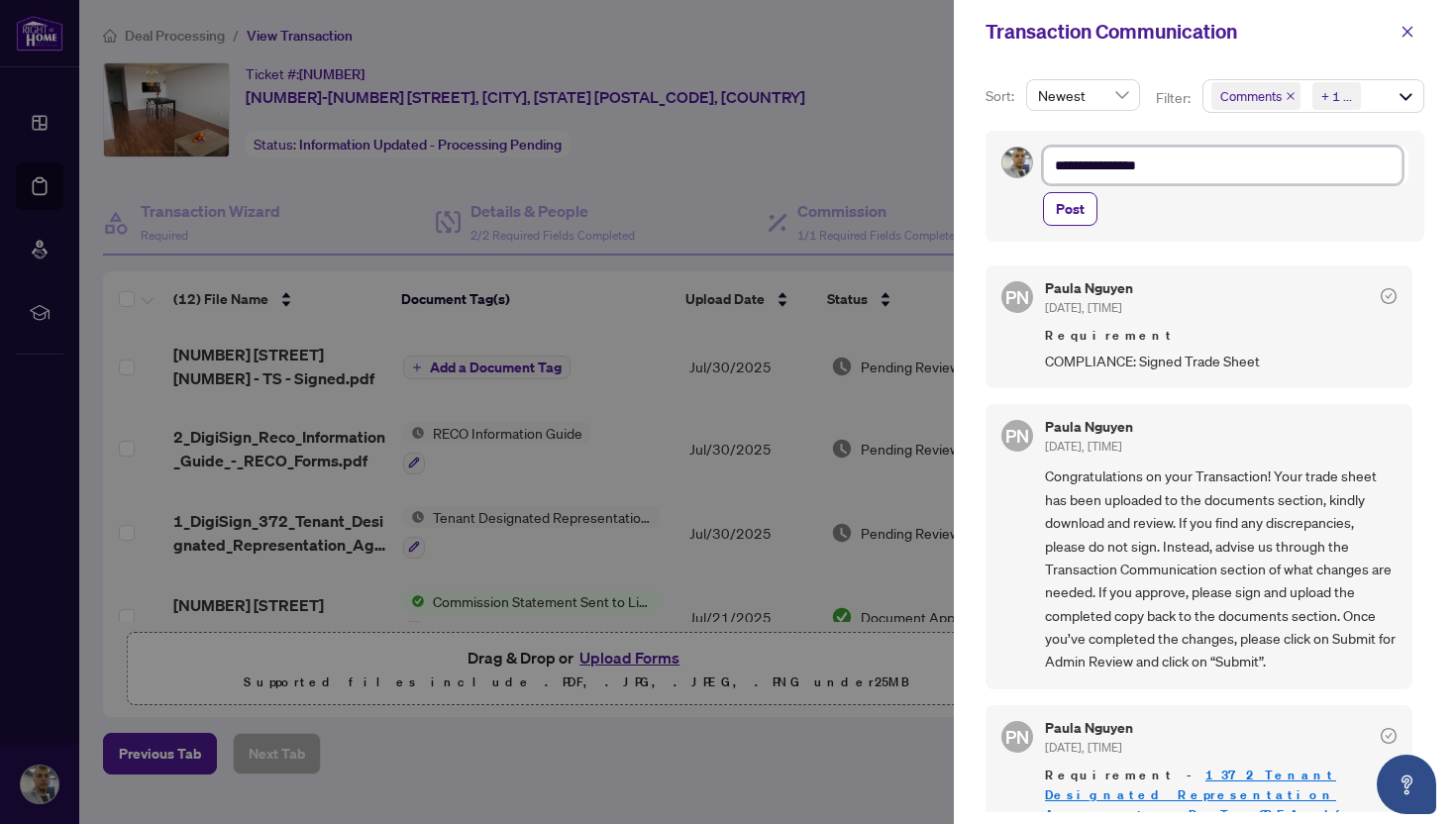 type on "**********" 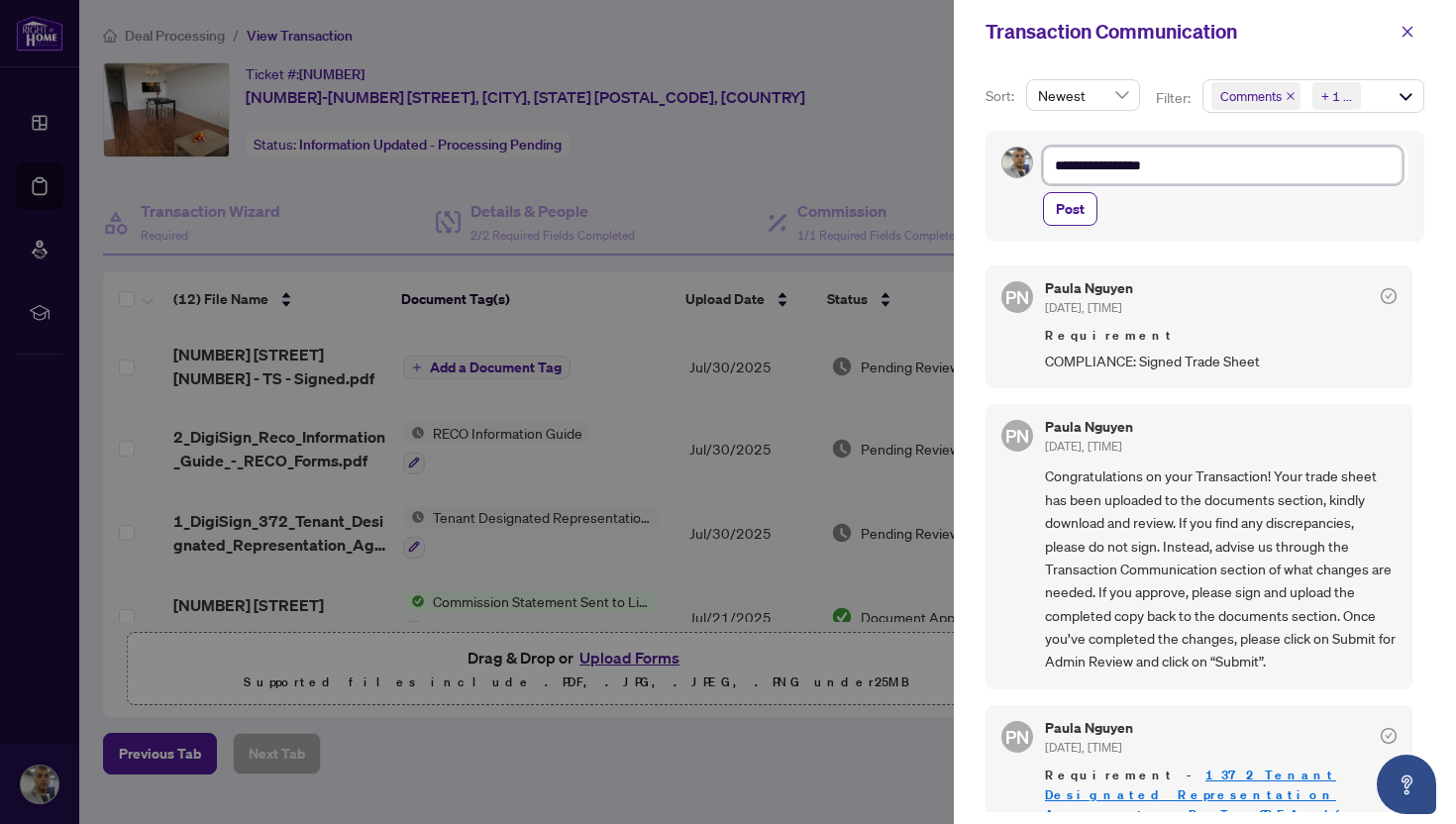 type on "**********" 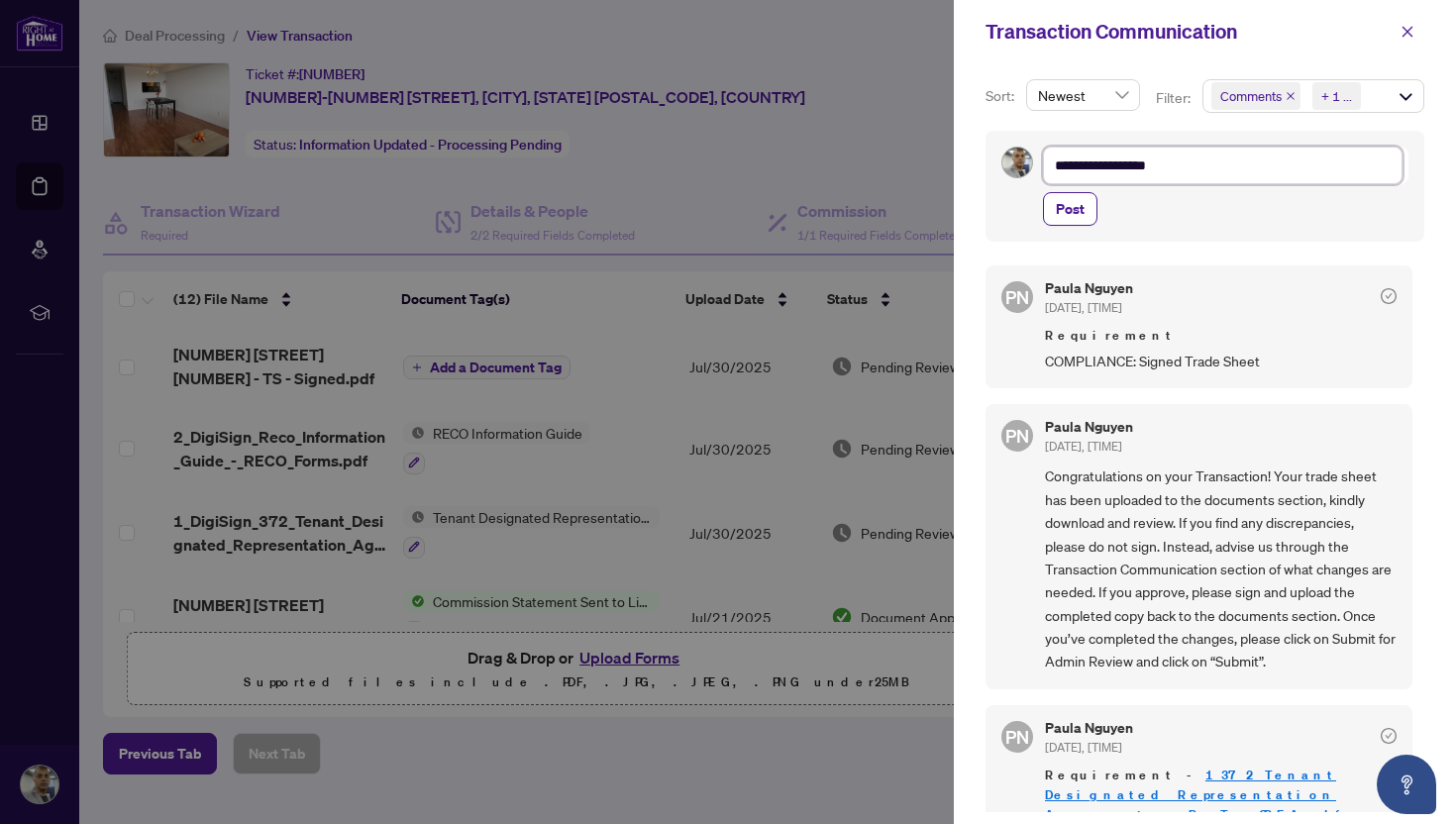 type on "**********" 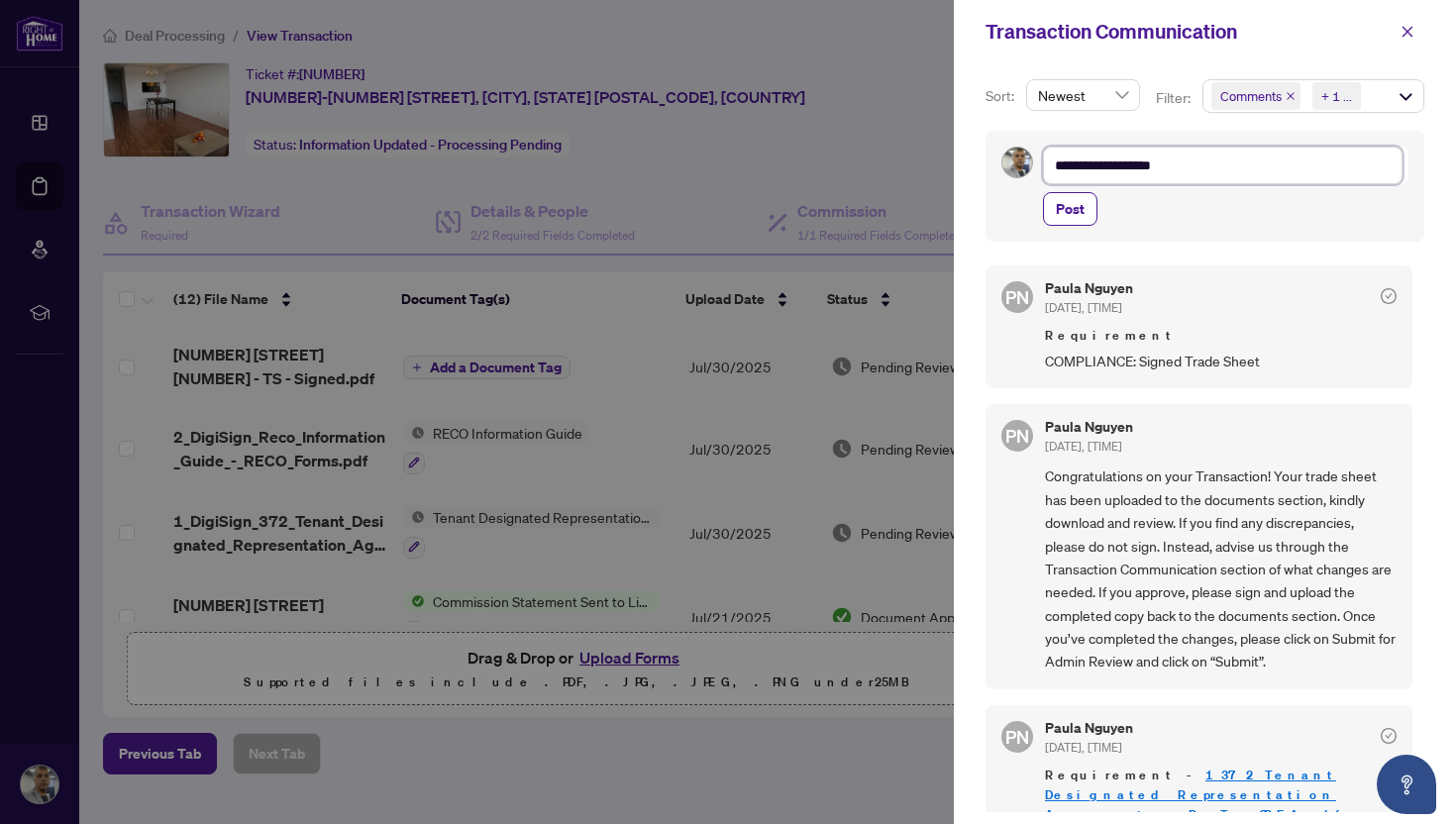 type on "**********" 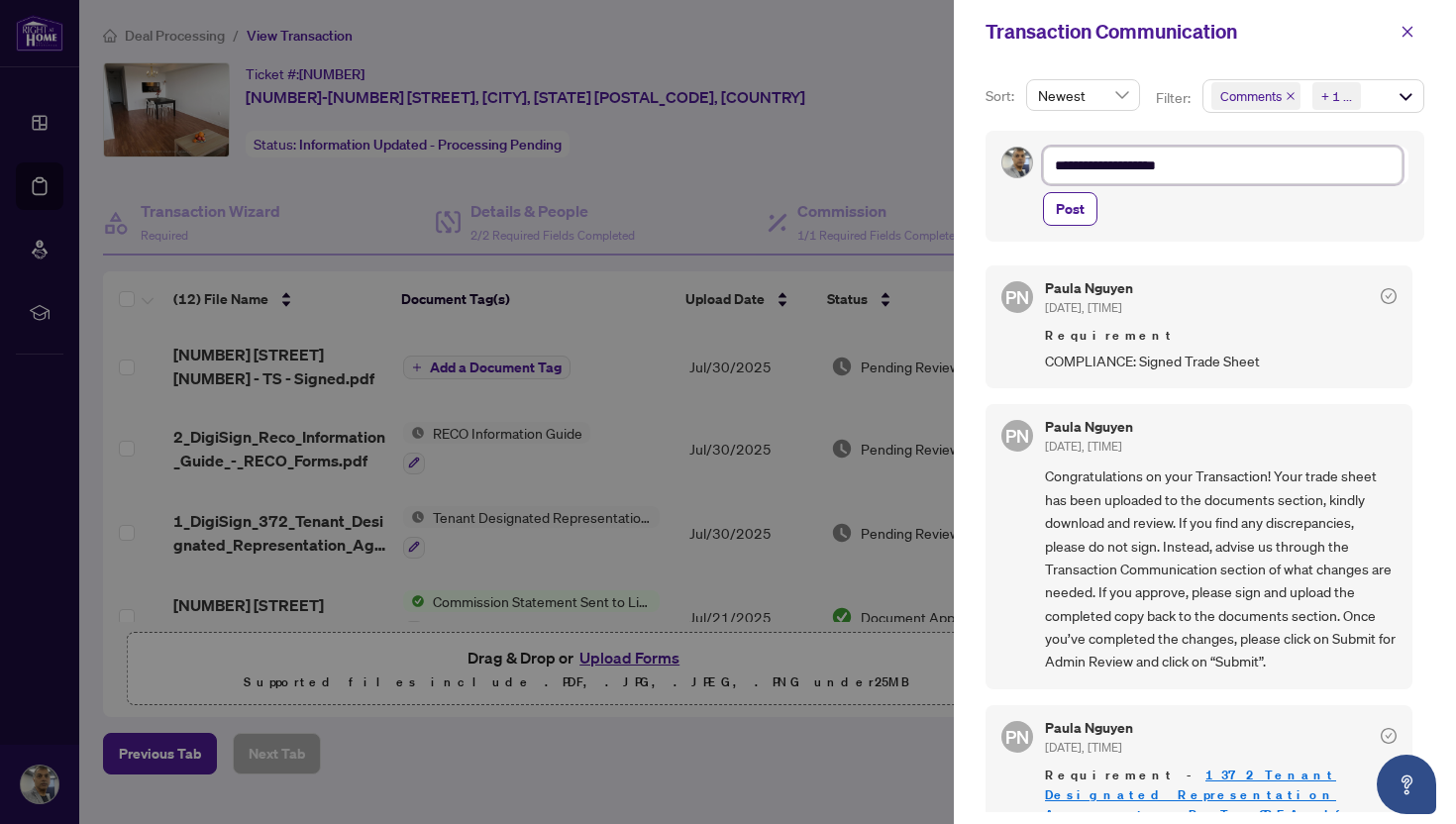 type on "**********" 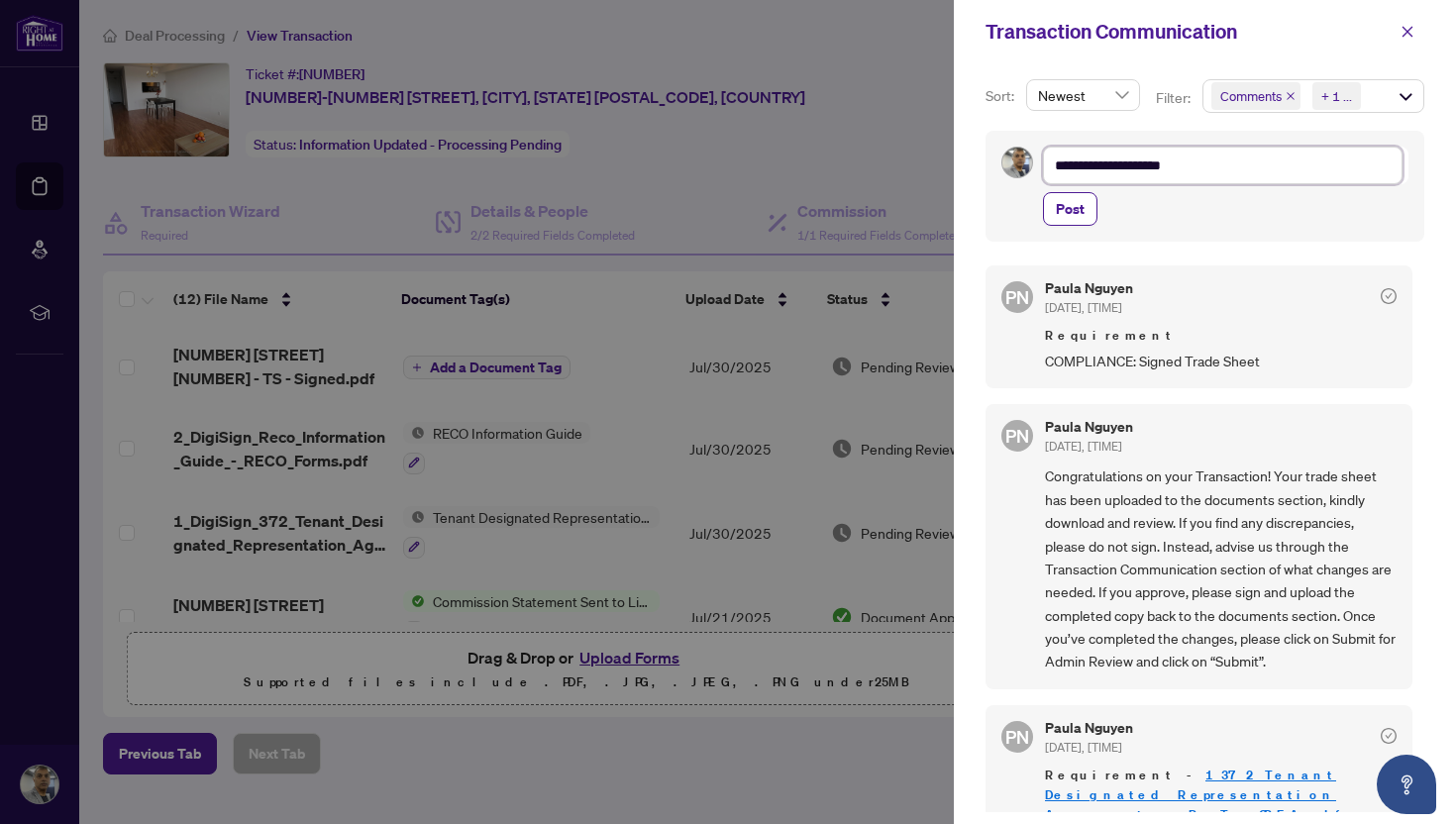 type on "**********" 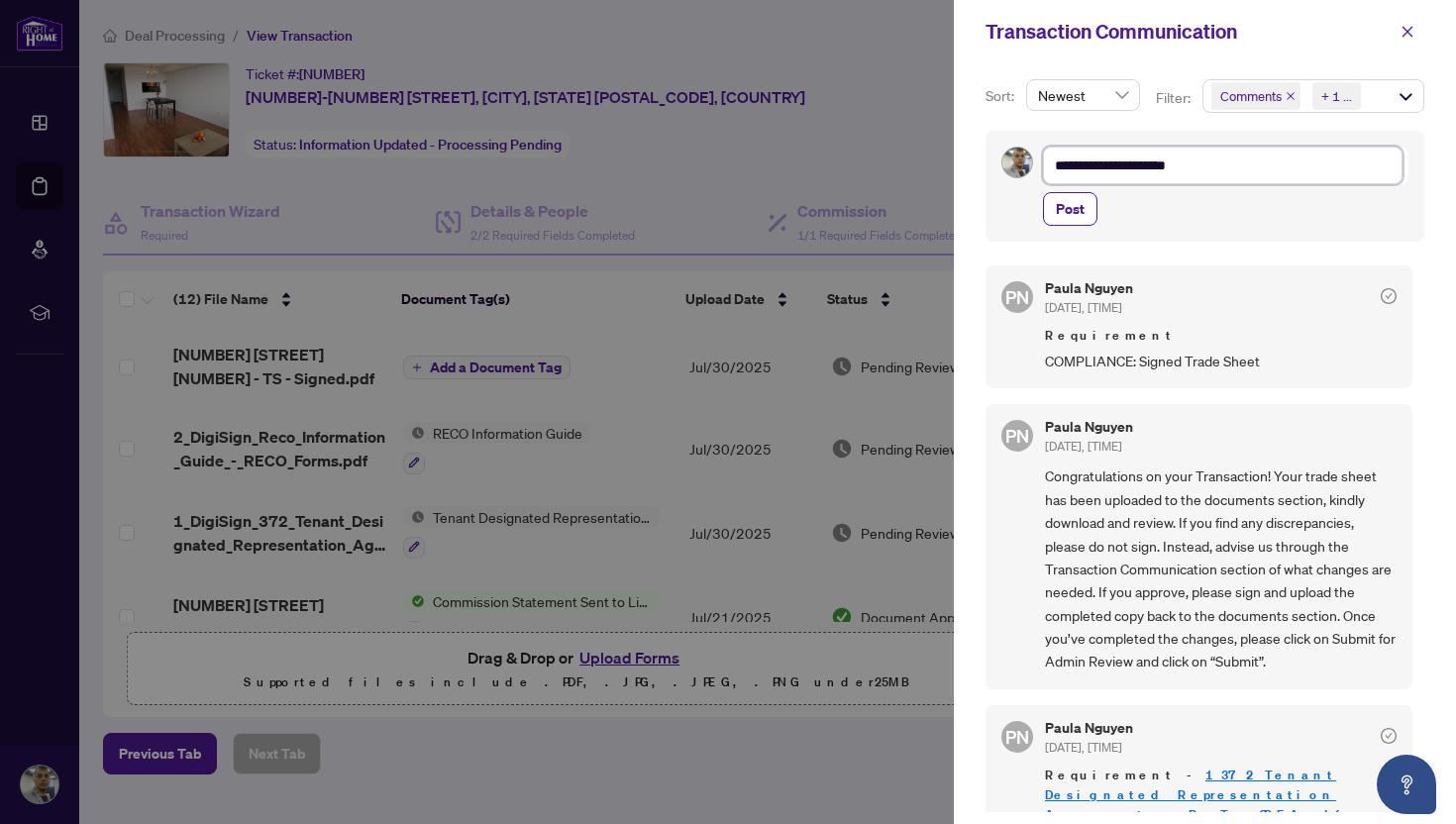 type on "**********" 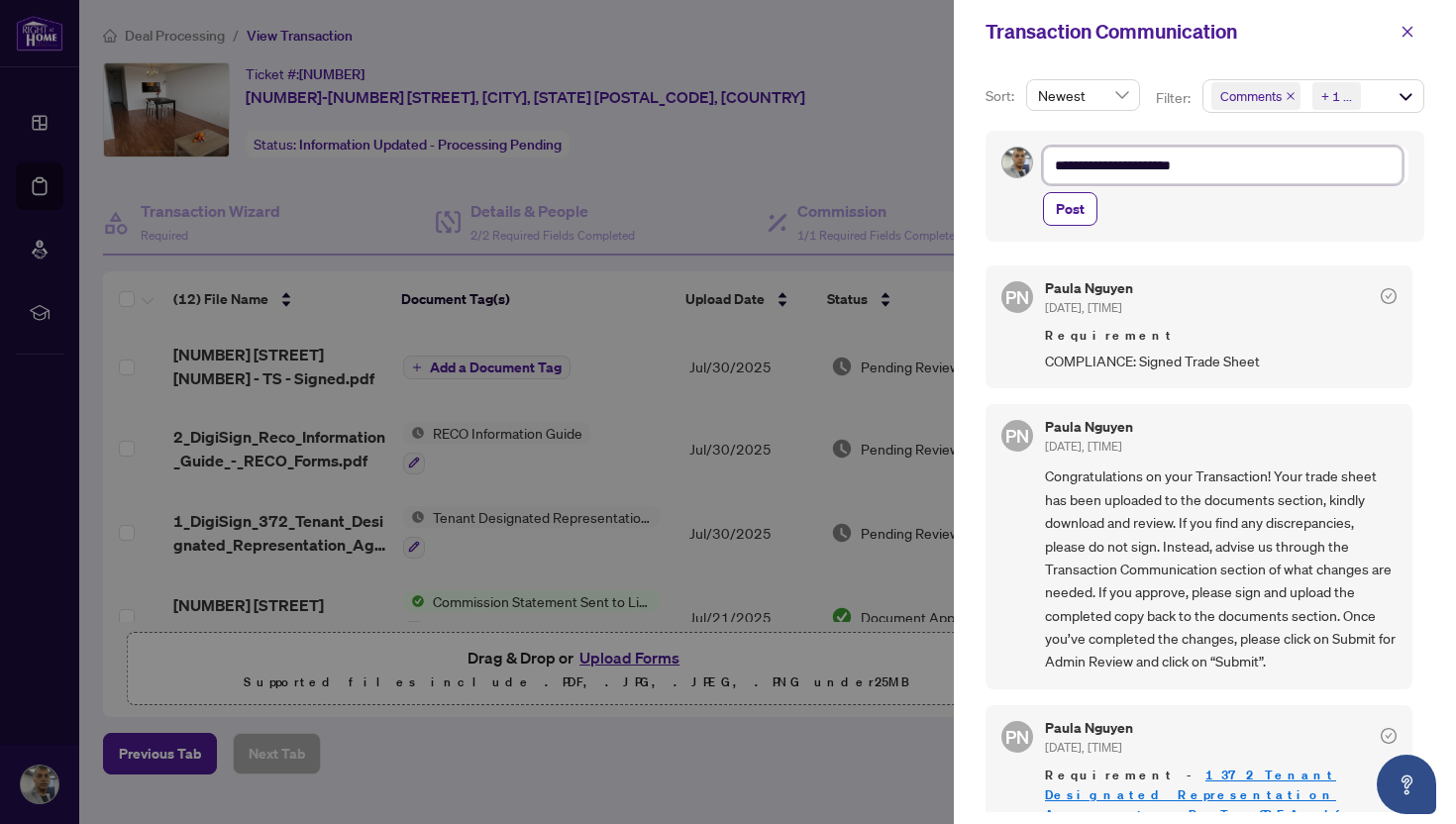type on "**********" 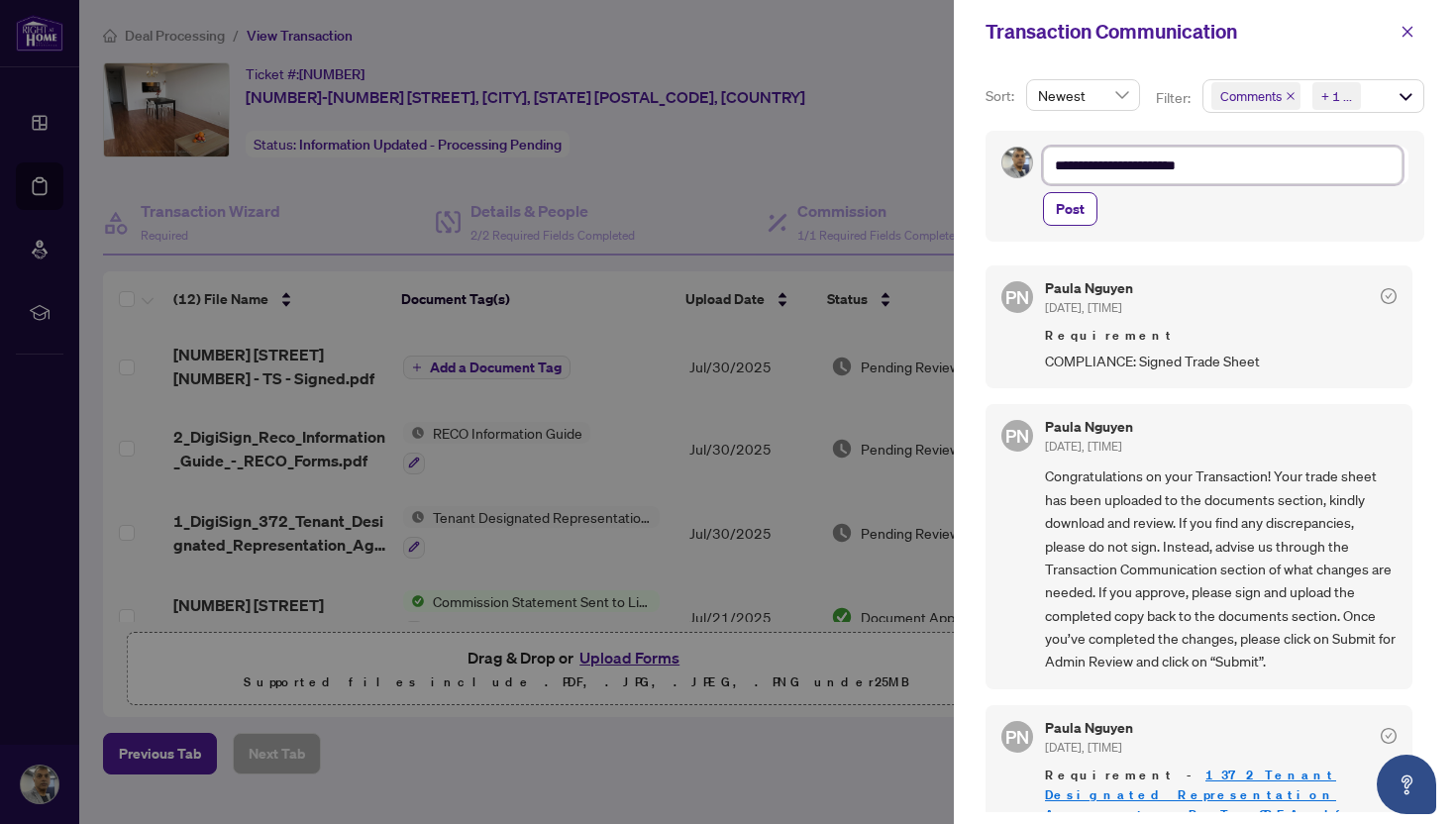 type on "**********" 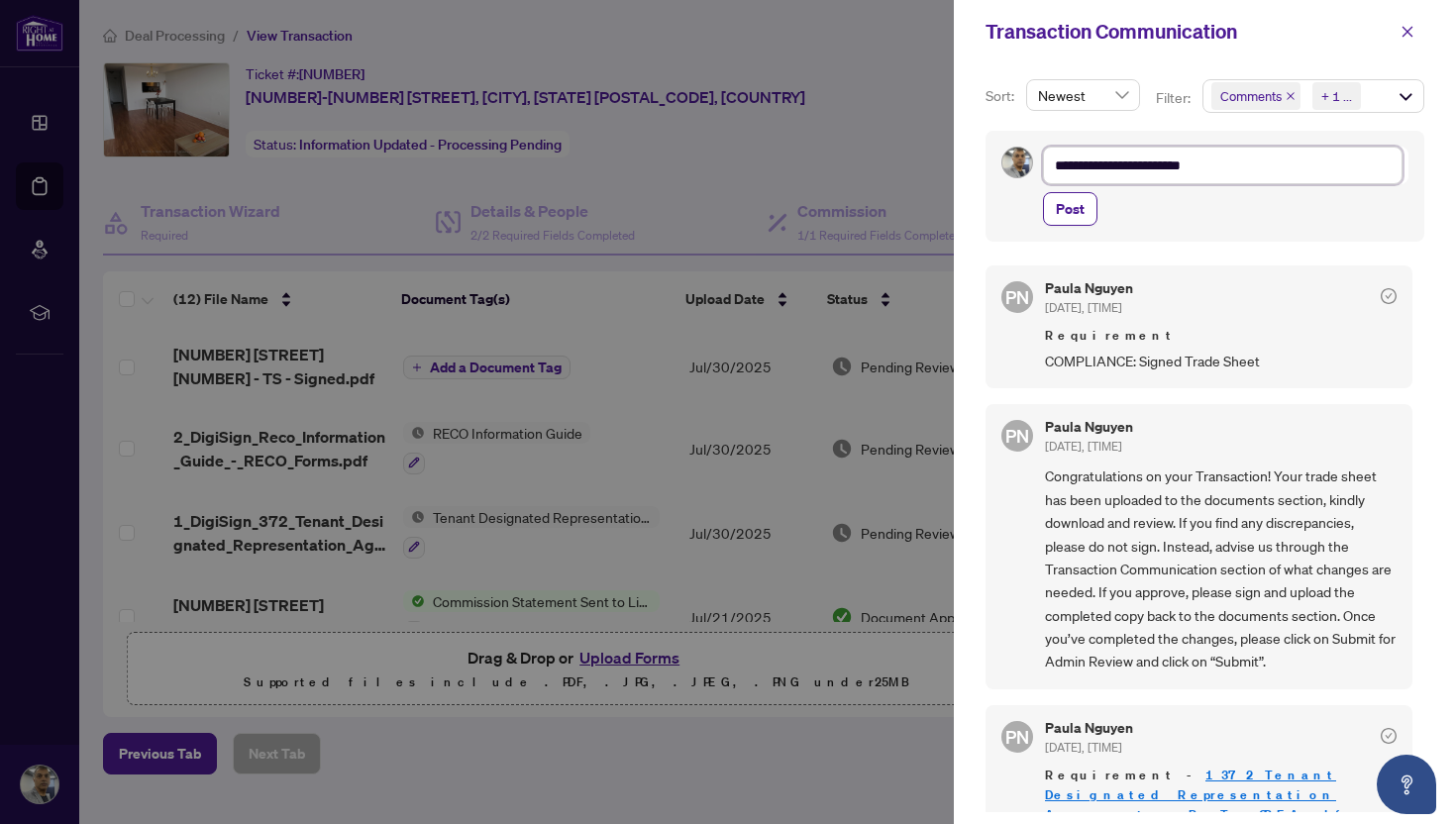type on "**********" 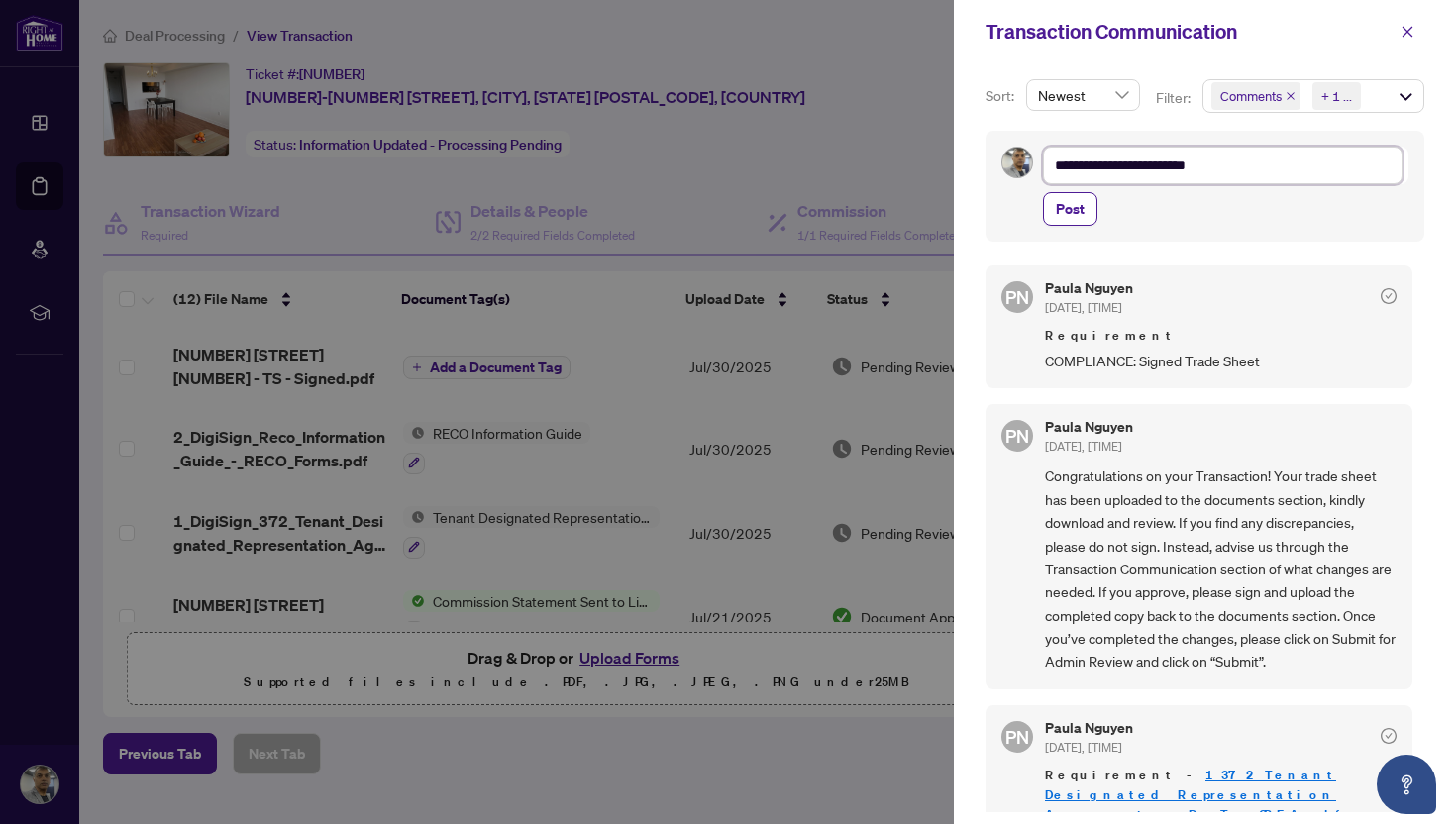 type on "**********" 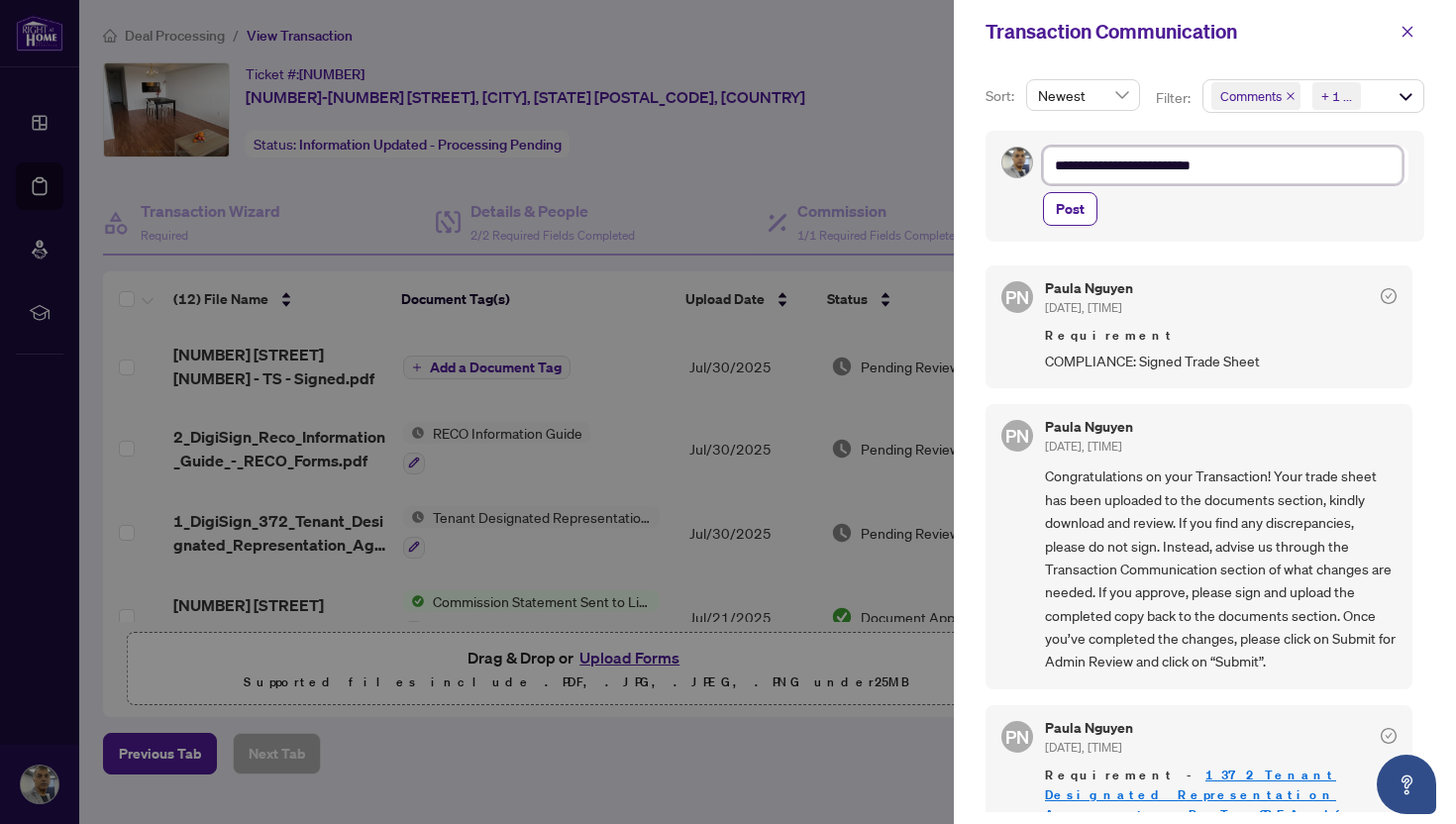 type on "**********" 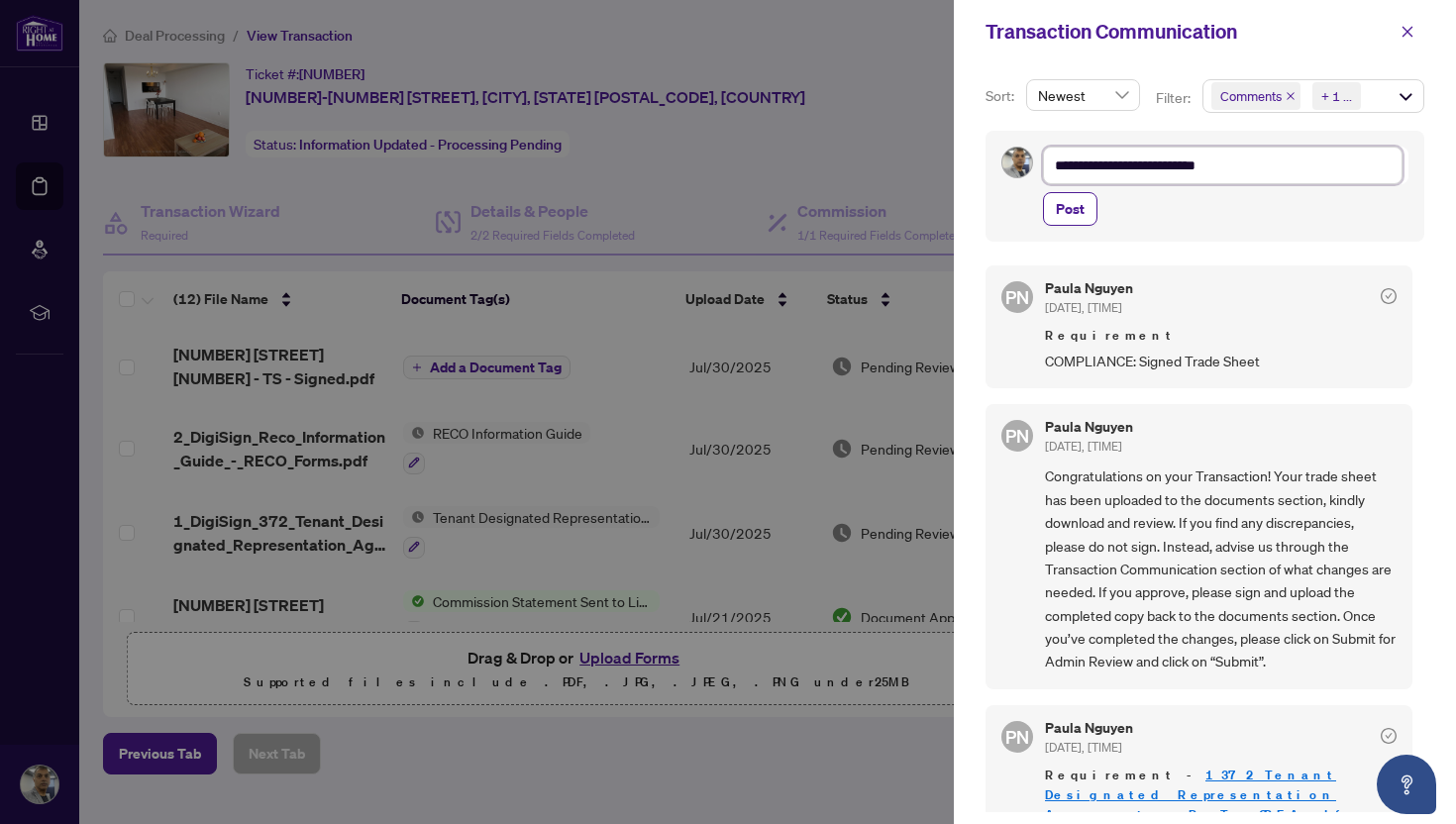 type on "**********" 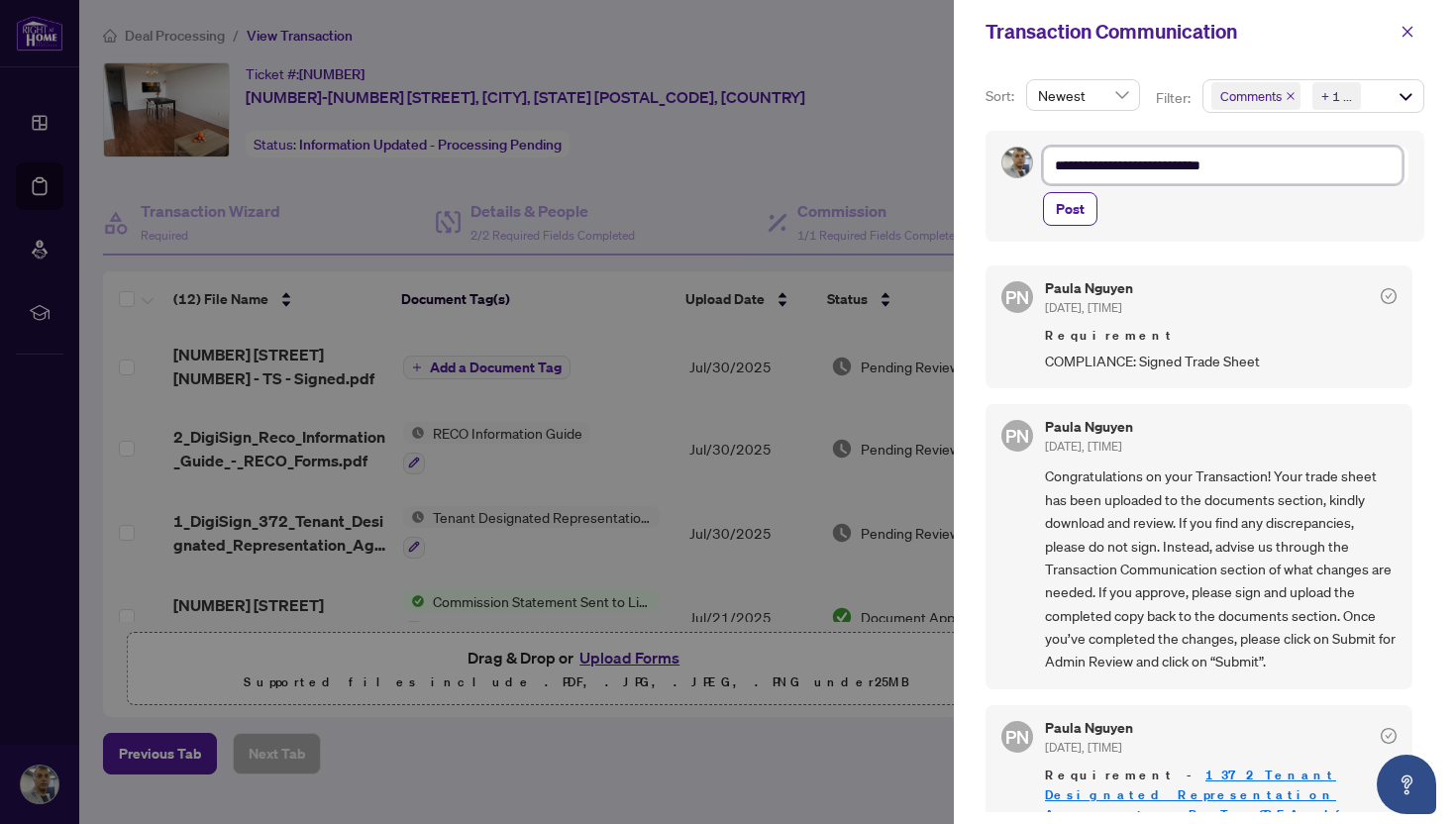 type on "**********" 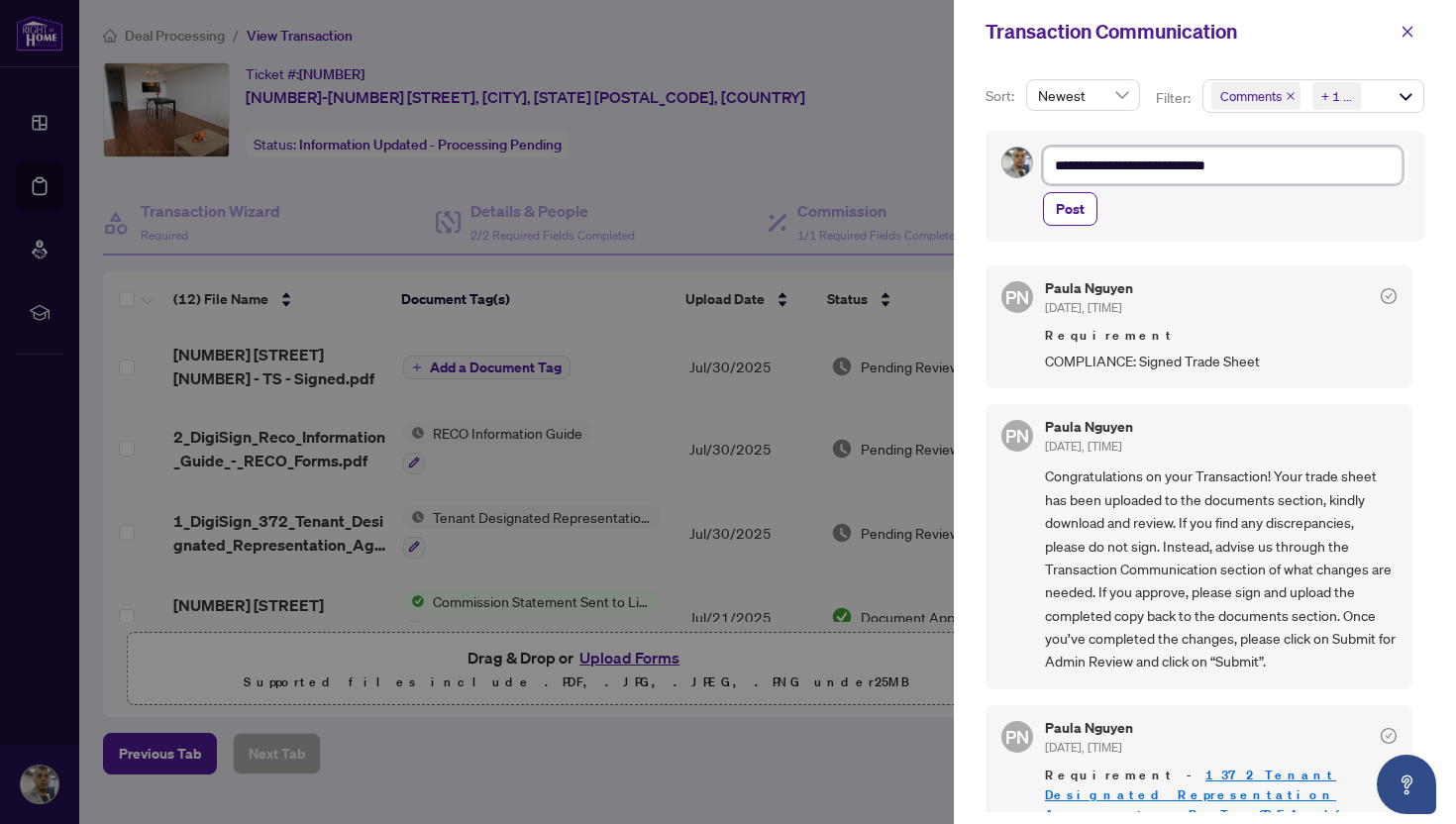 type on "**********" 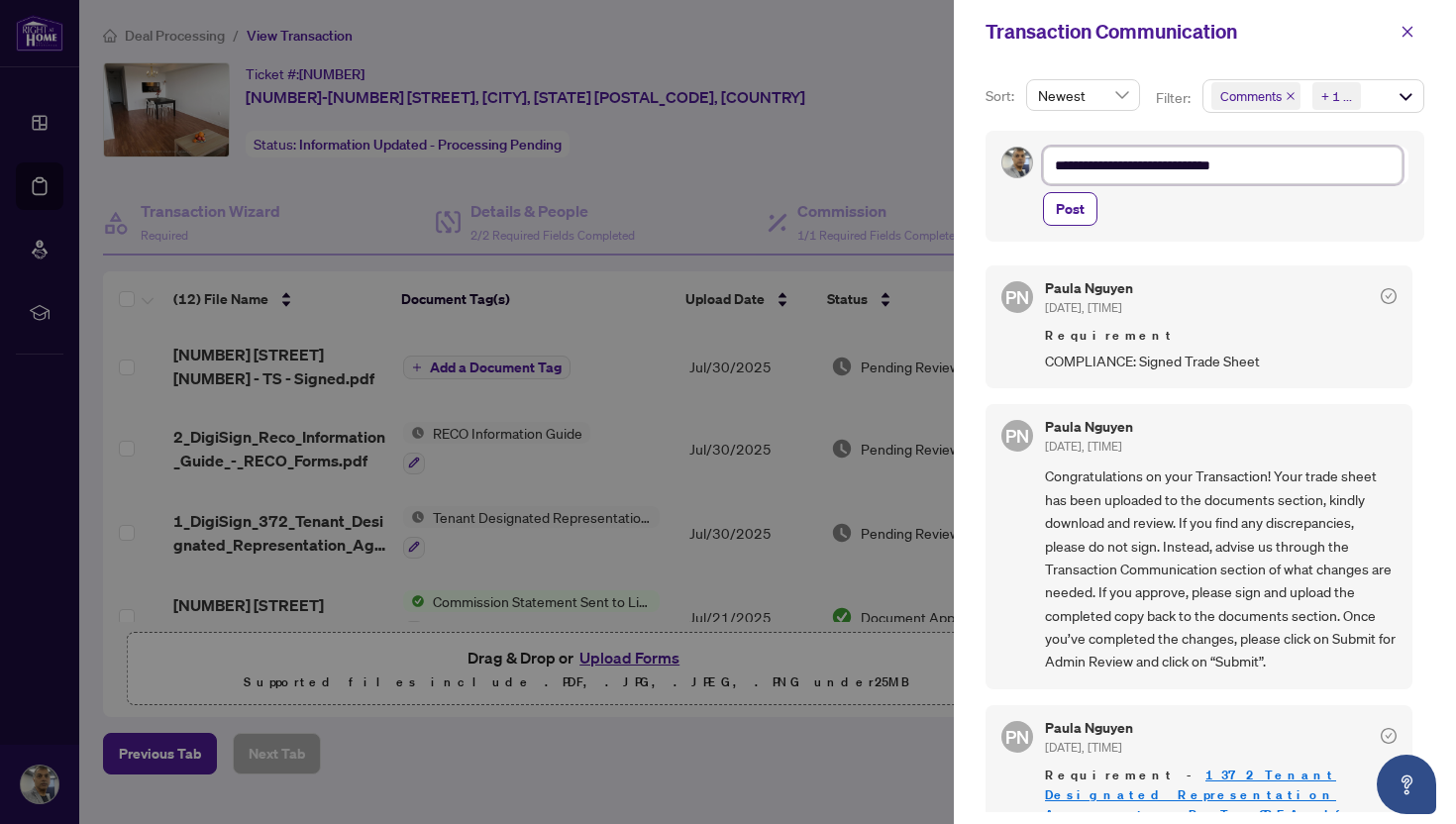 type on "**********" 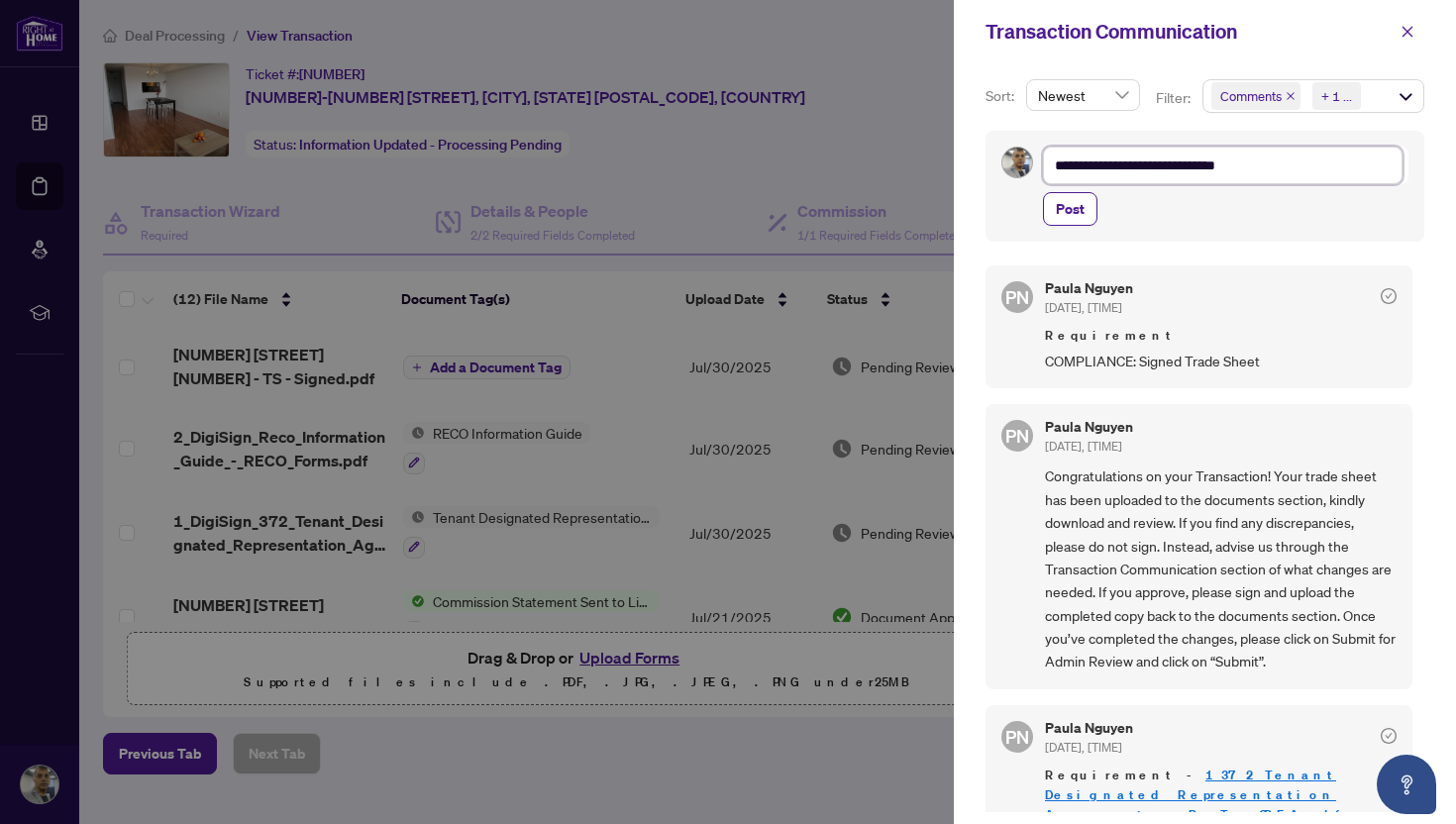 type on "**********" 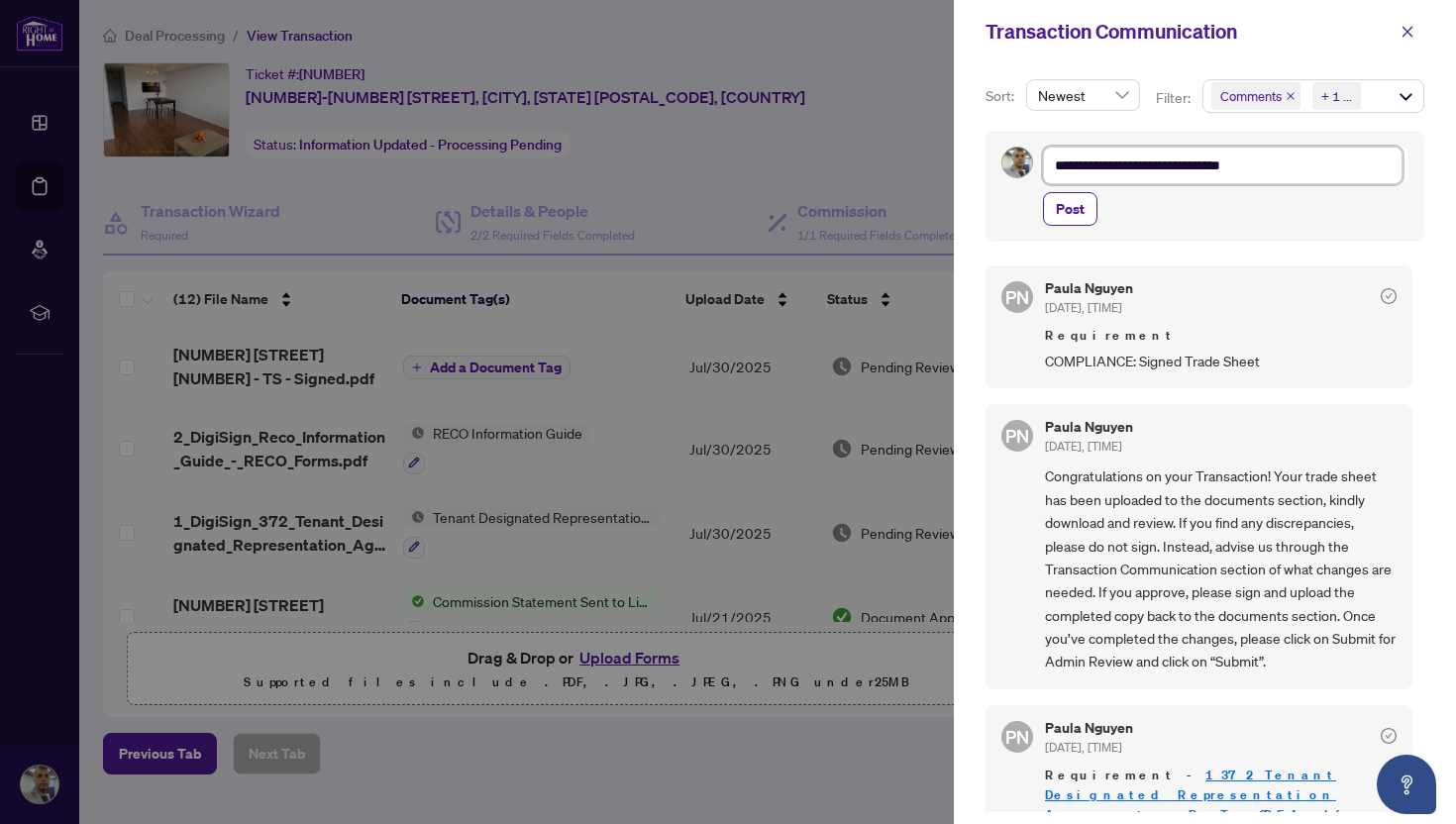 type on "**********" 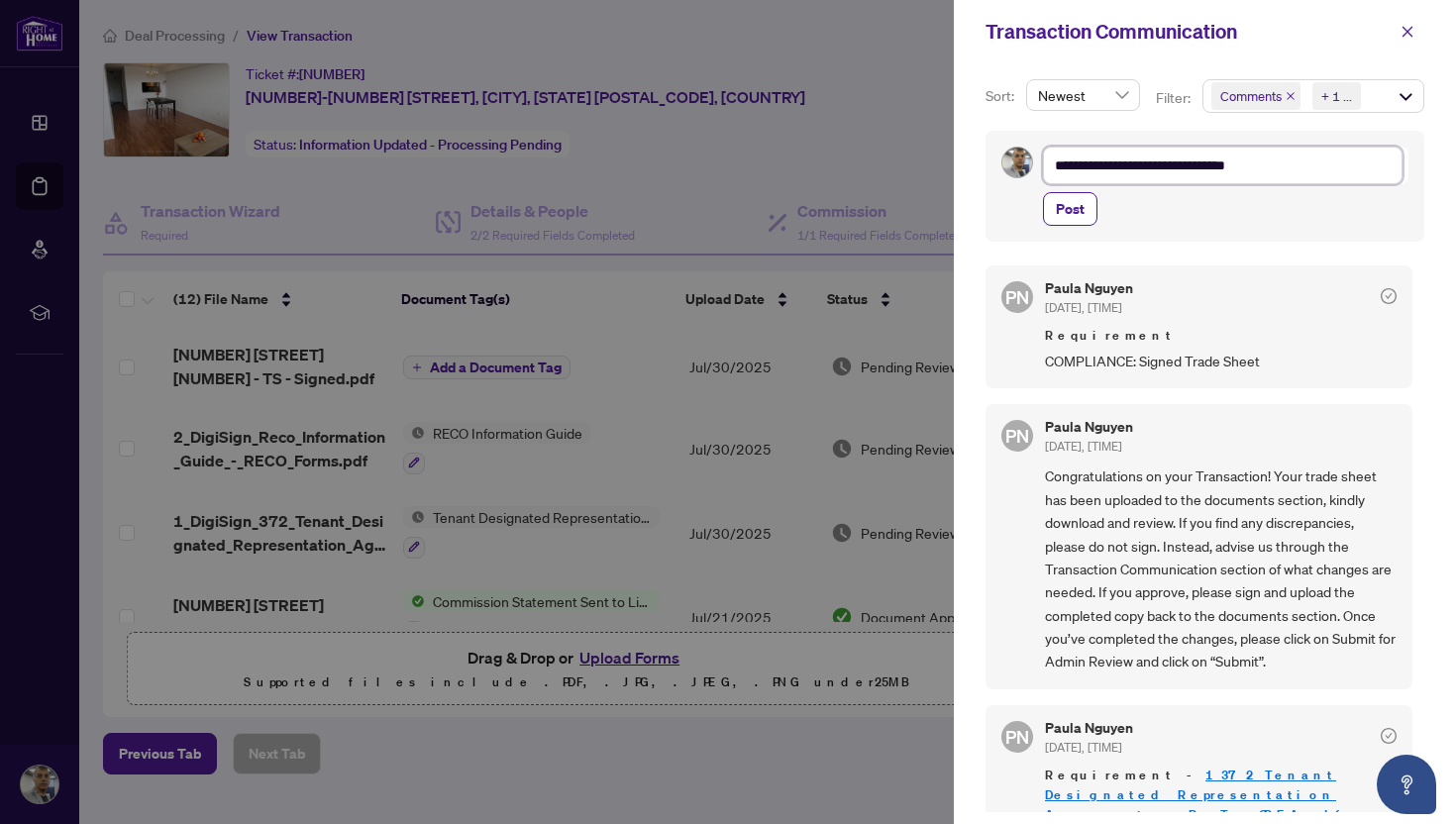 type on "**********" 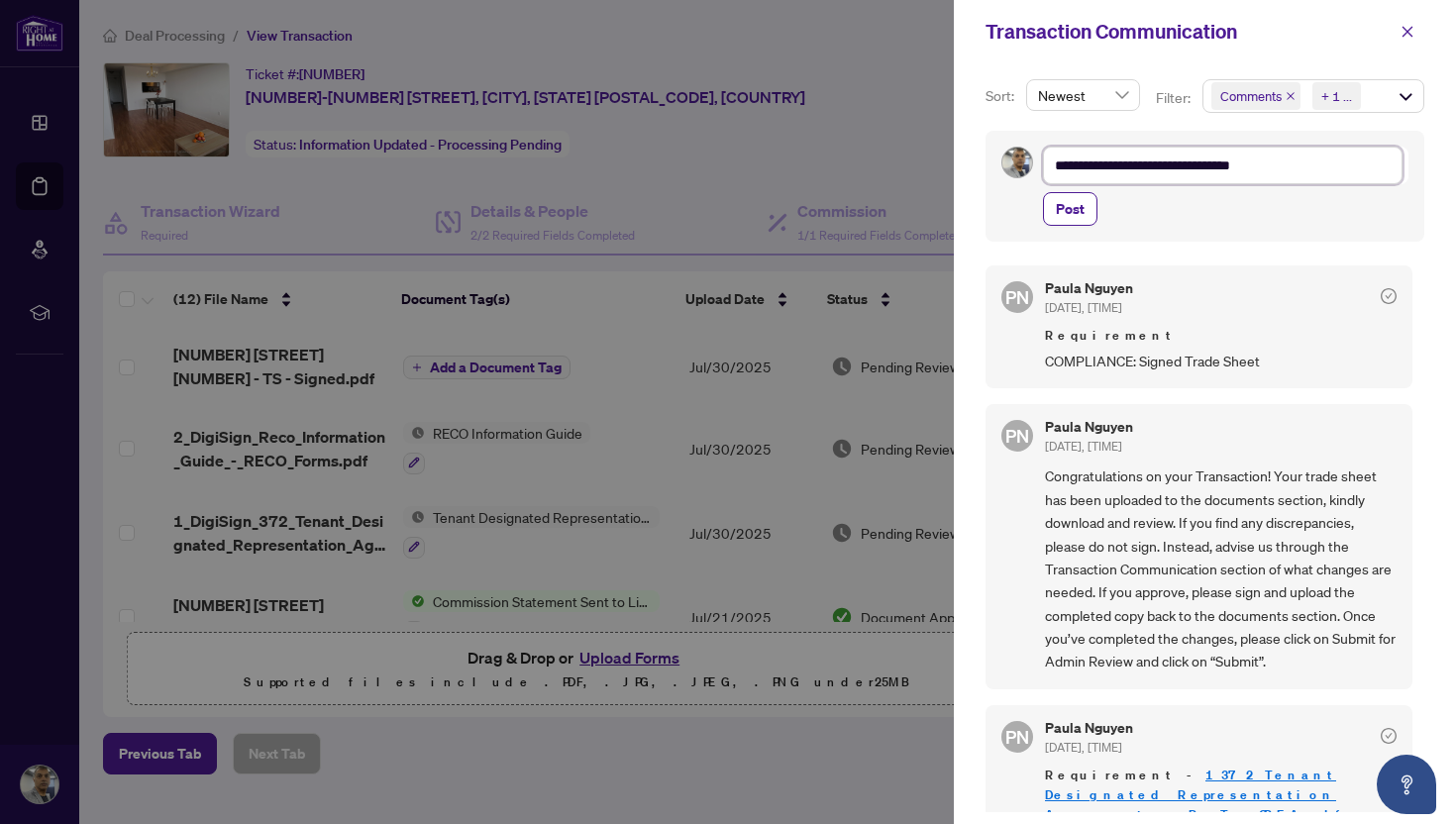 type on "**********" 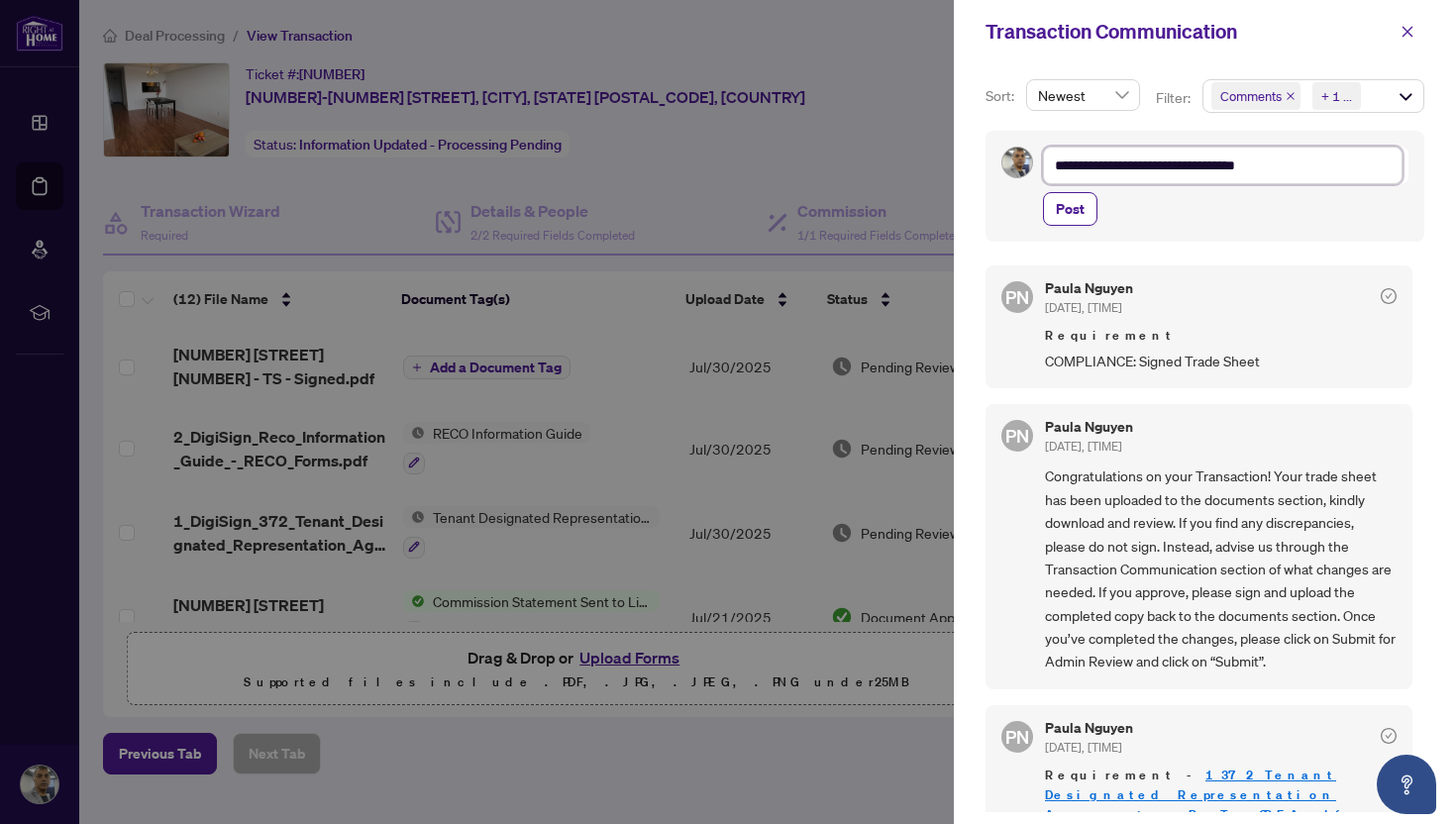 type on "**********" 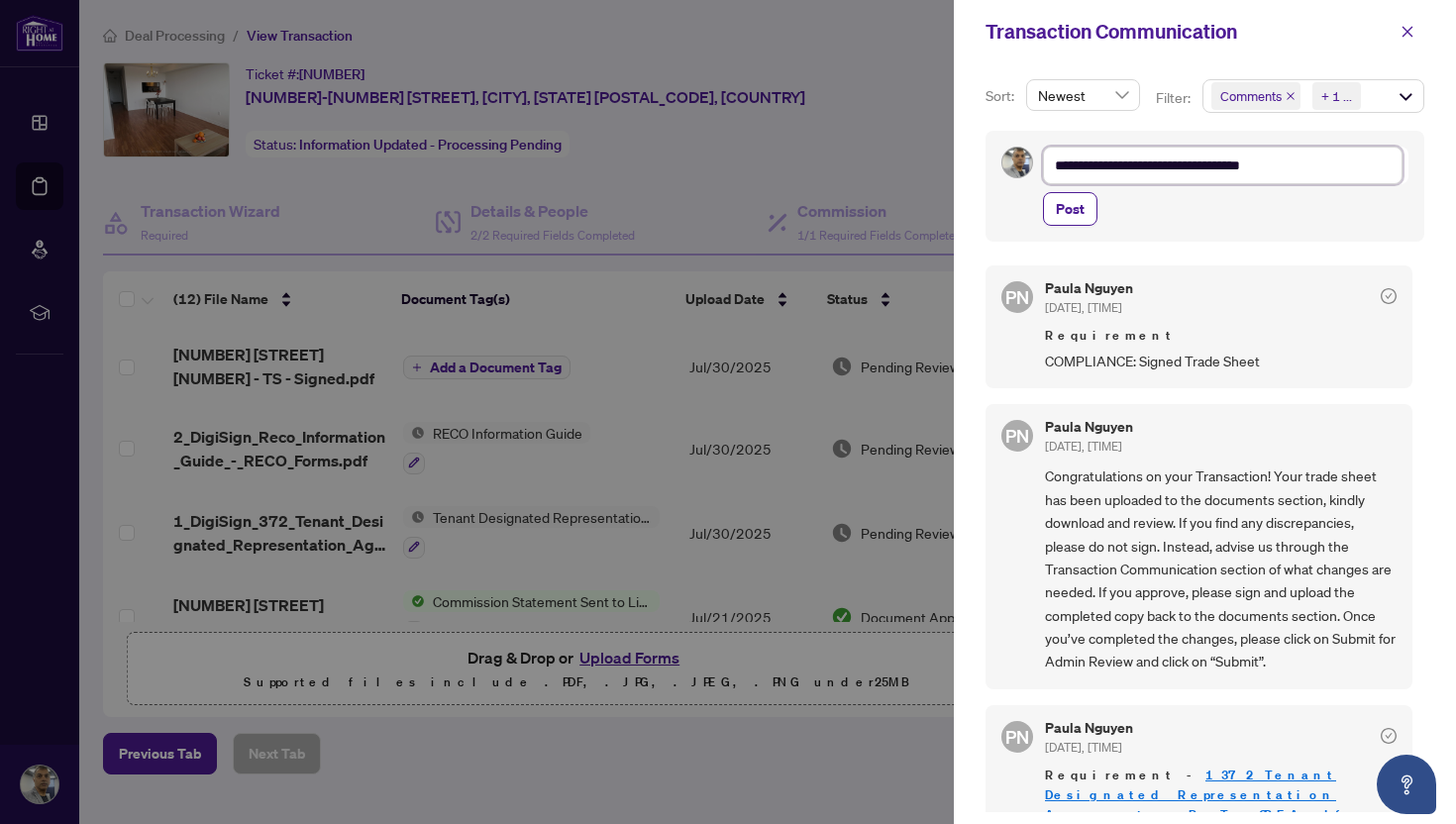 type on "**********" 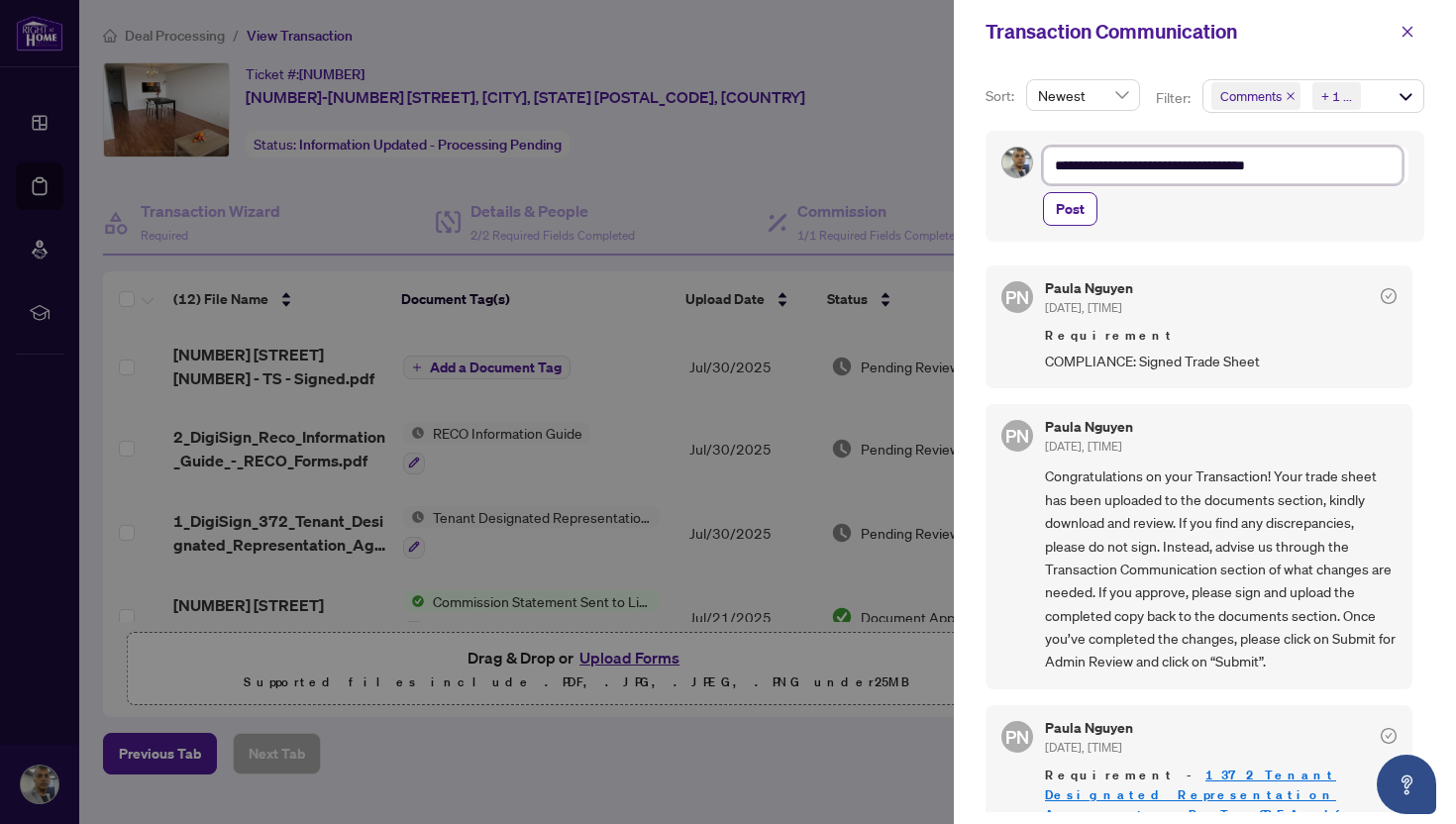 type on "**********" 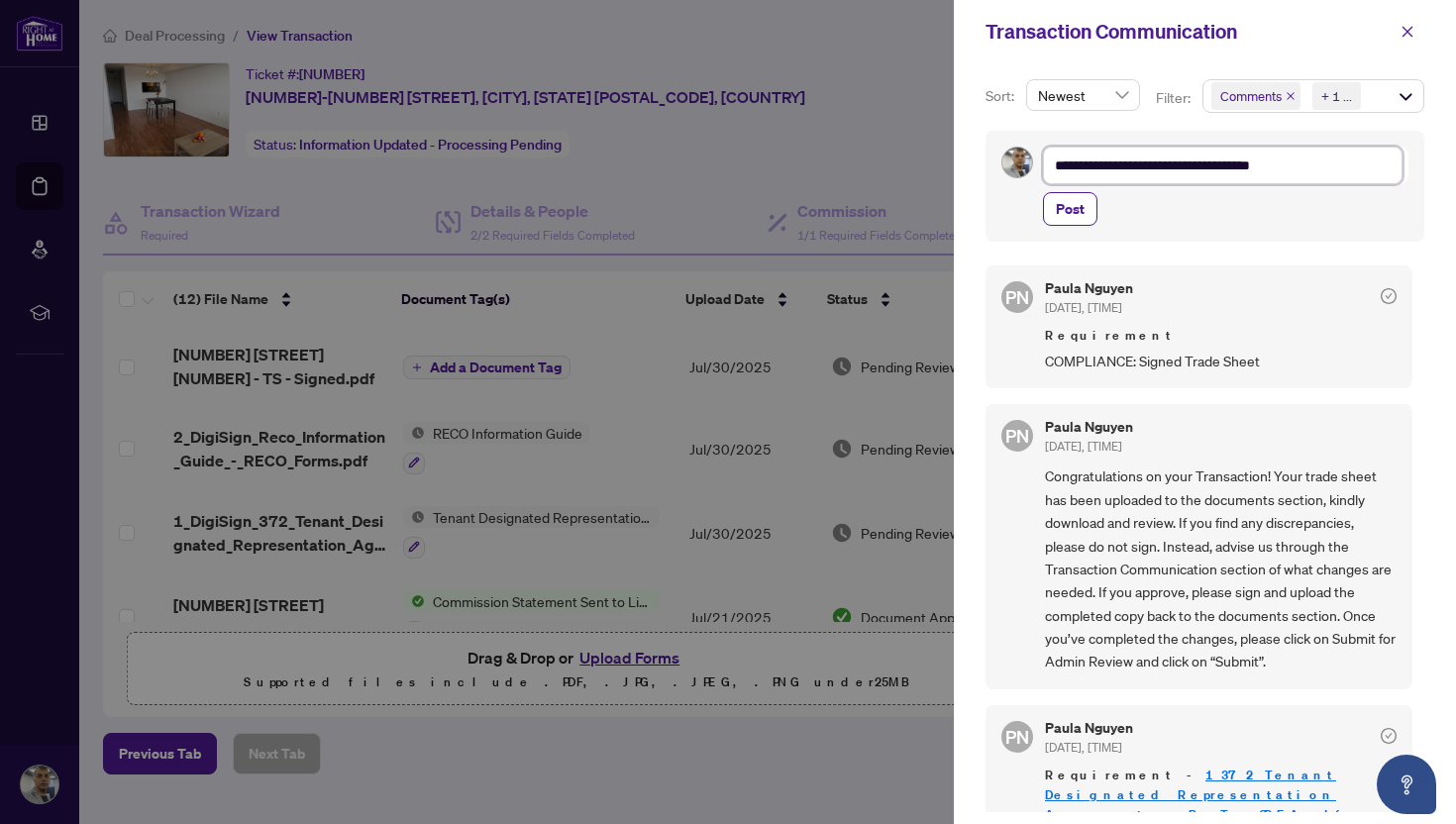 type on "**********" 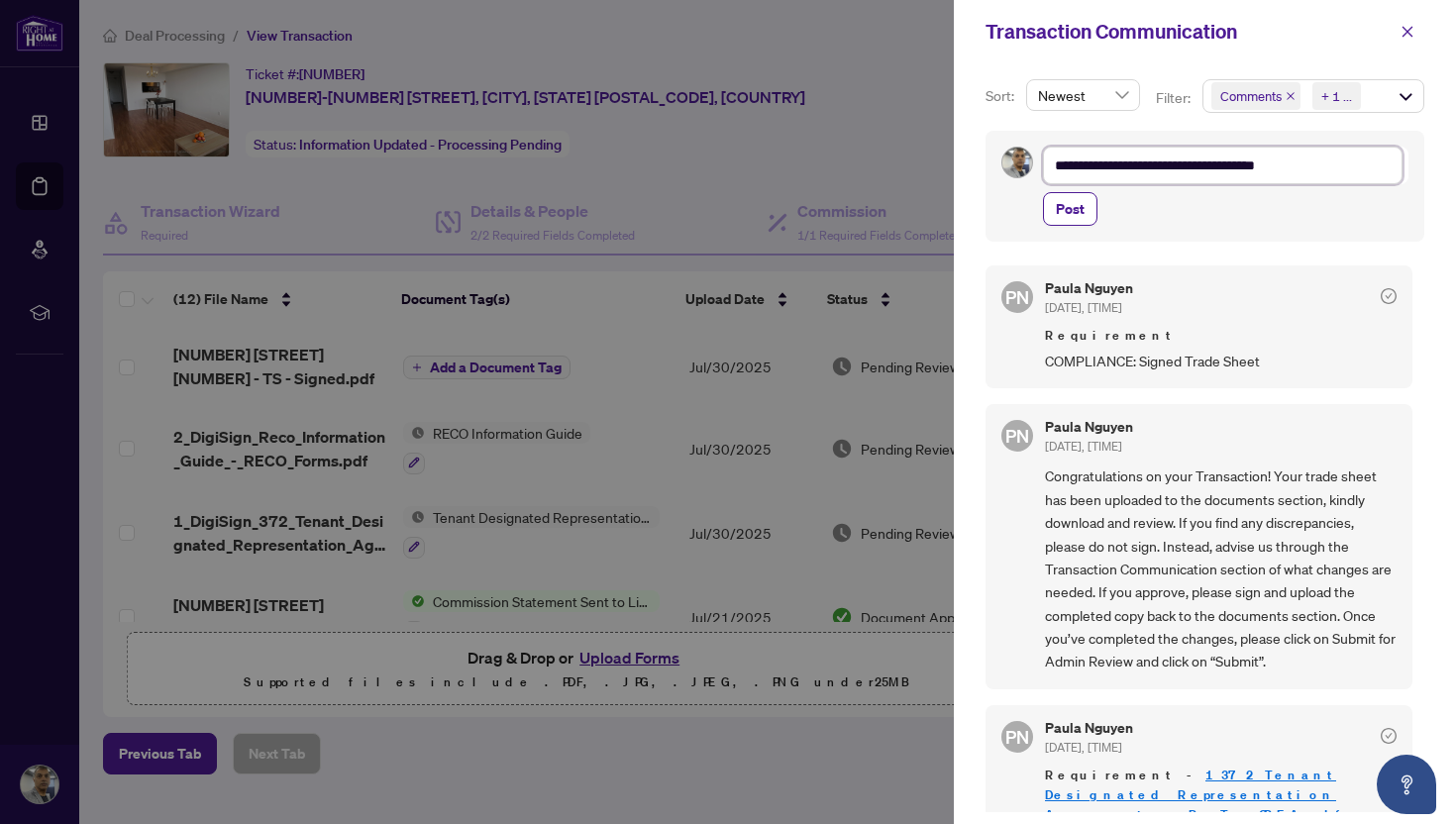 type on "**********" 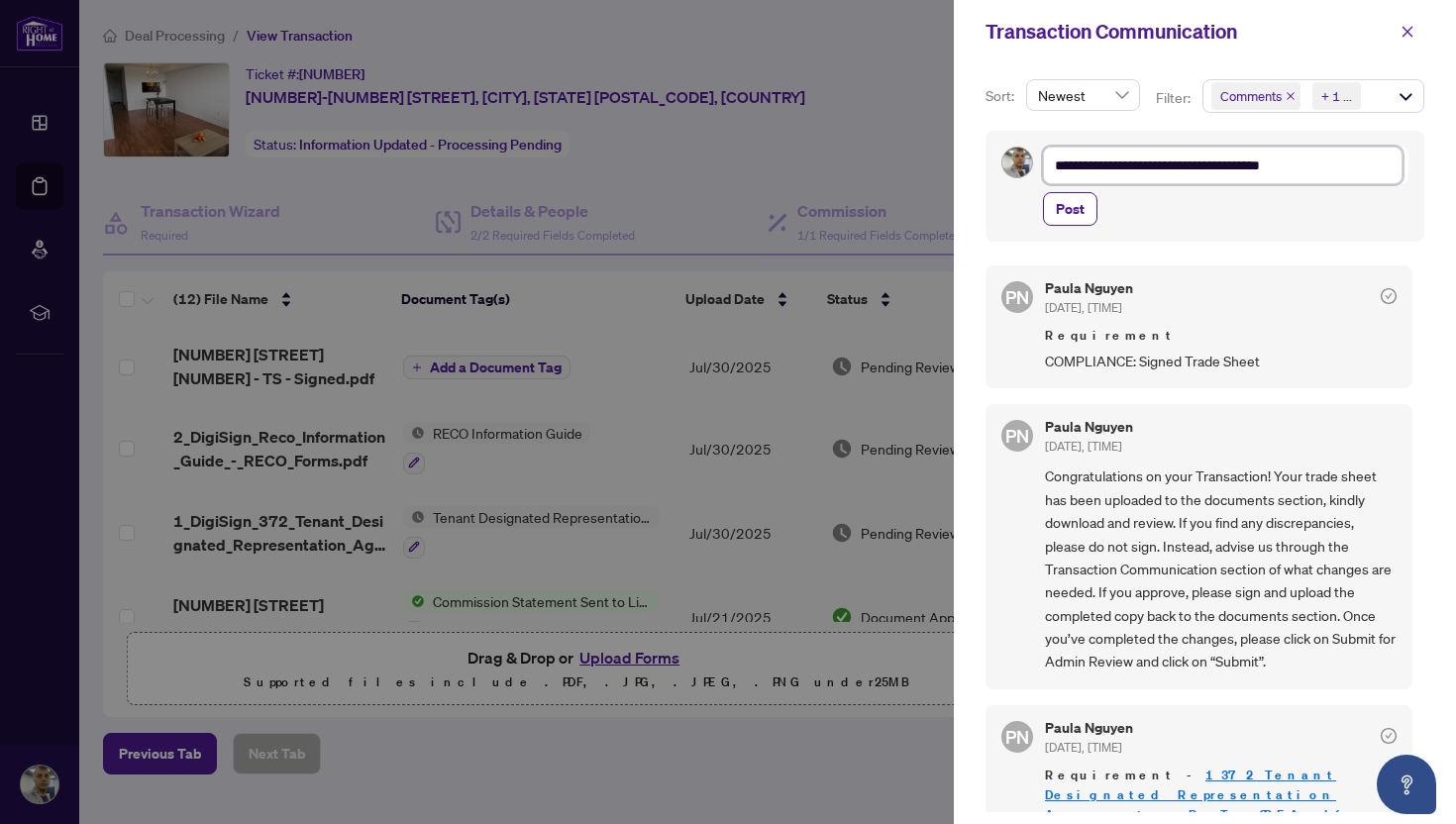 type on "**********" 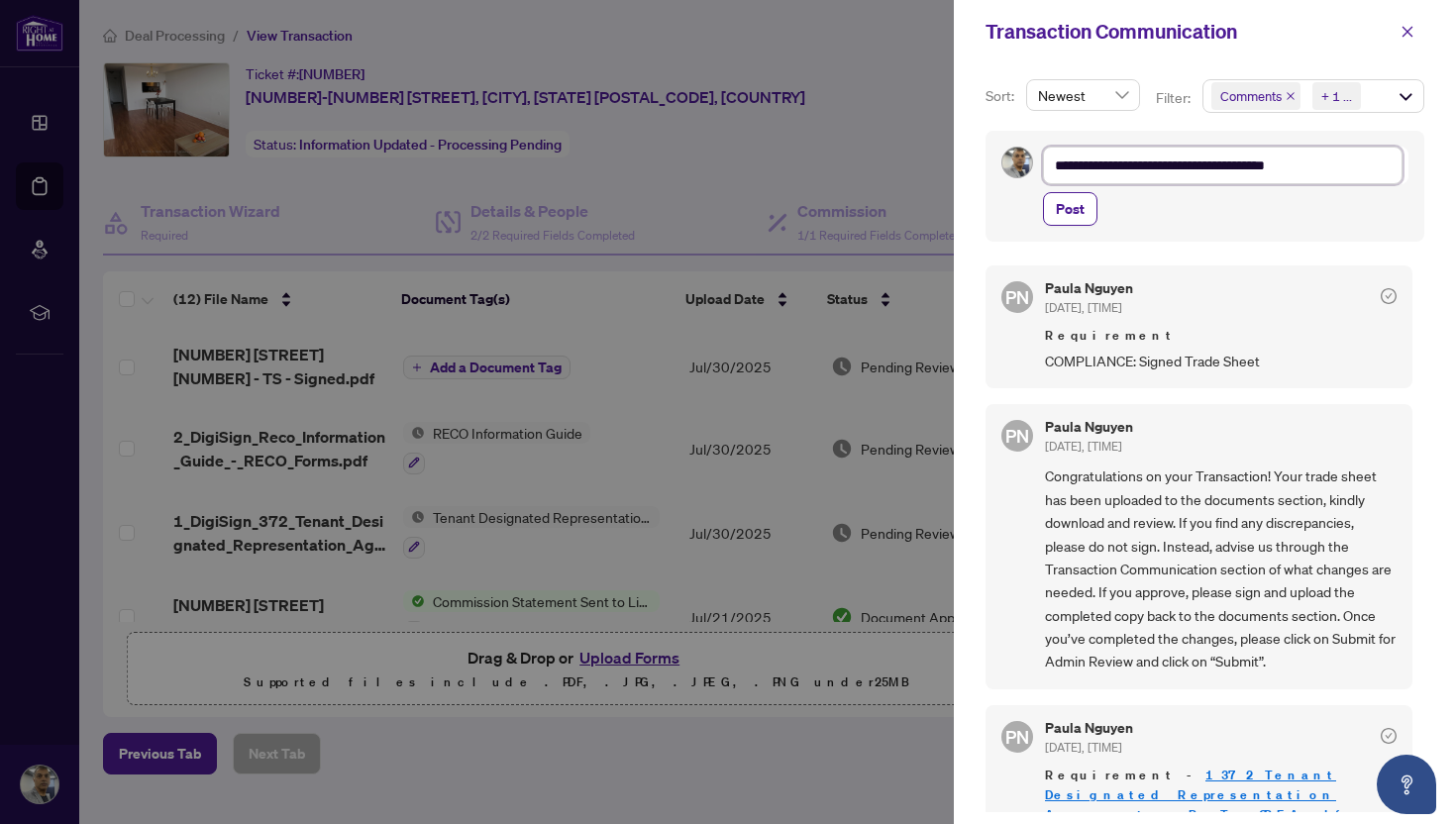 type on "**********" 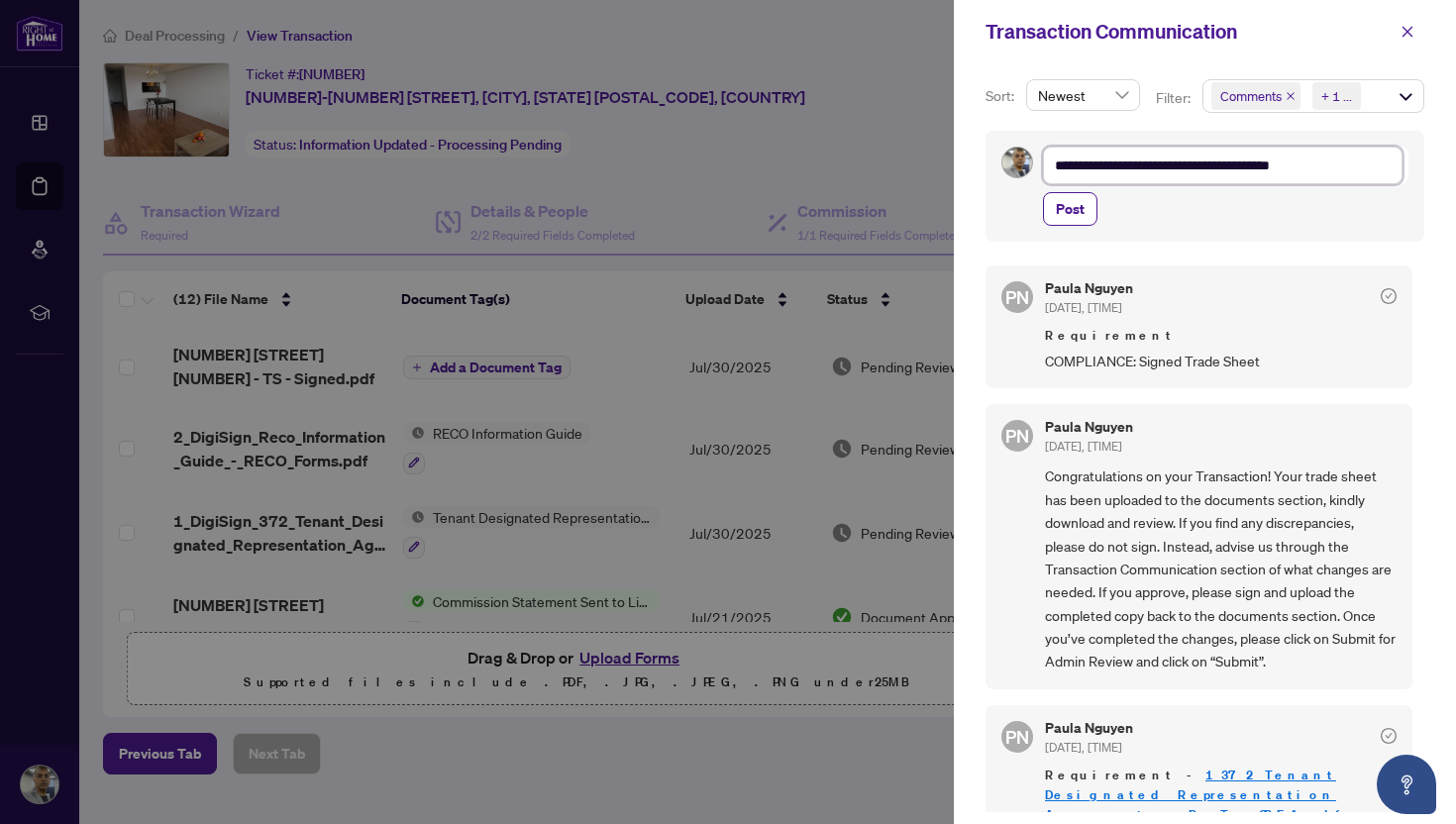 type on "**********" 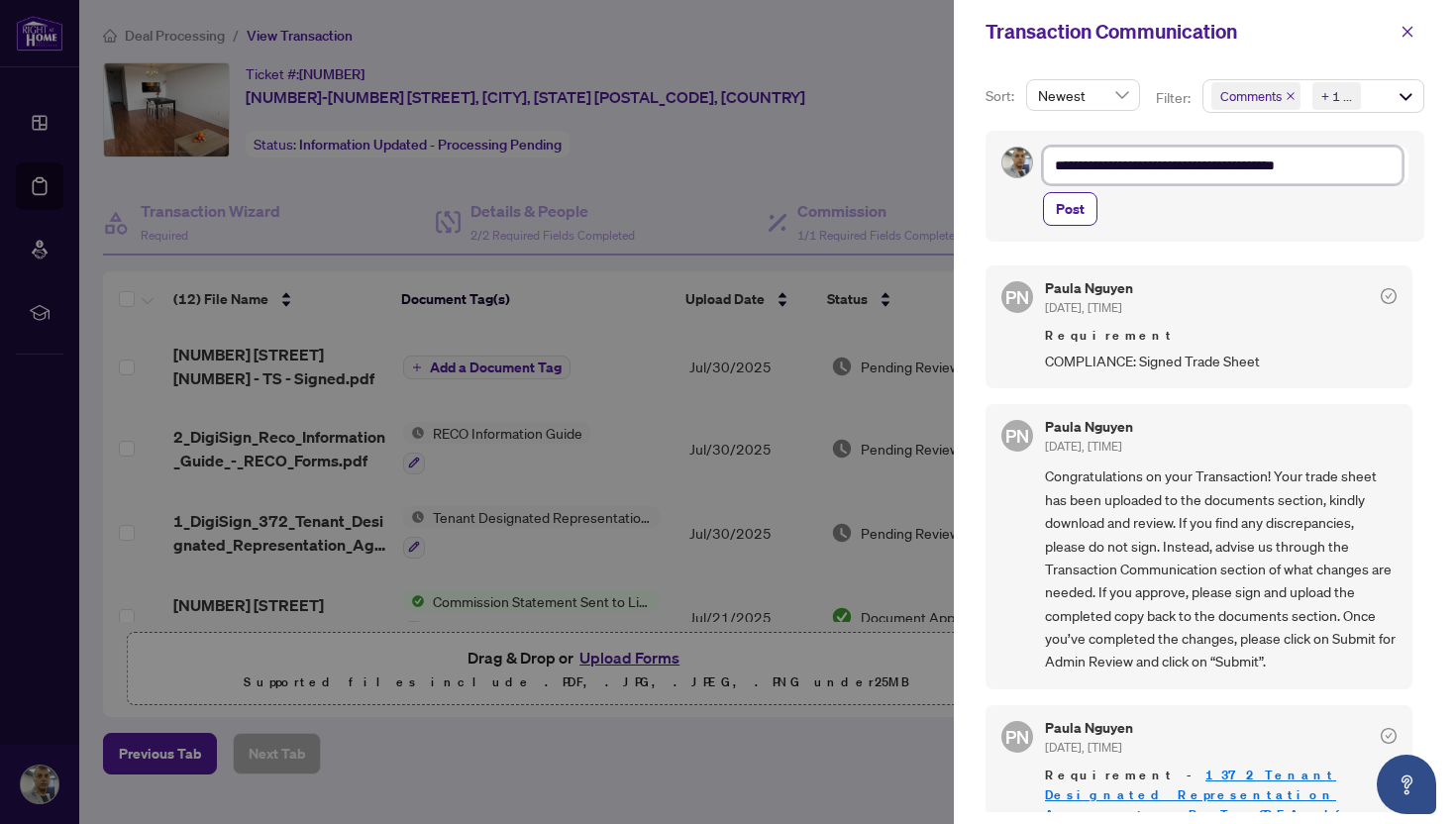 type on "**********" 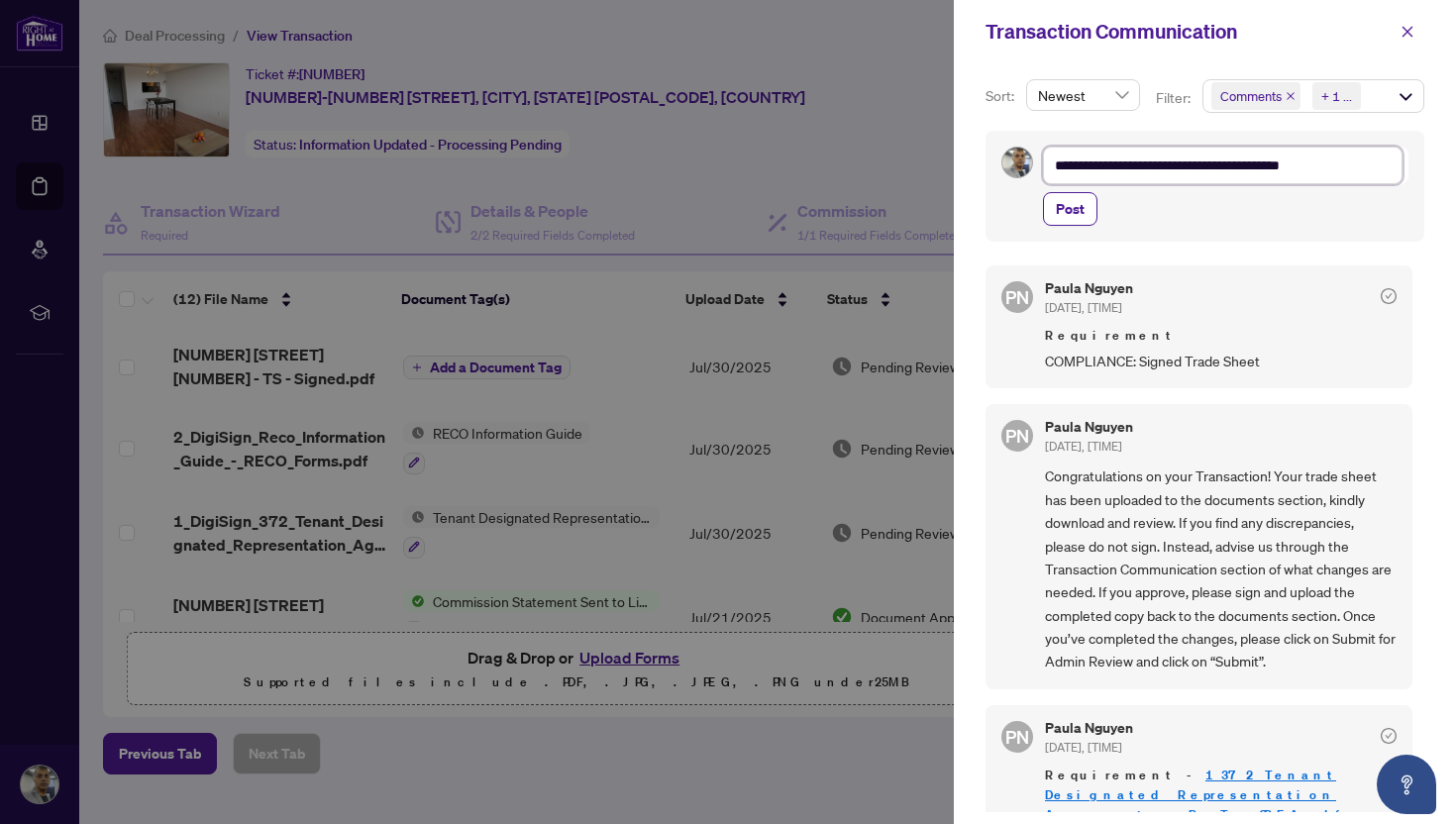type on "**********" 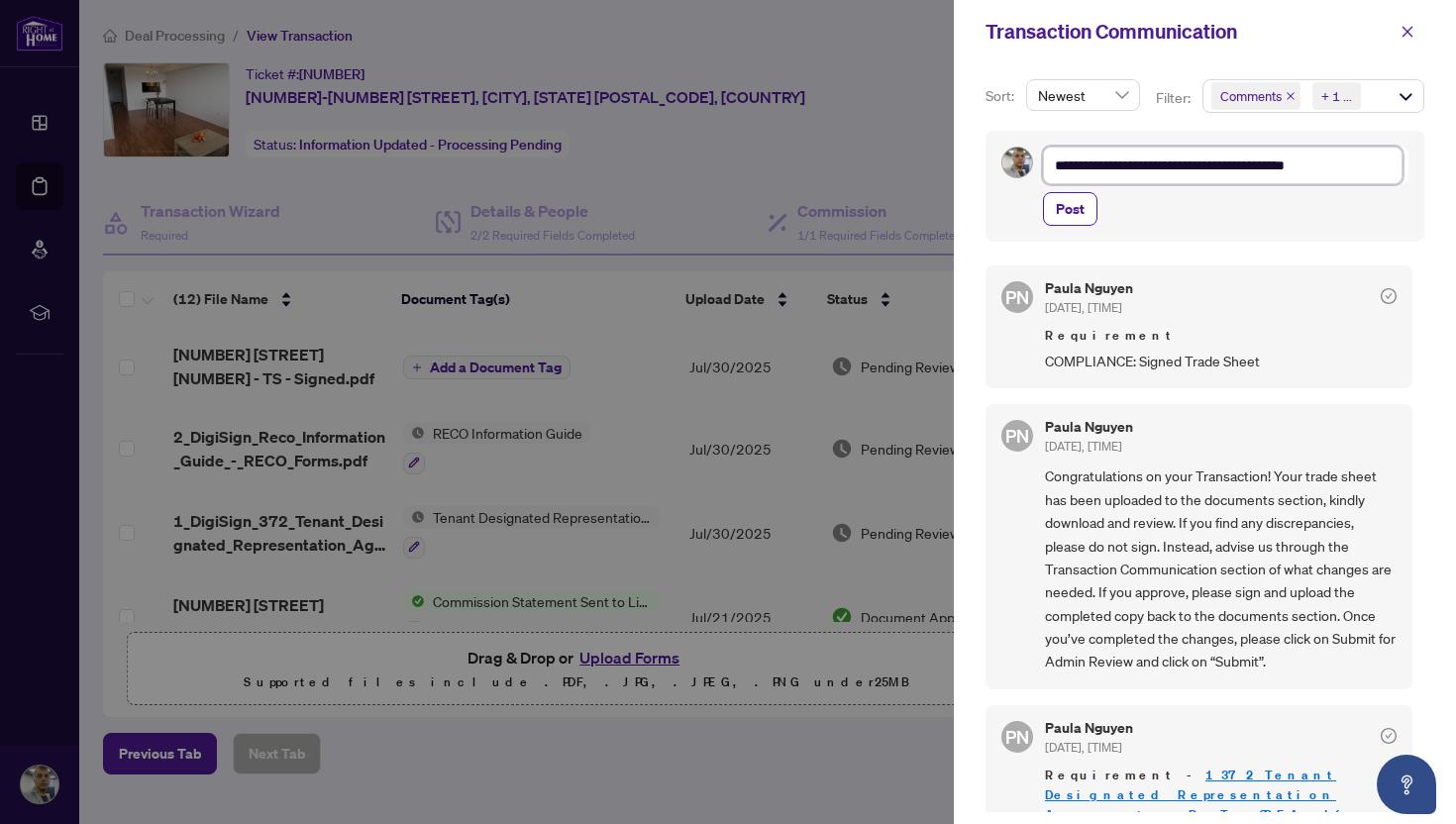 type on "**********" 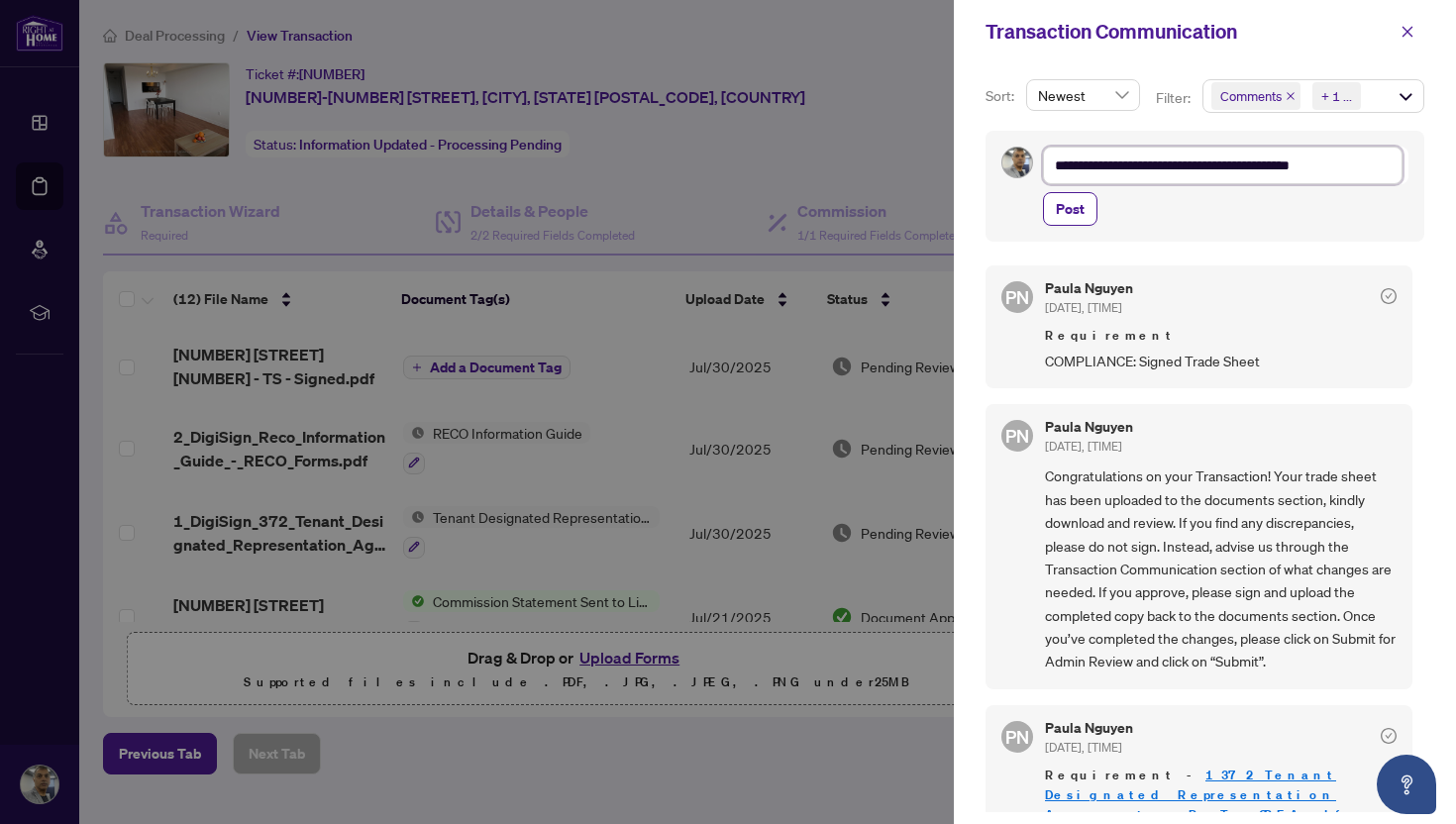 type on "**********" 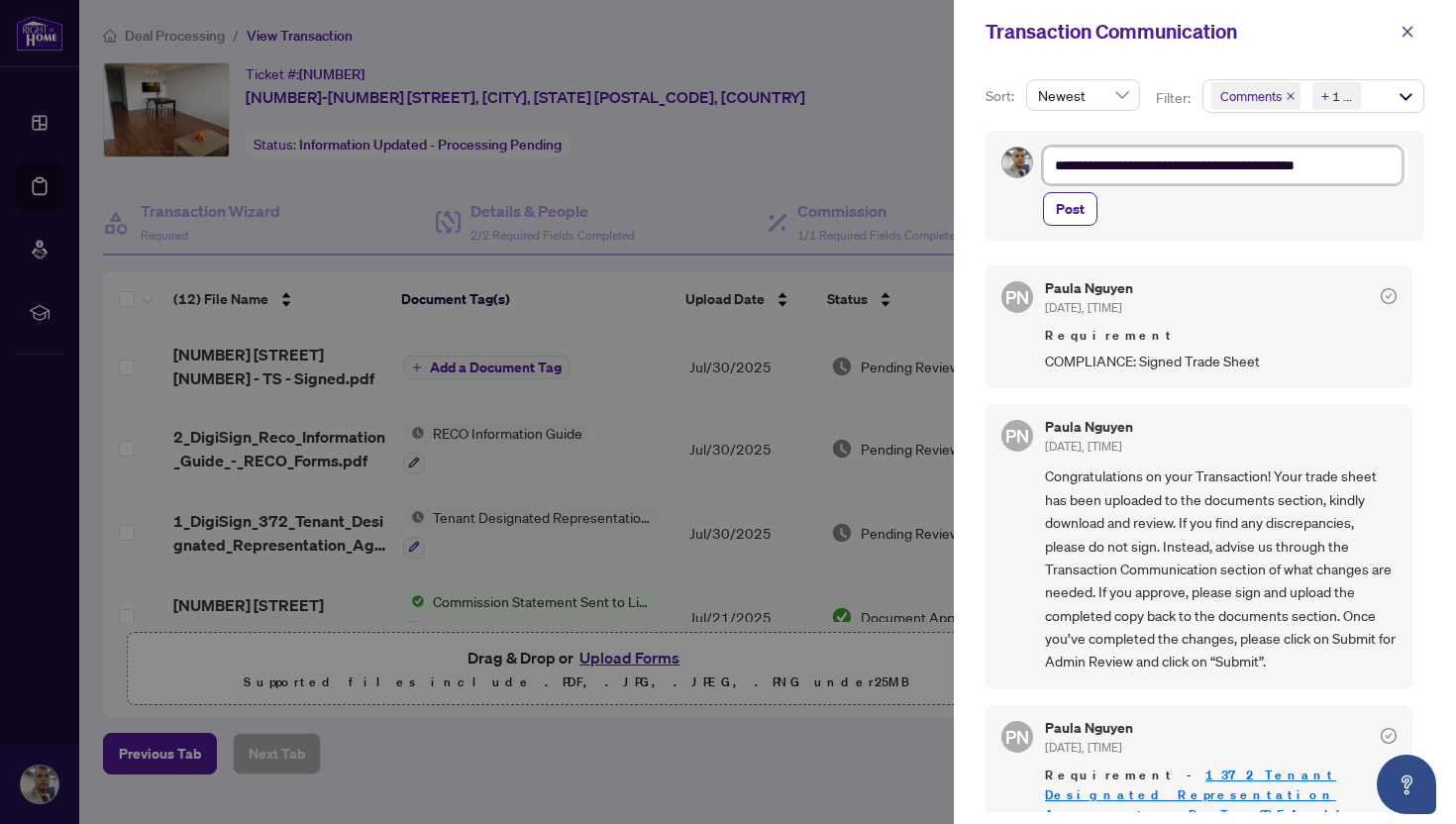 type on "**********" 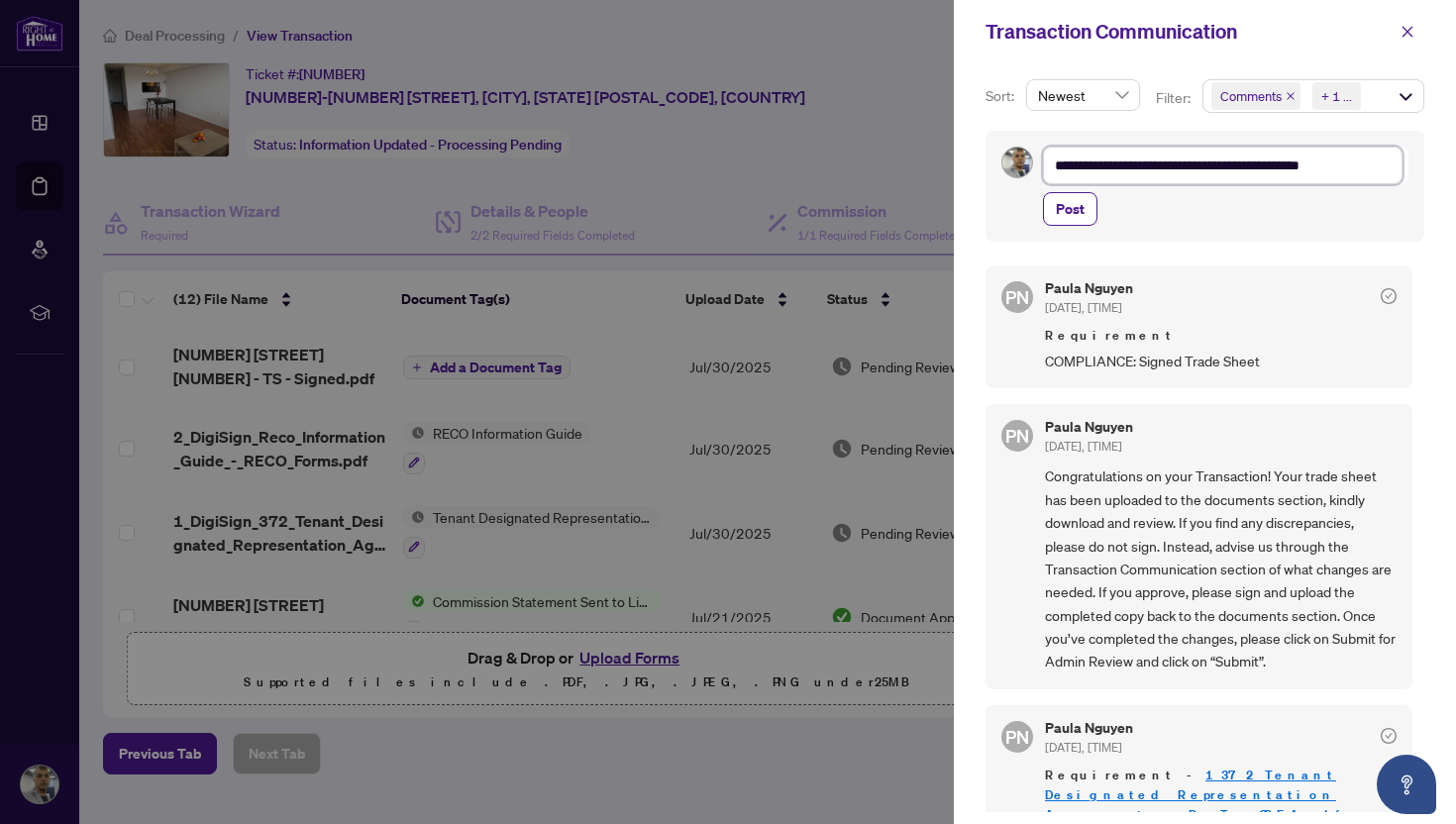 type on "**********" 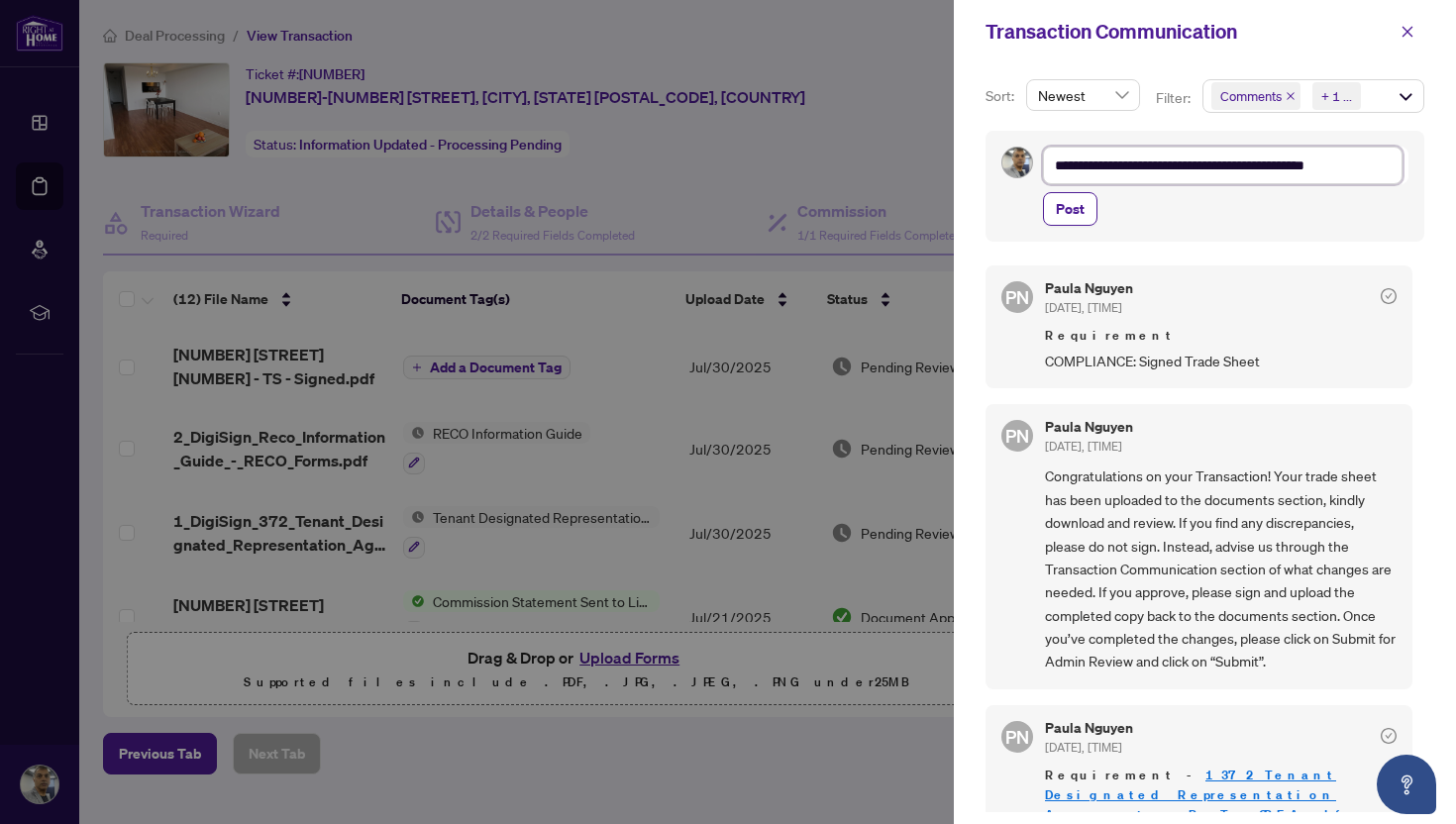 type on "**********" 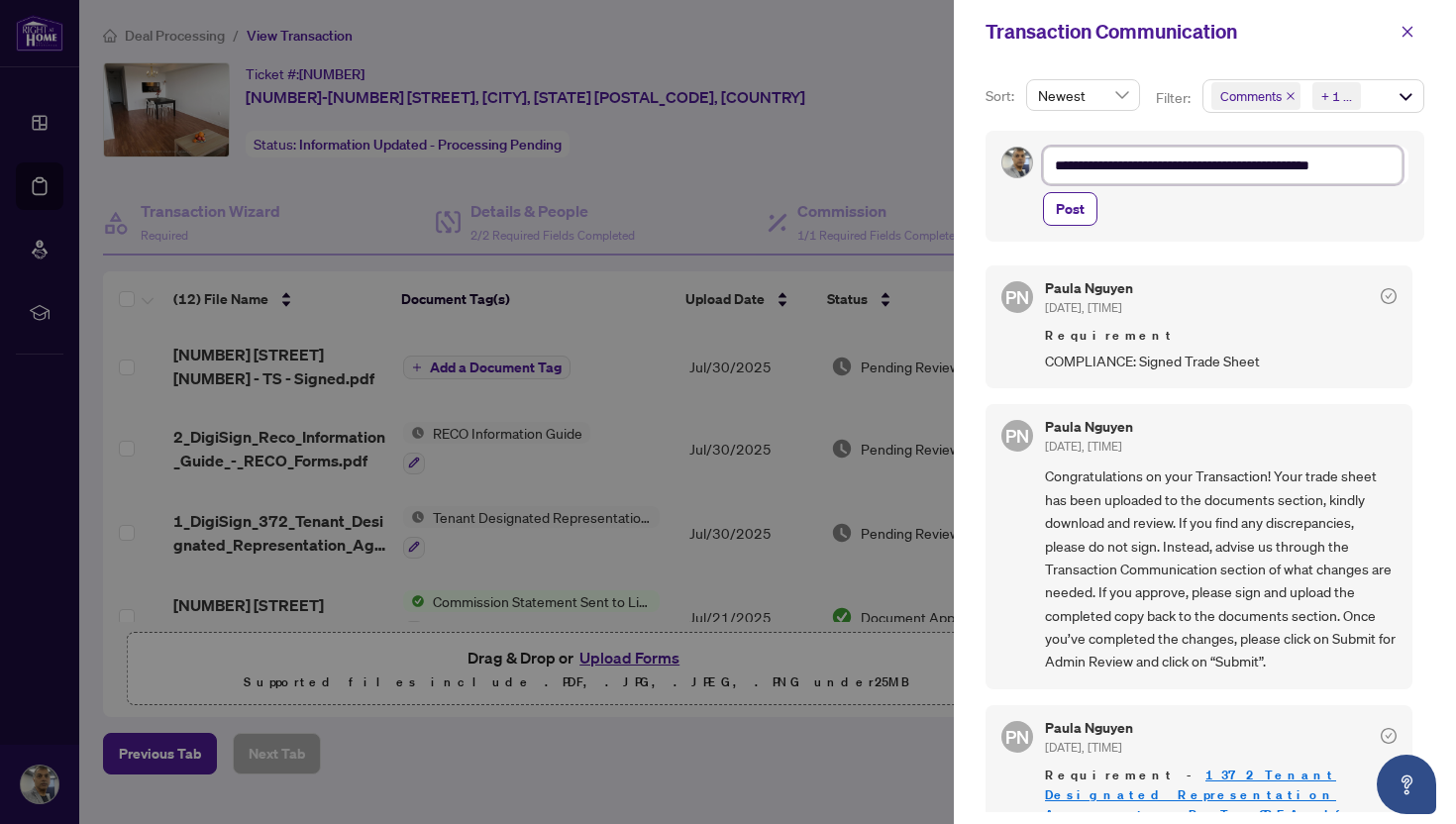 type on "**********" 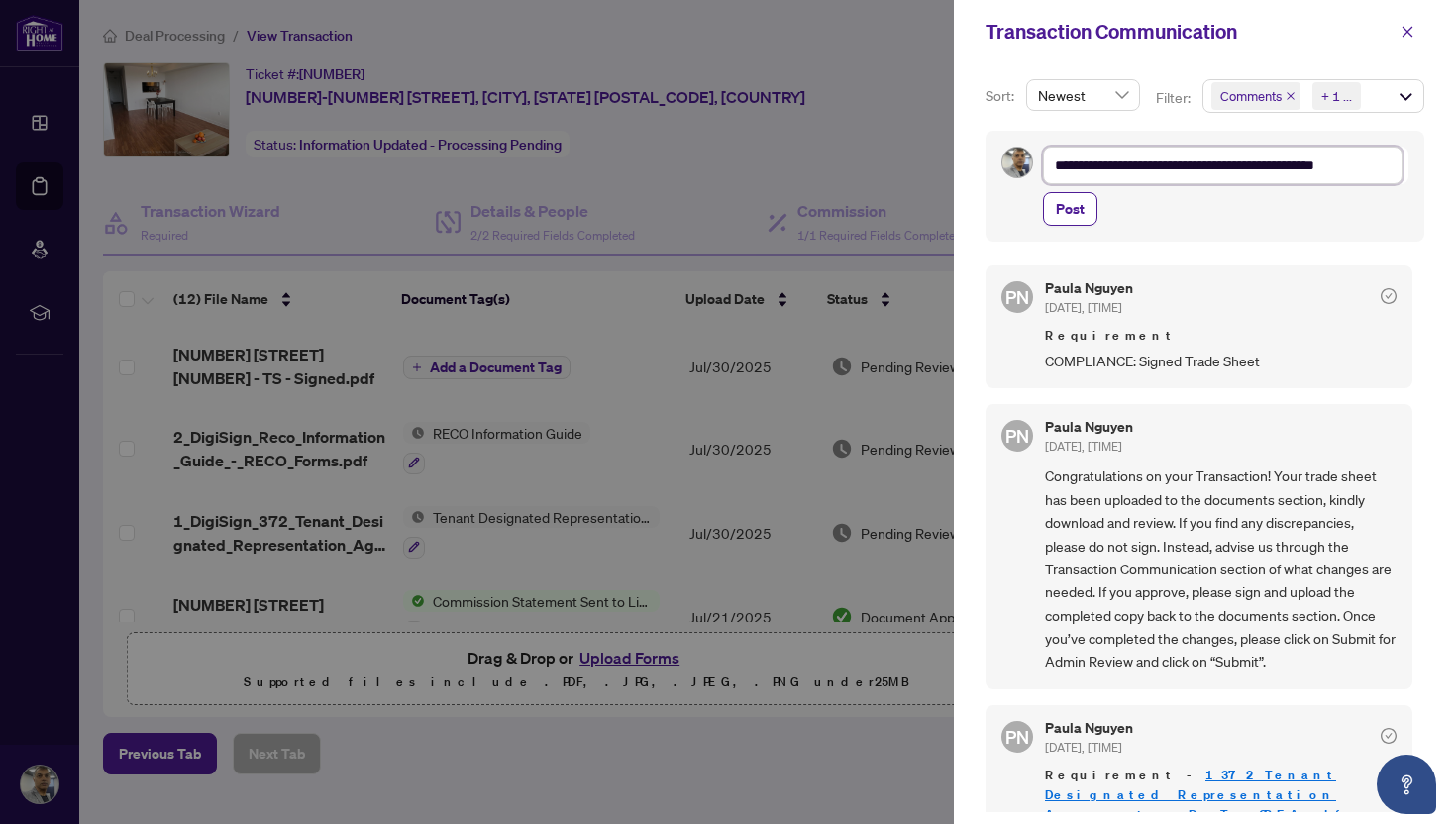 type on "**********" 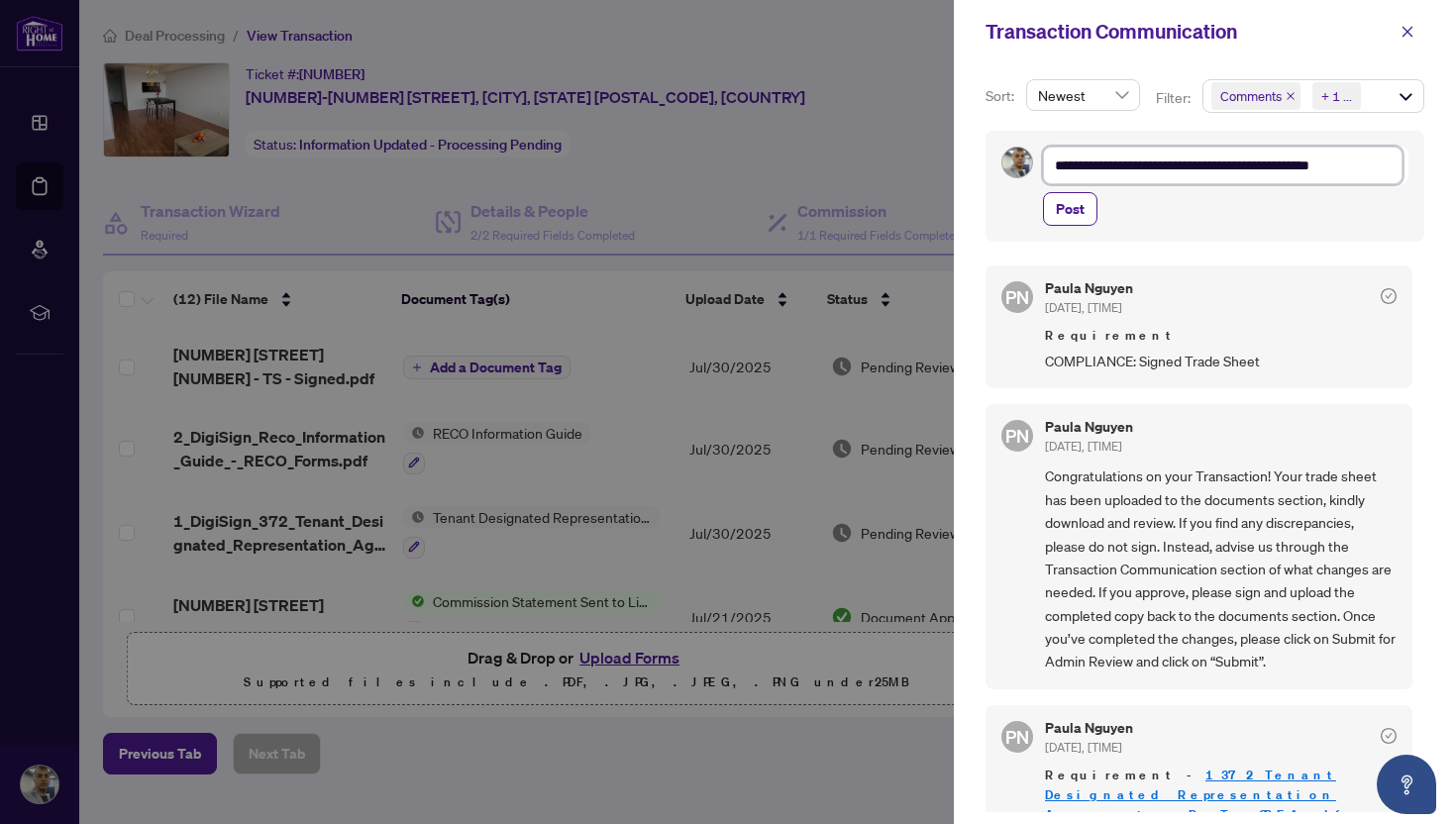 type on "**********" 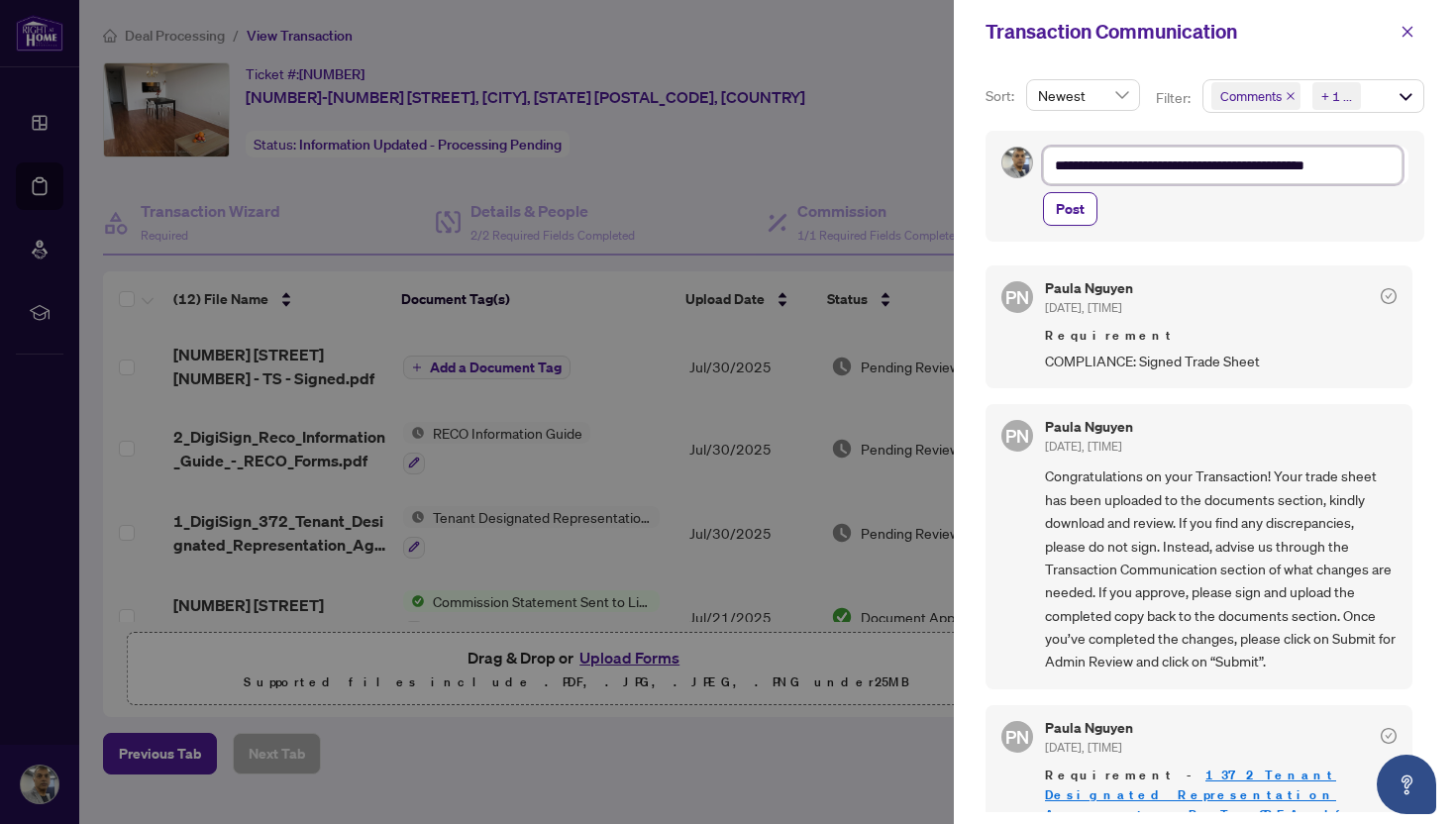 type on "**********" 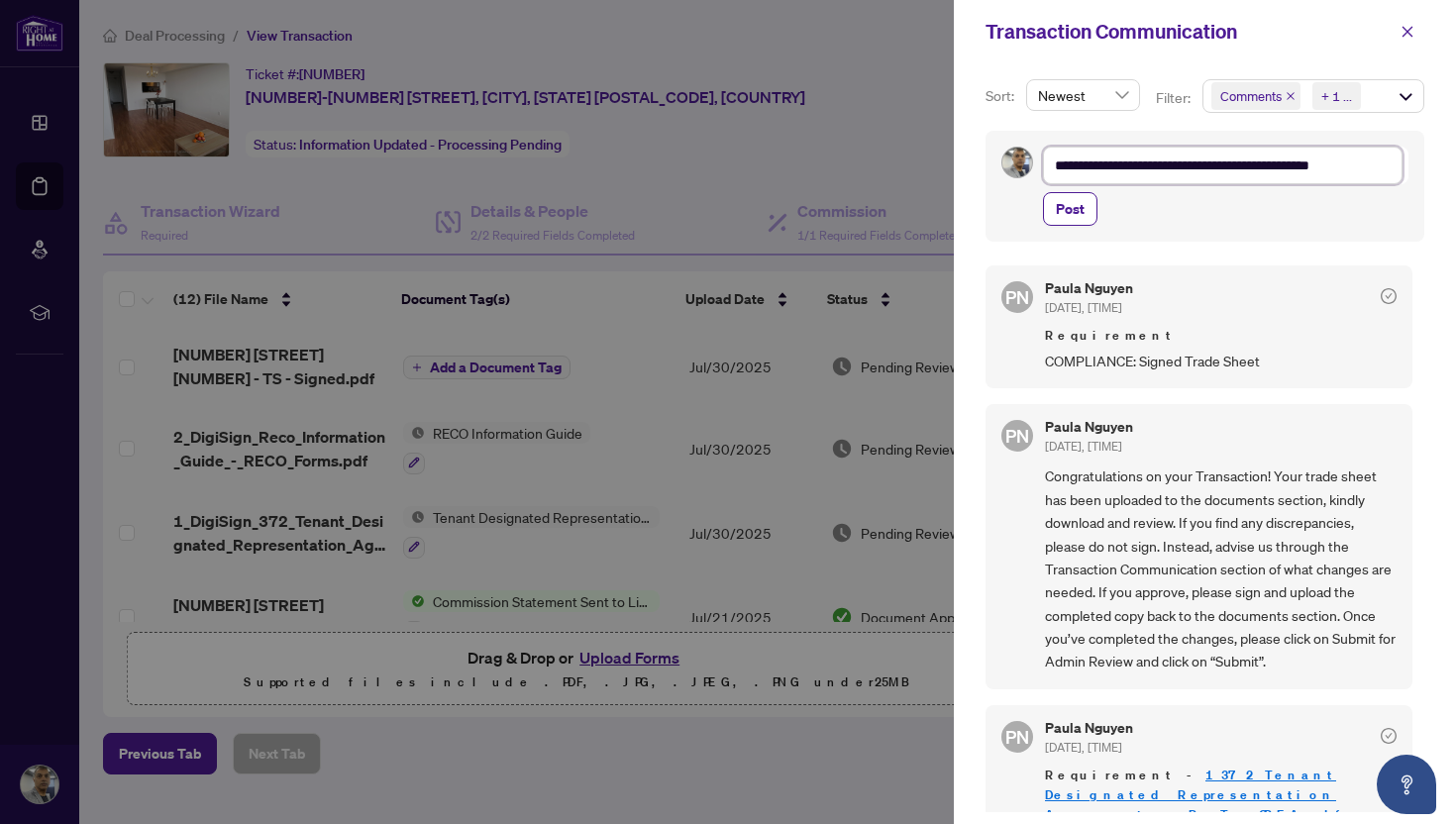 type on "**********" 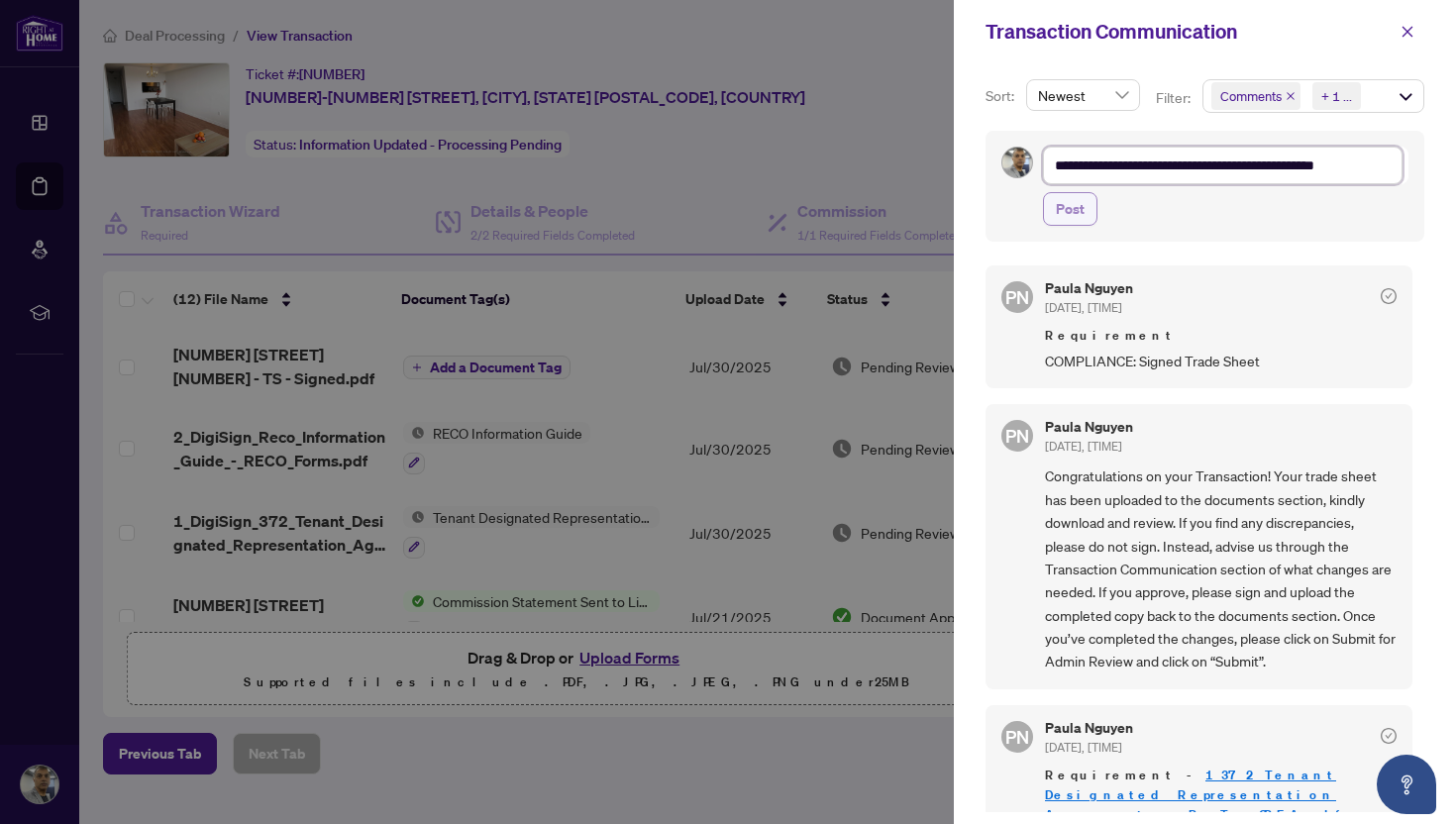 type on "**********" 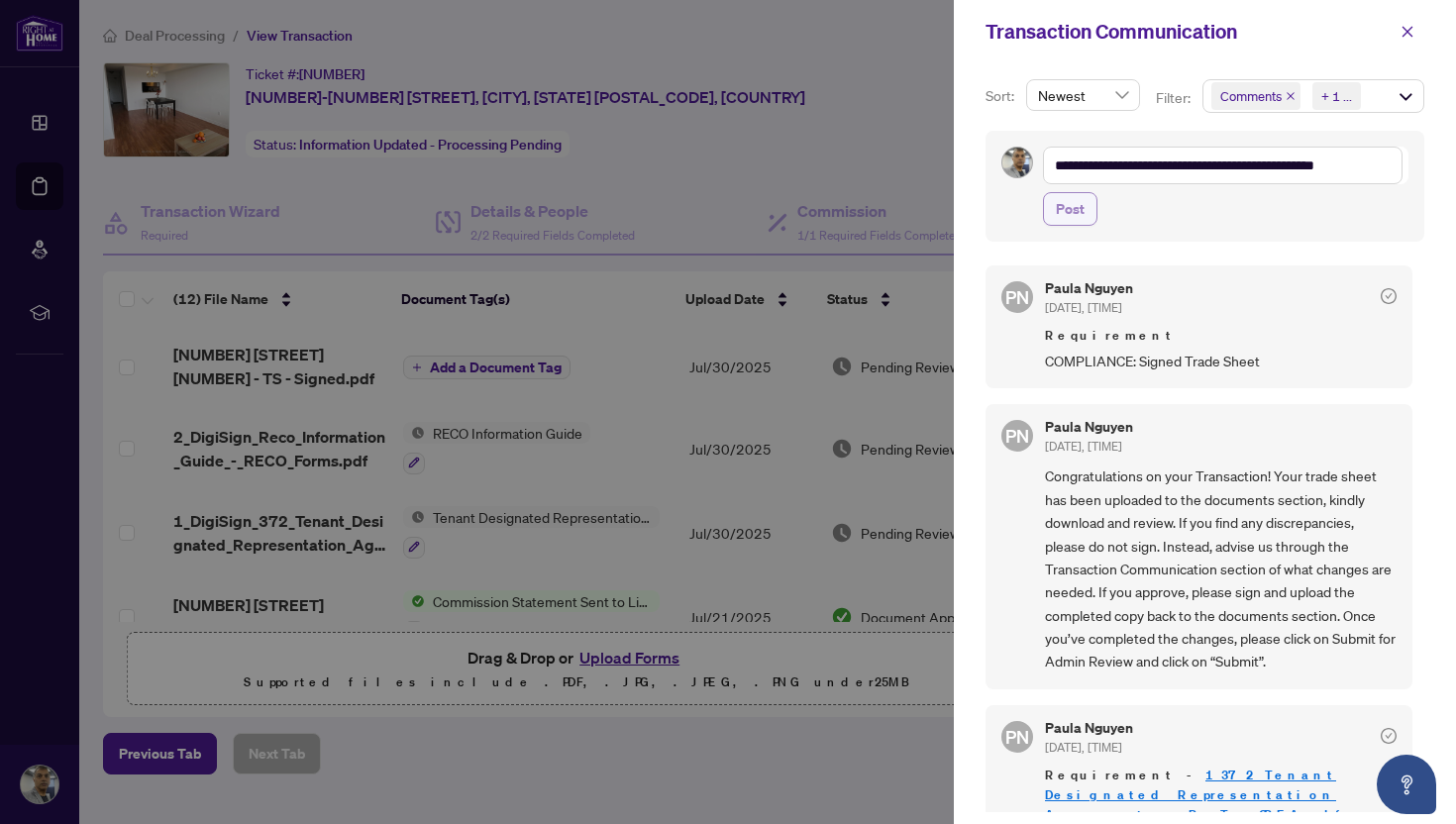 click on "Post" at bounding box center [1070, 209] 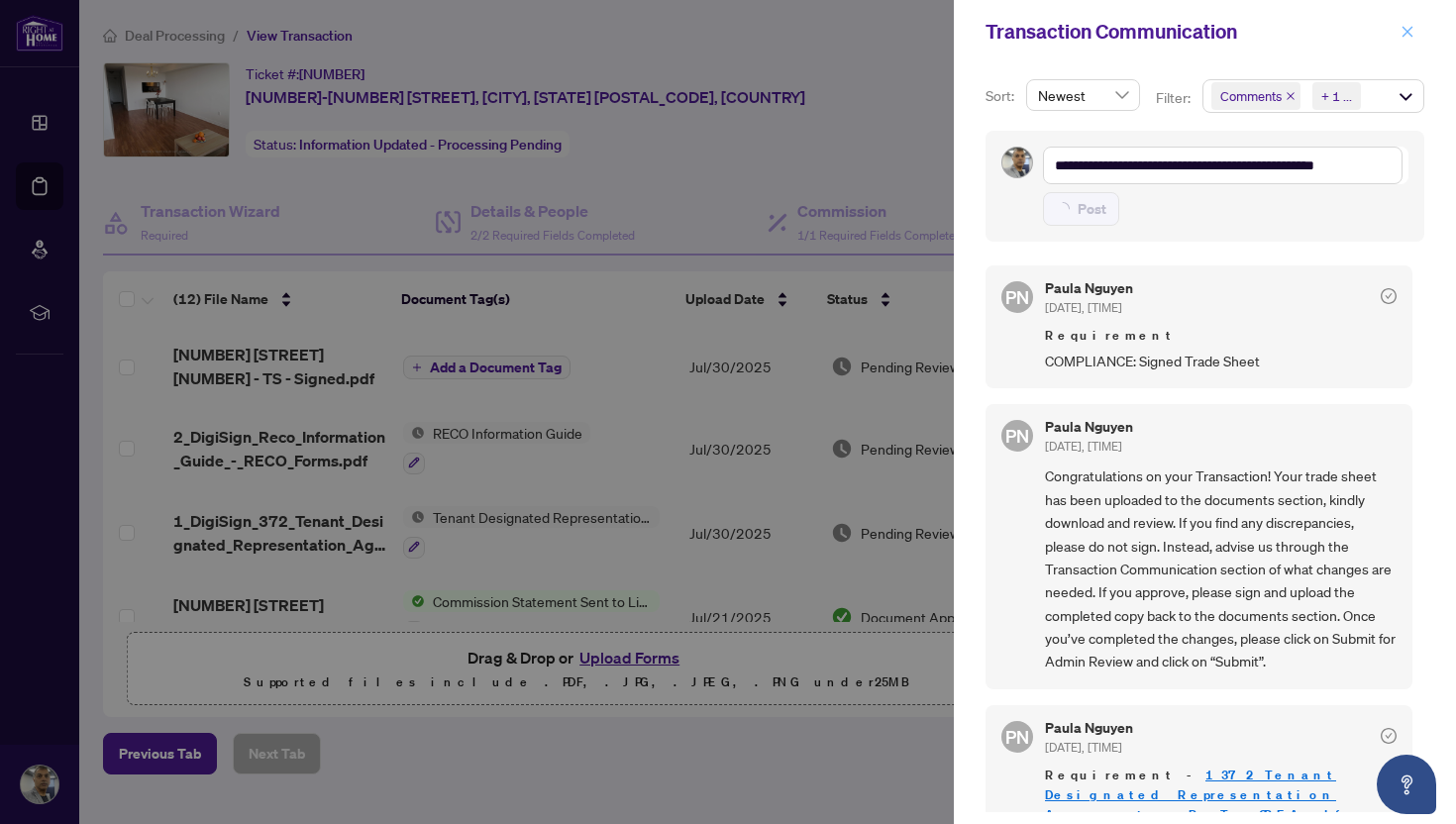 type on "**********" 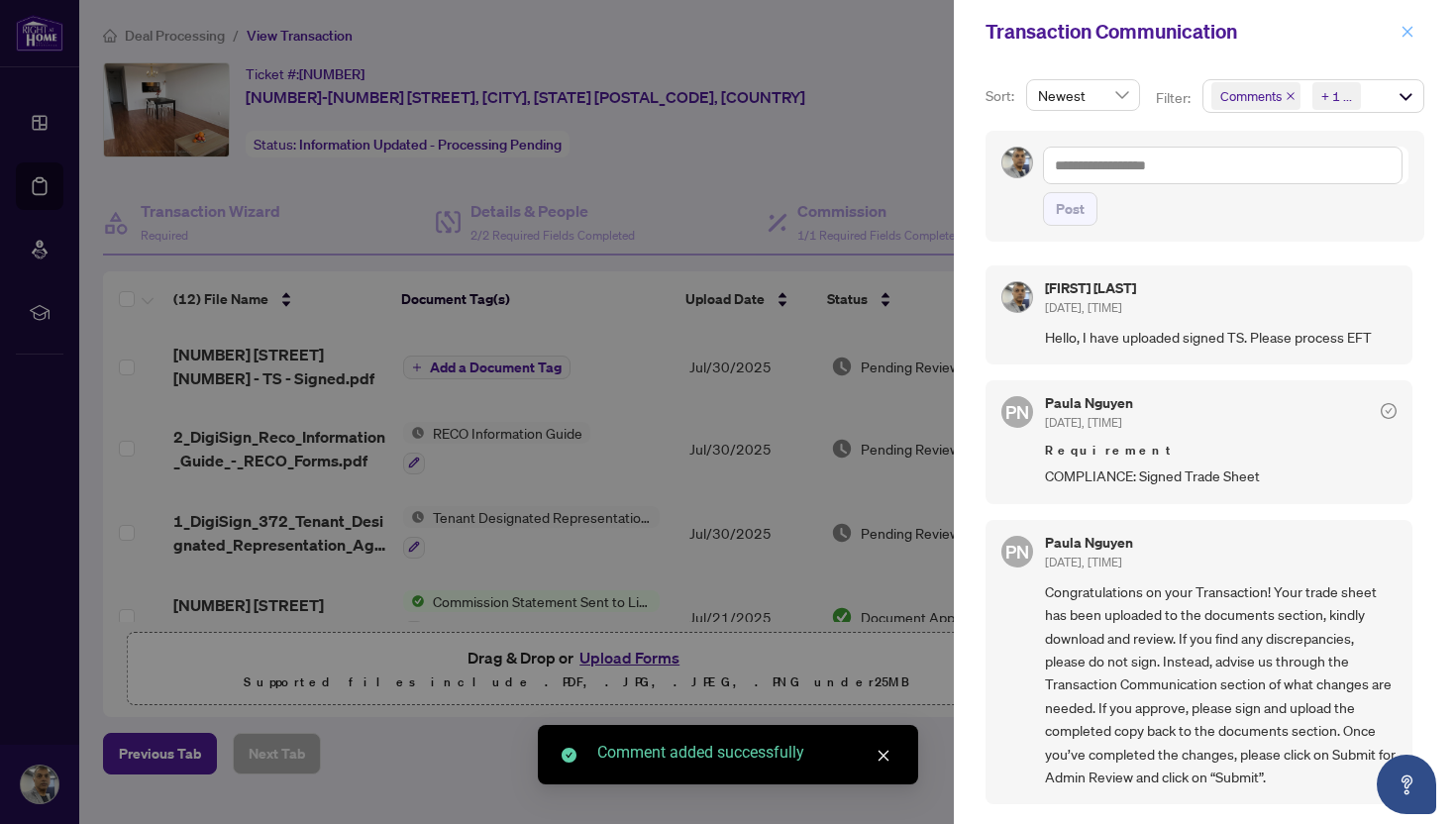 click 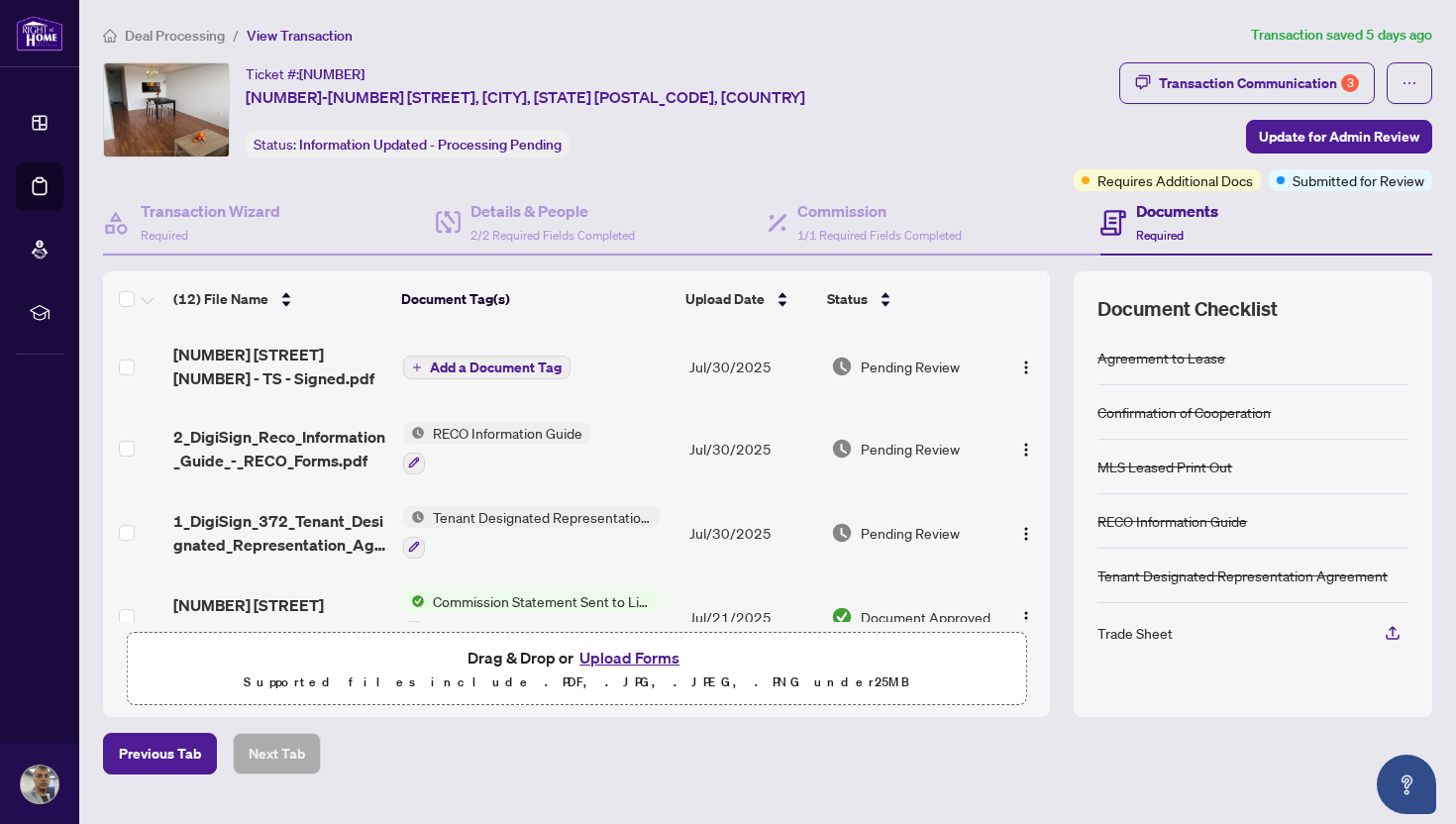 click on "Deal Processing" at bounding box center [174, 36] 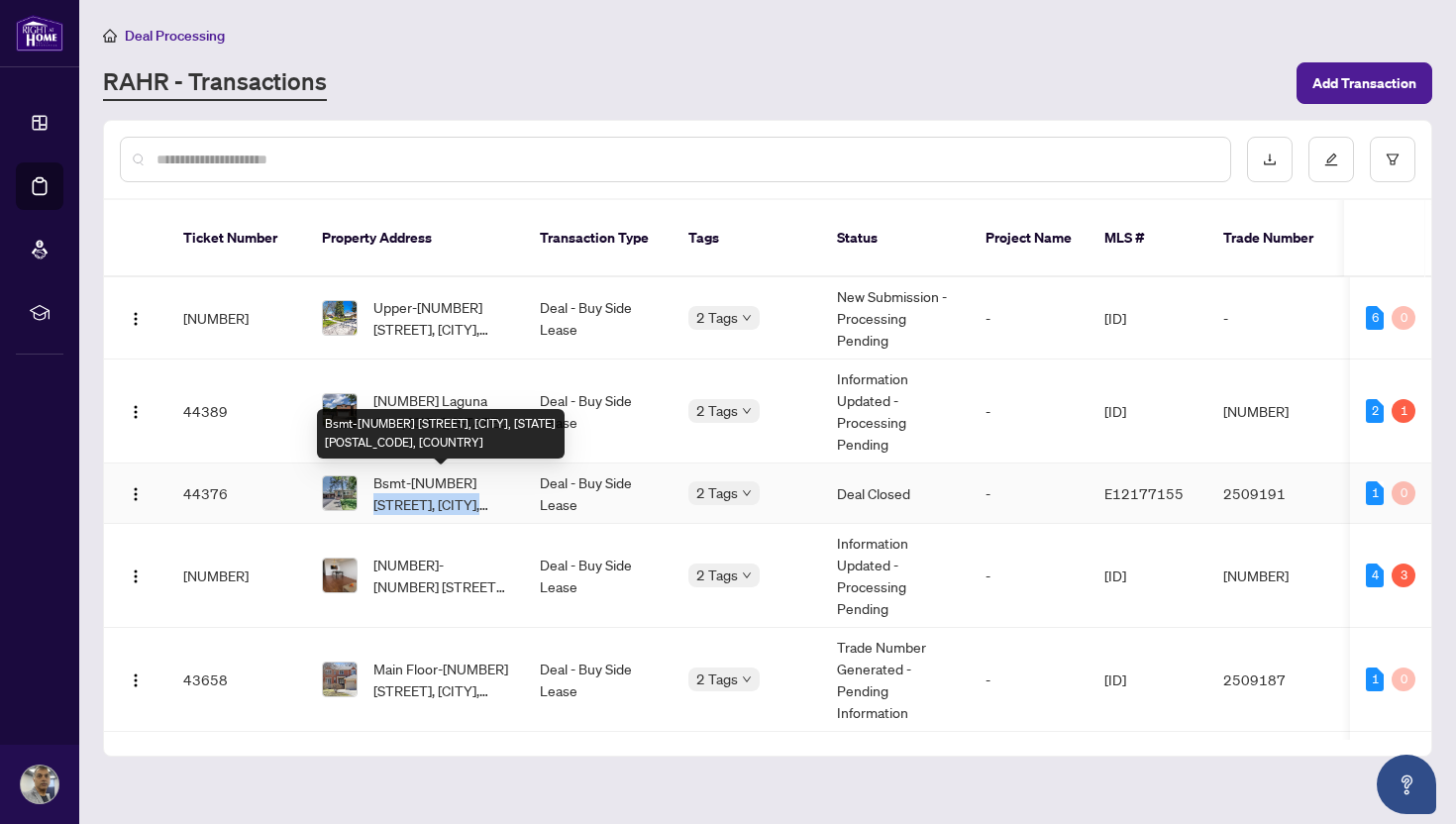 click on "Bsmt-[NUMBER] [STREET], [CITY], [STATE] [POSTAL_CODE], [COUNTRY]" at bounding box center (441, 493) 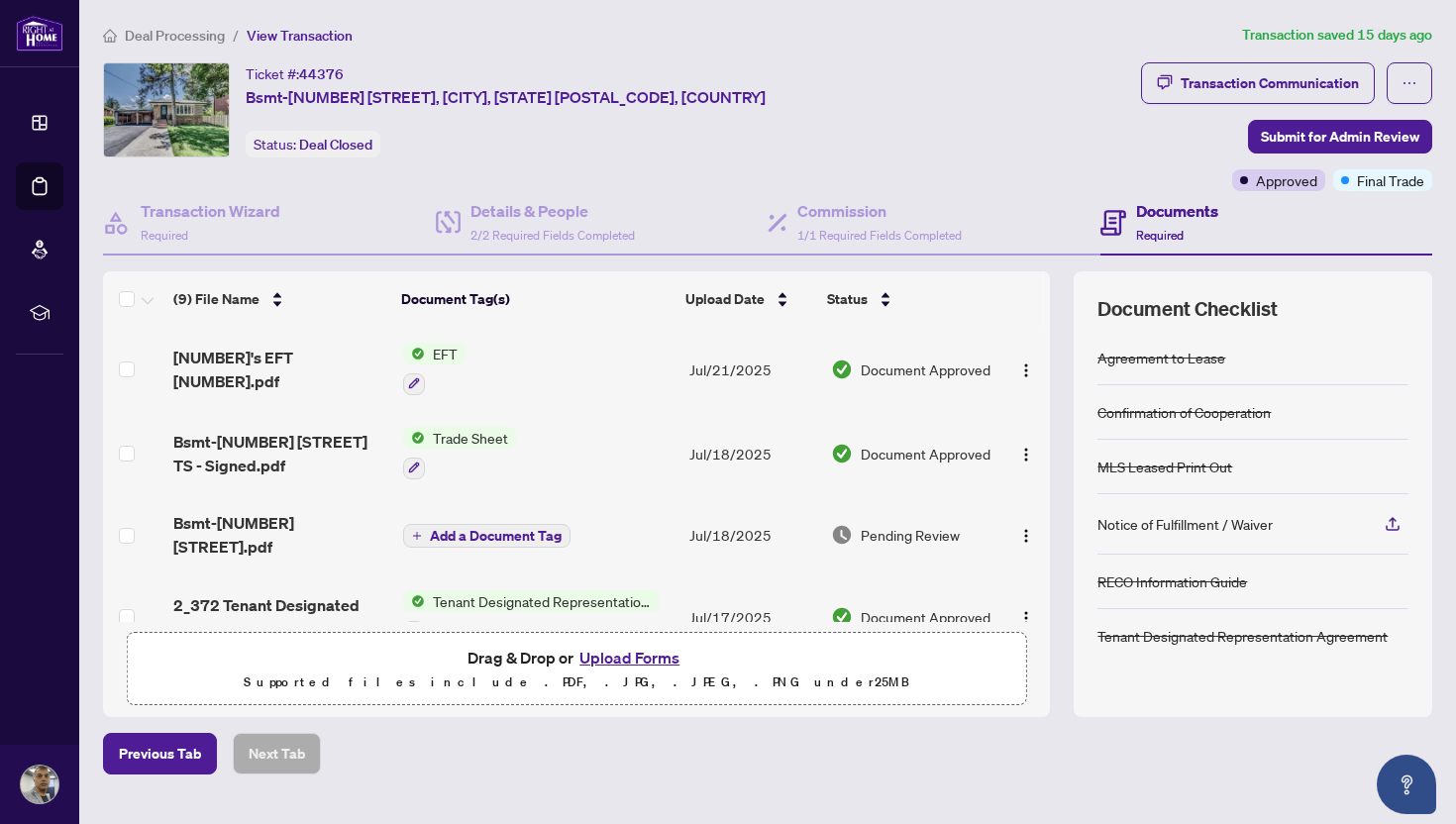 click on "Deal Processing" at bounding box center [174, 36] 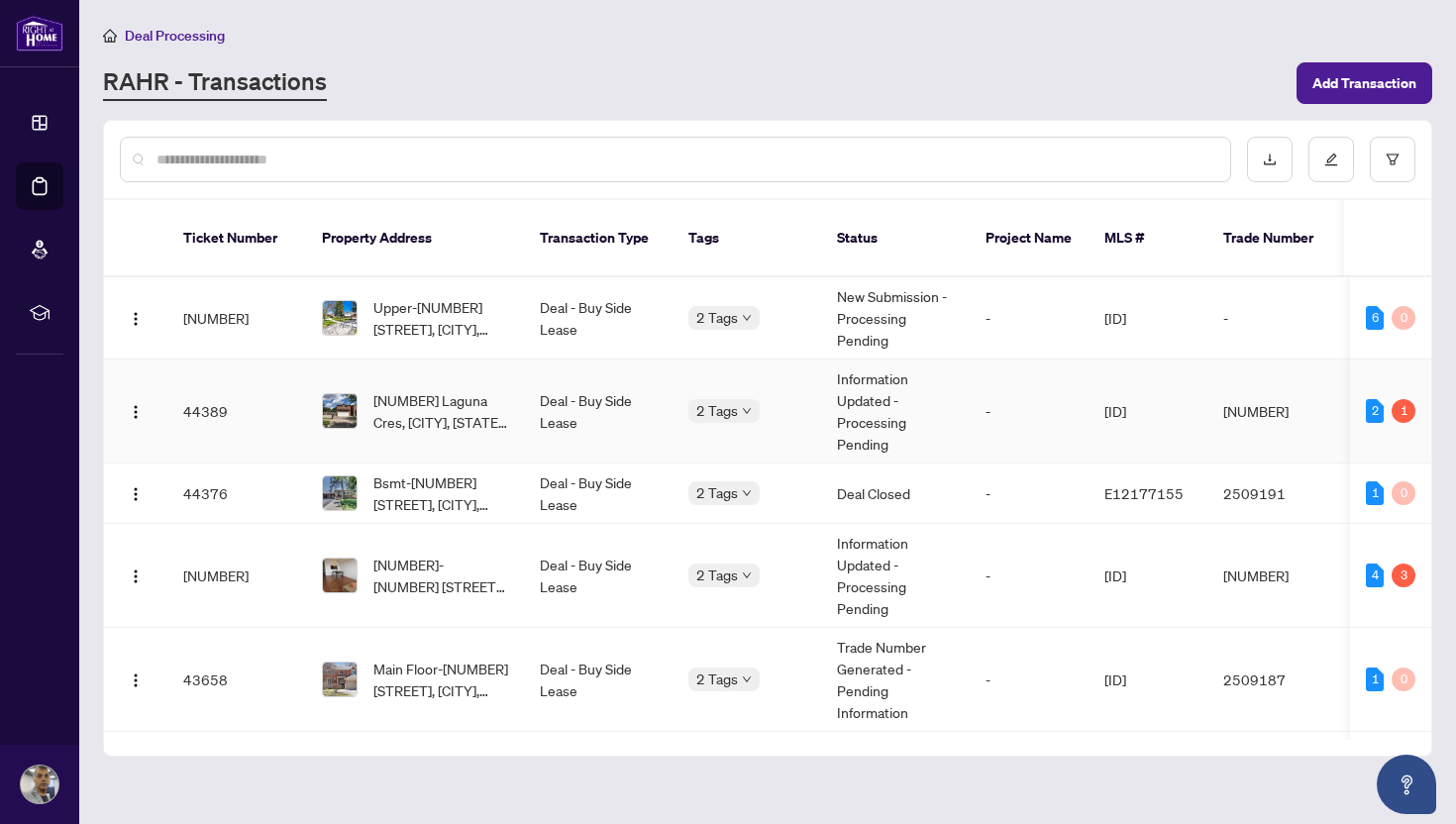 click on "[NUMBER] Laguna Cres, [CITY], [STATE] [POSTAL_CODE], [COUNTRY]" at bounding box center [441, 411] 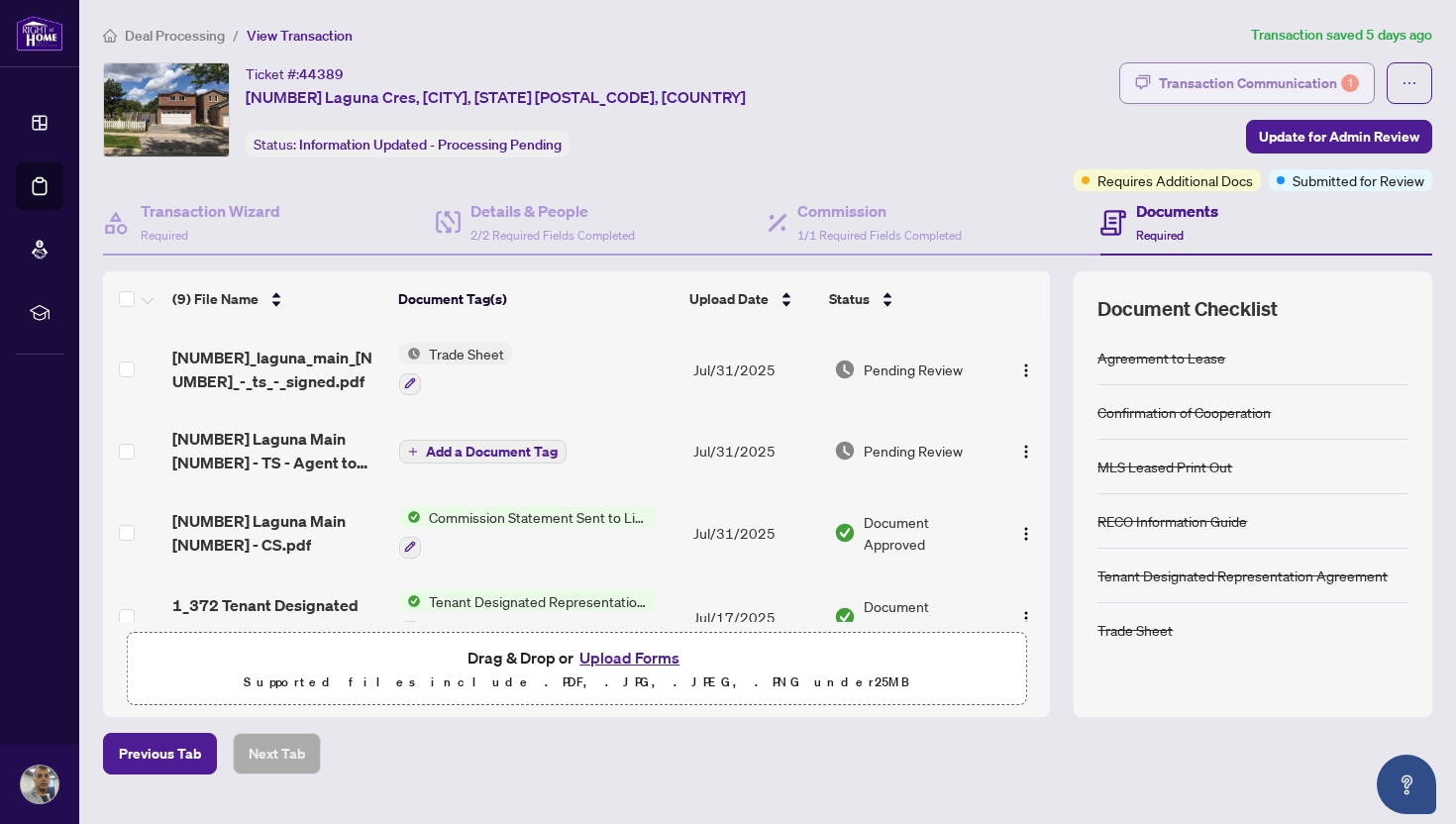 click on "Transaction Communication 1" at bounding box center [1259, 83] 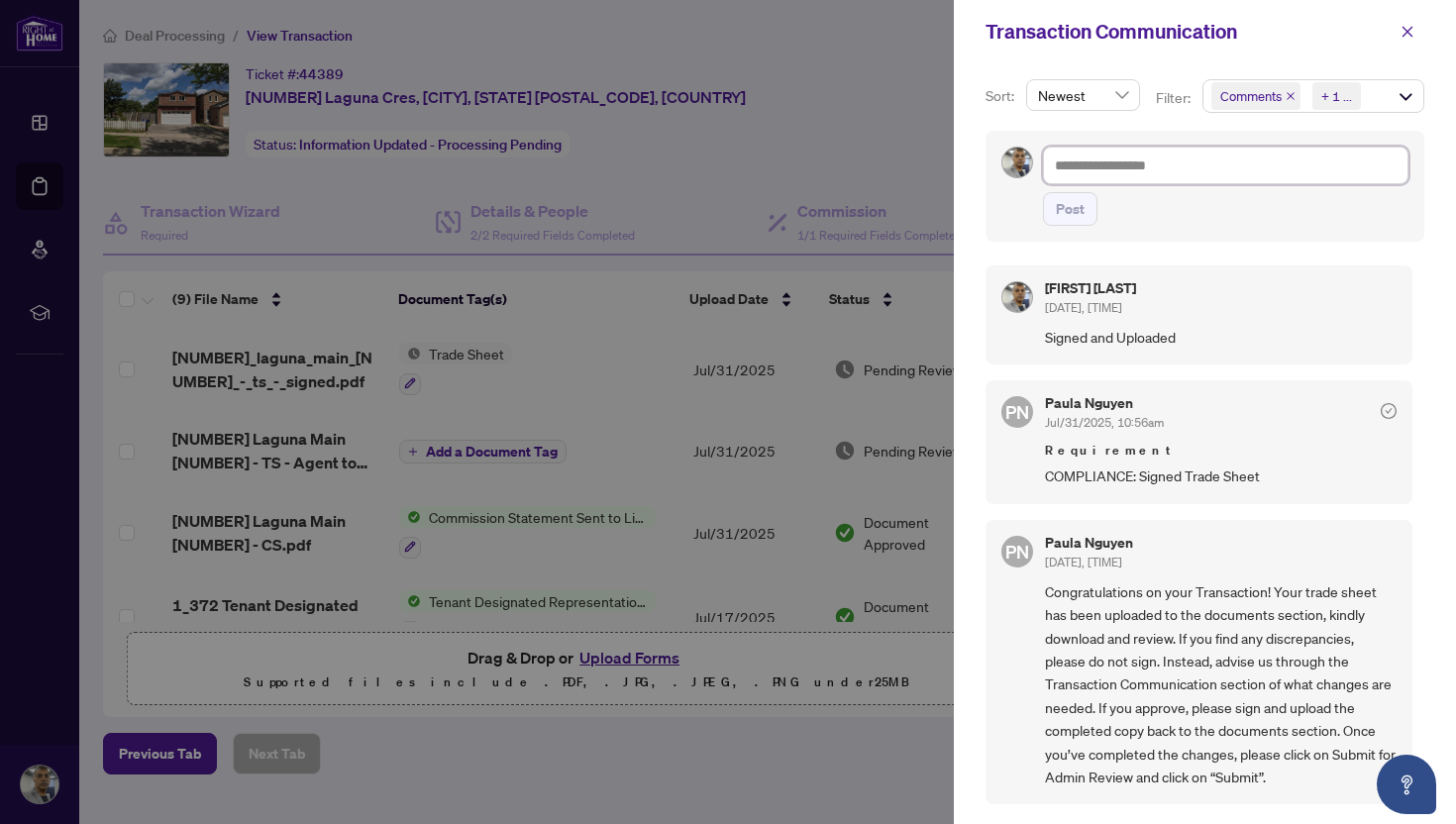 click at bounding box center [1225, 165] 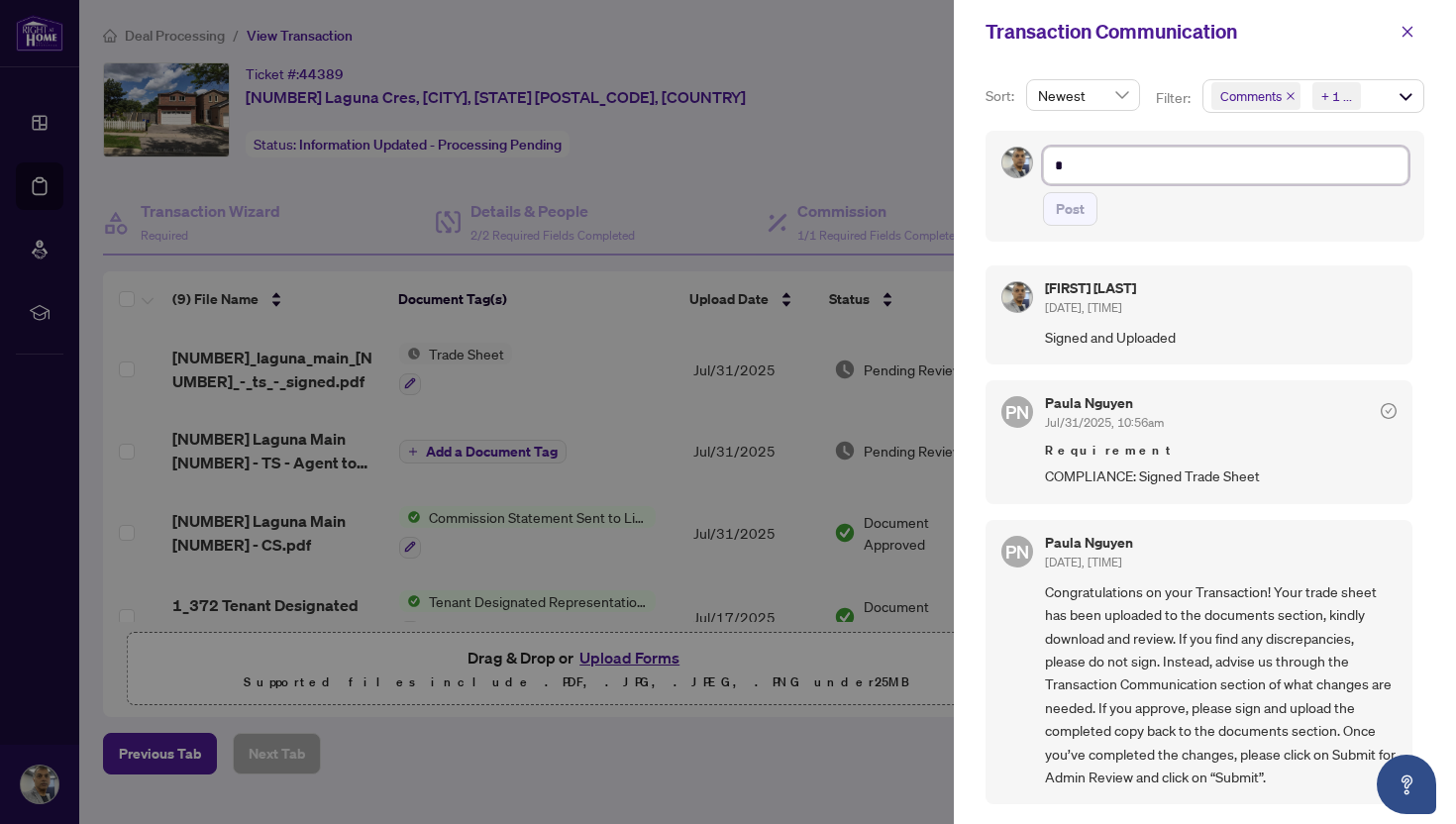 type on "**" 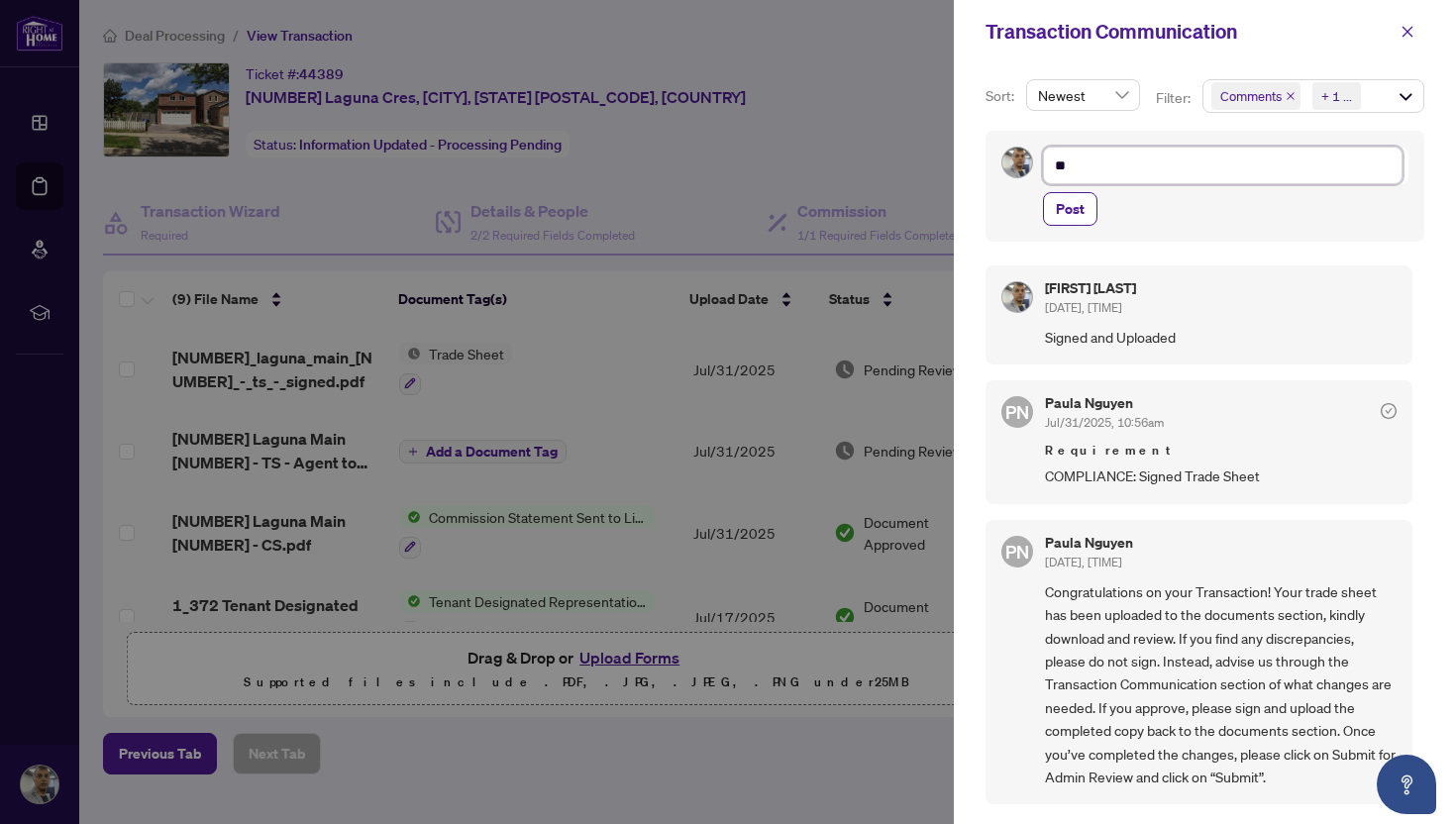 type on "***" 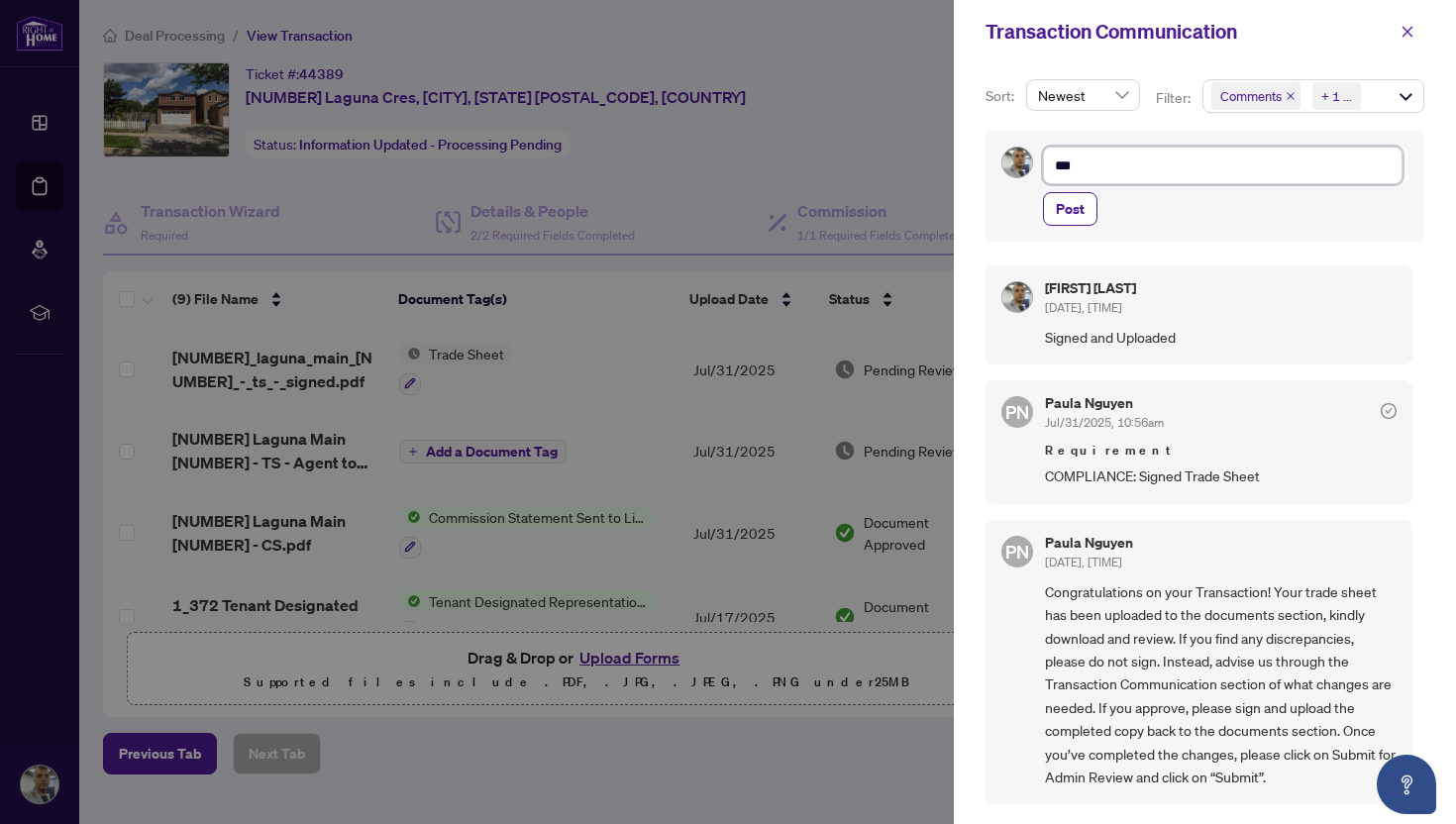 type on "****" 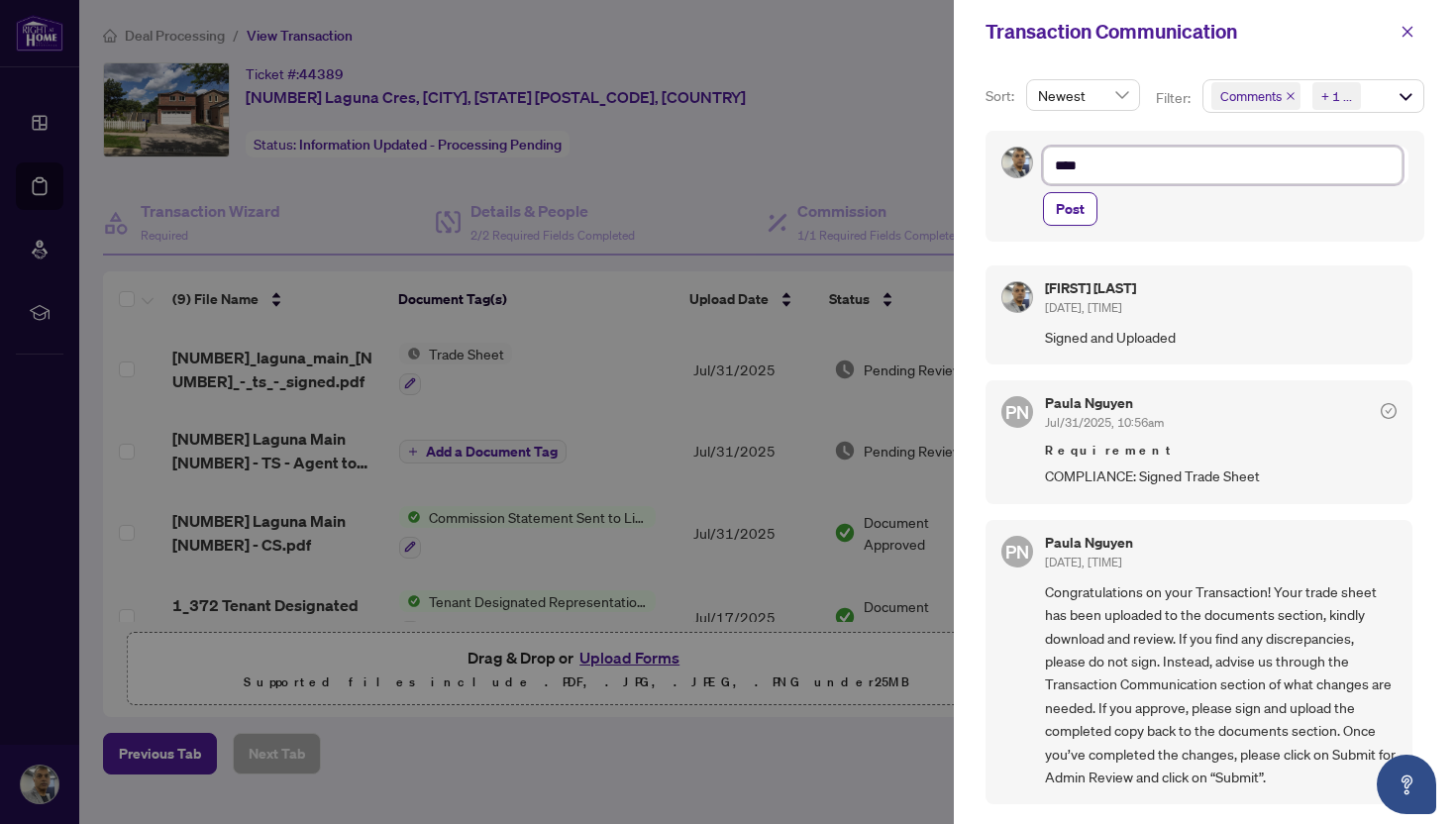type on "*****" 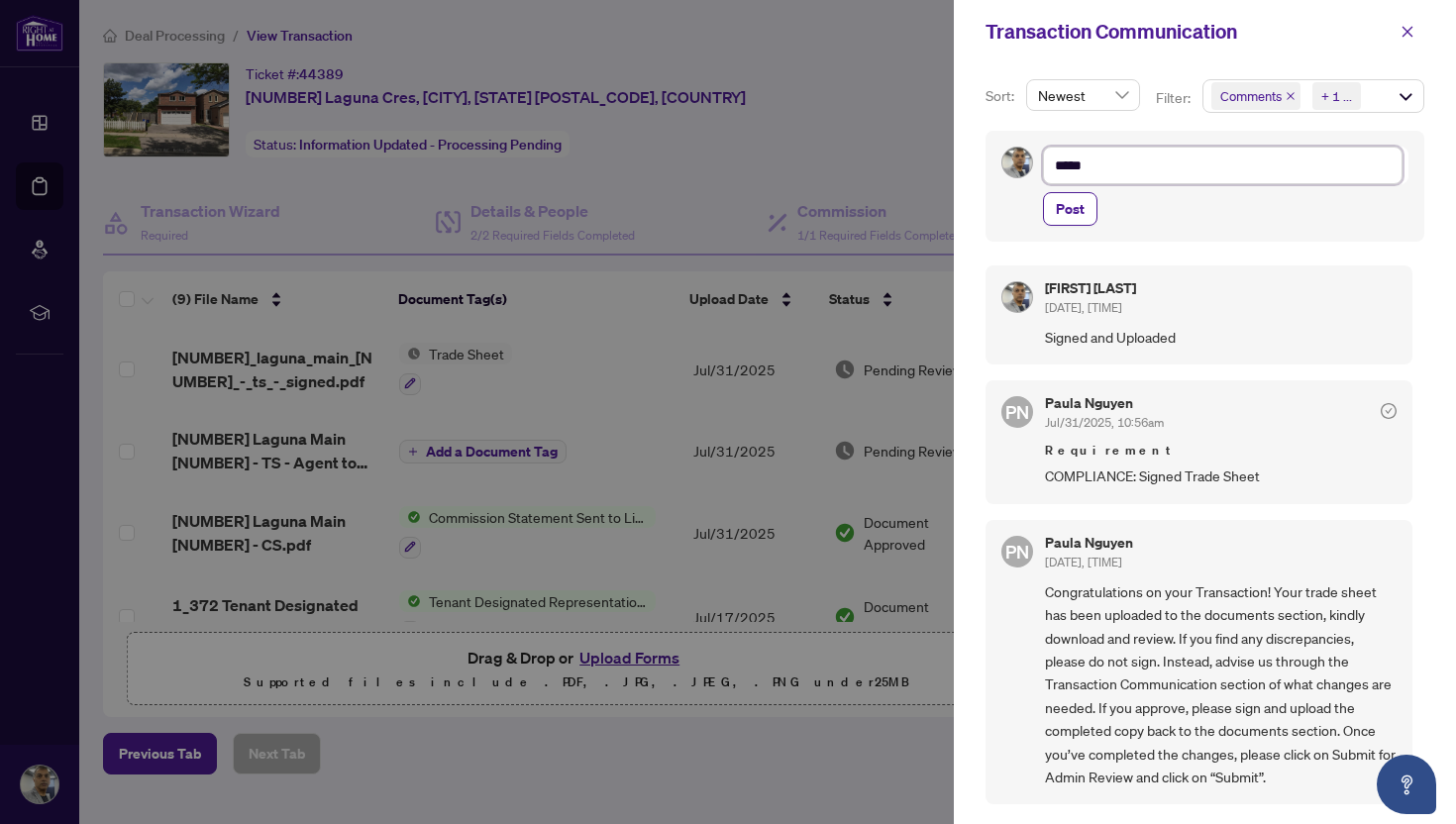 type on "******" 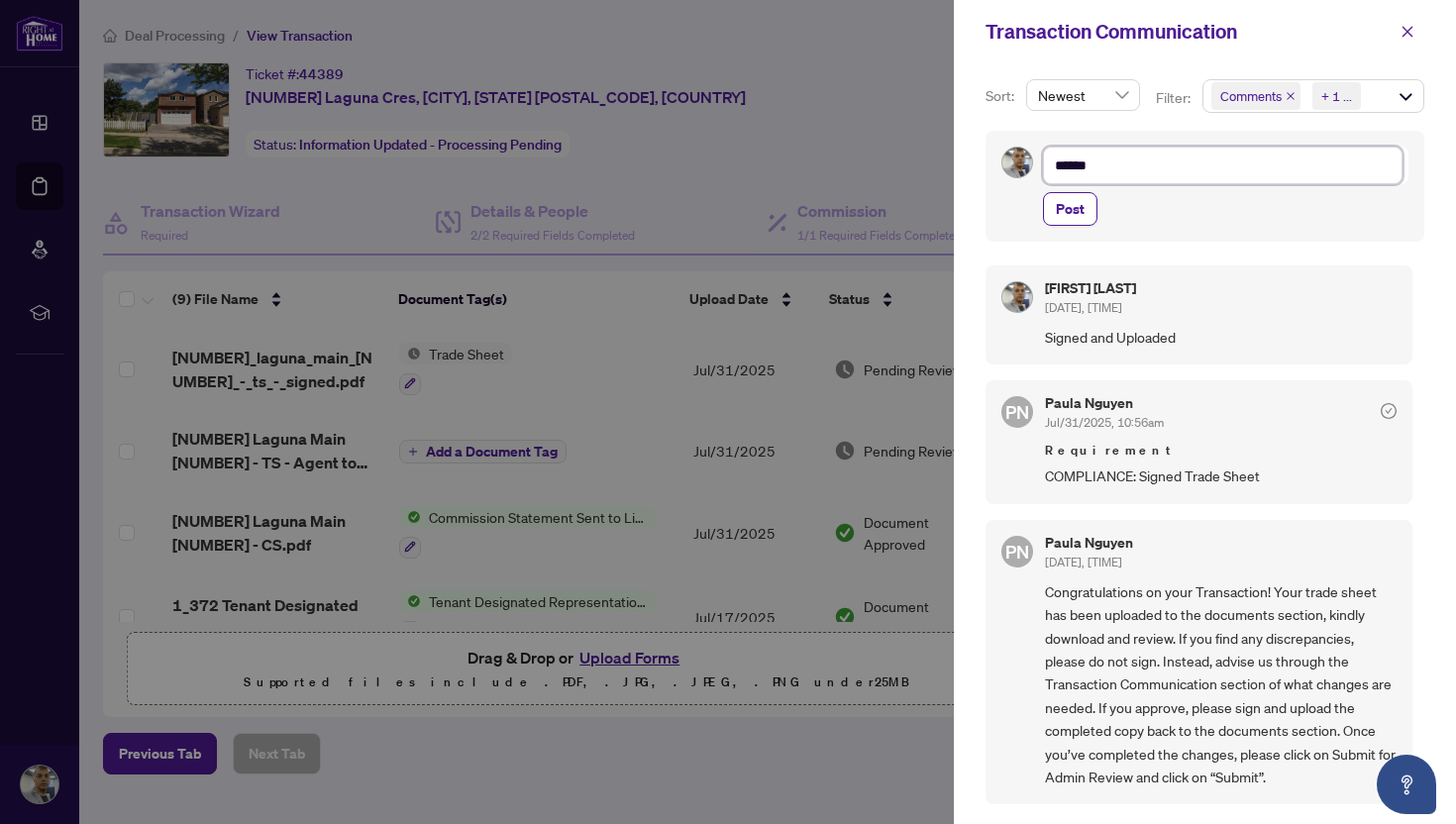 type on "******" 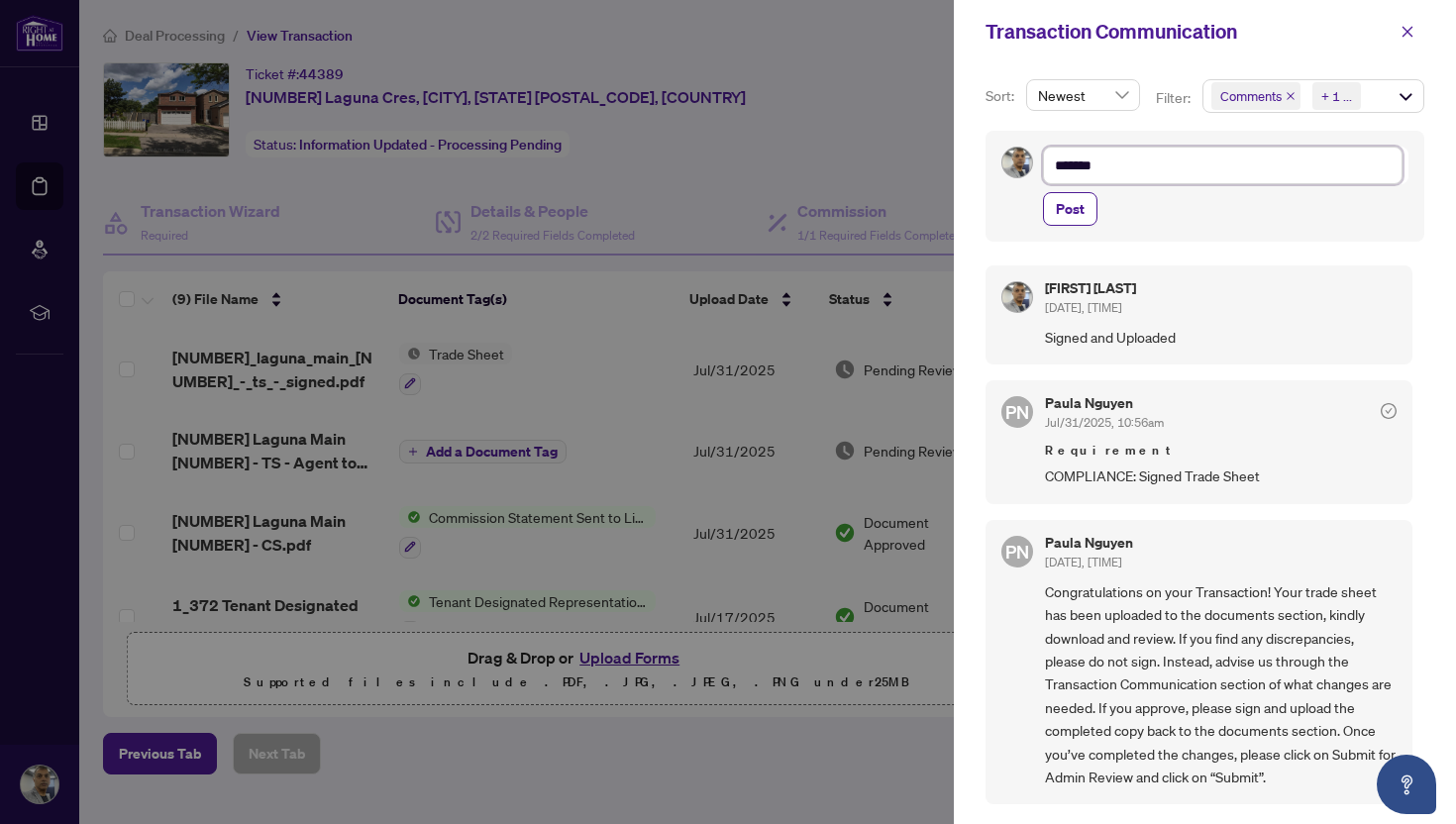 type on "********" 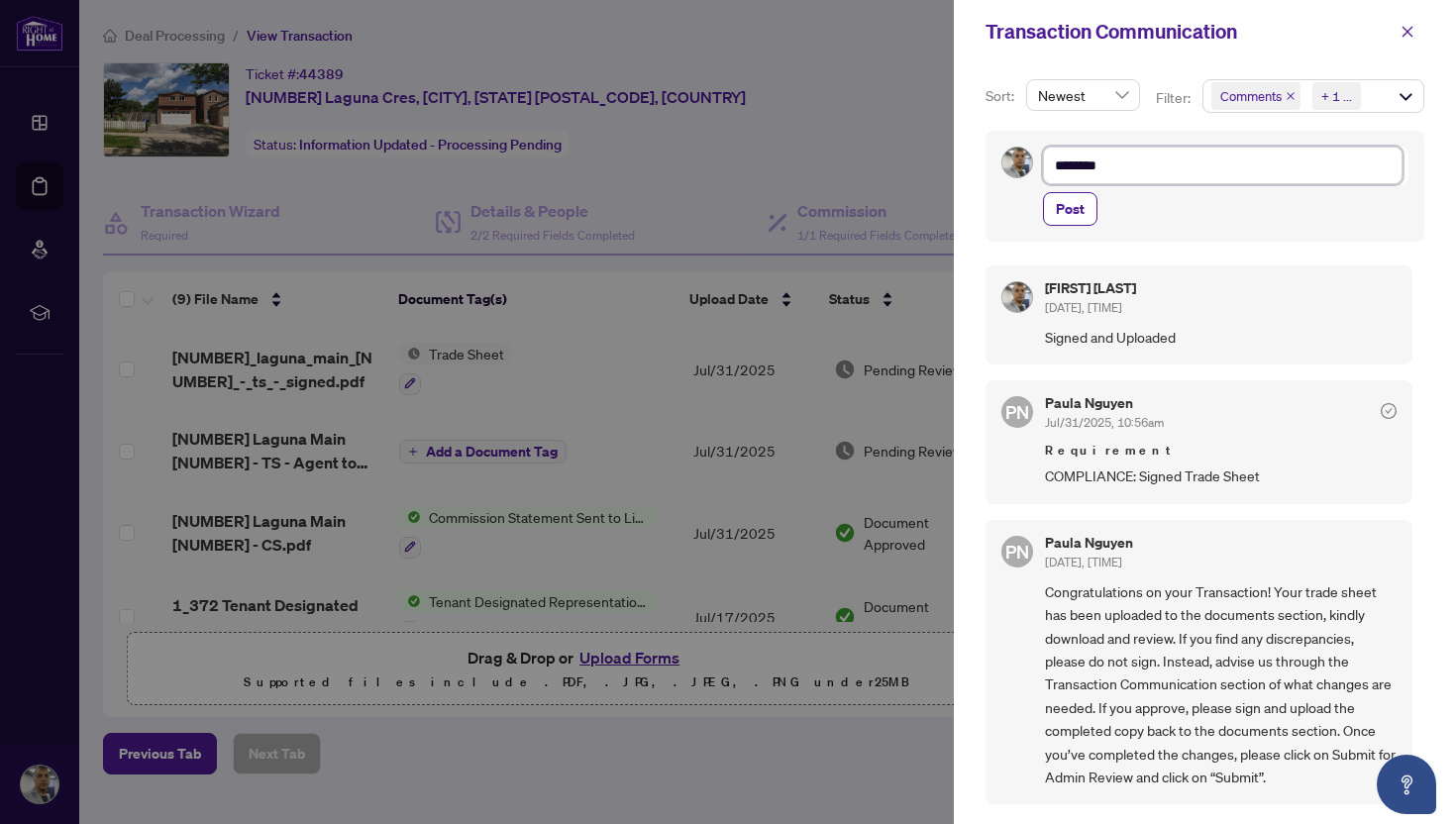type on "*********" 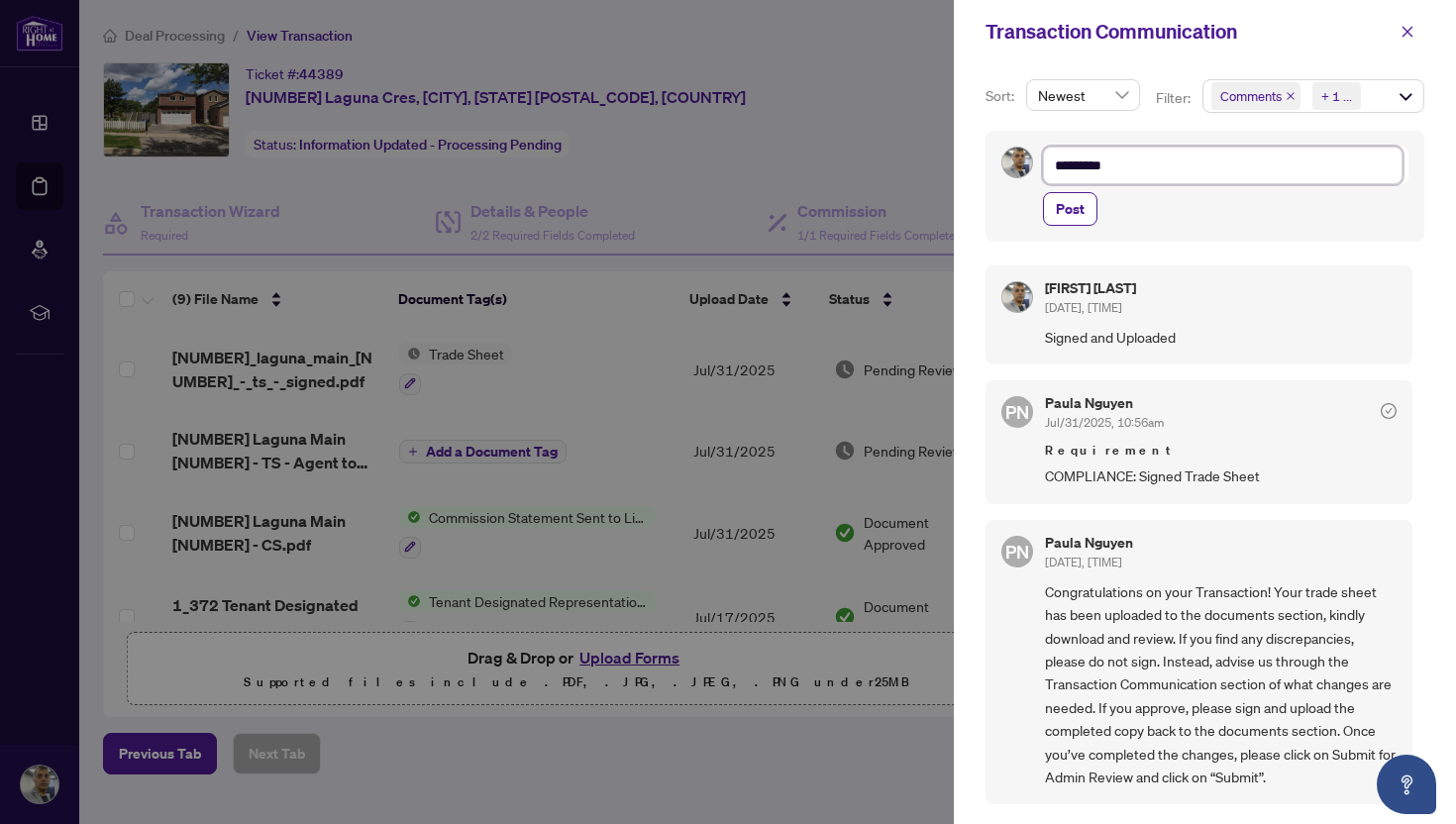 type on "**********" 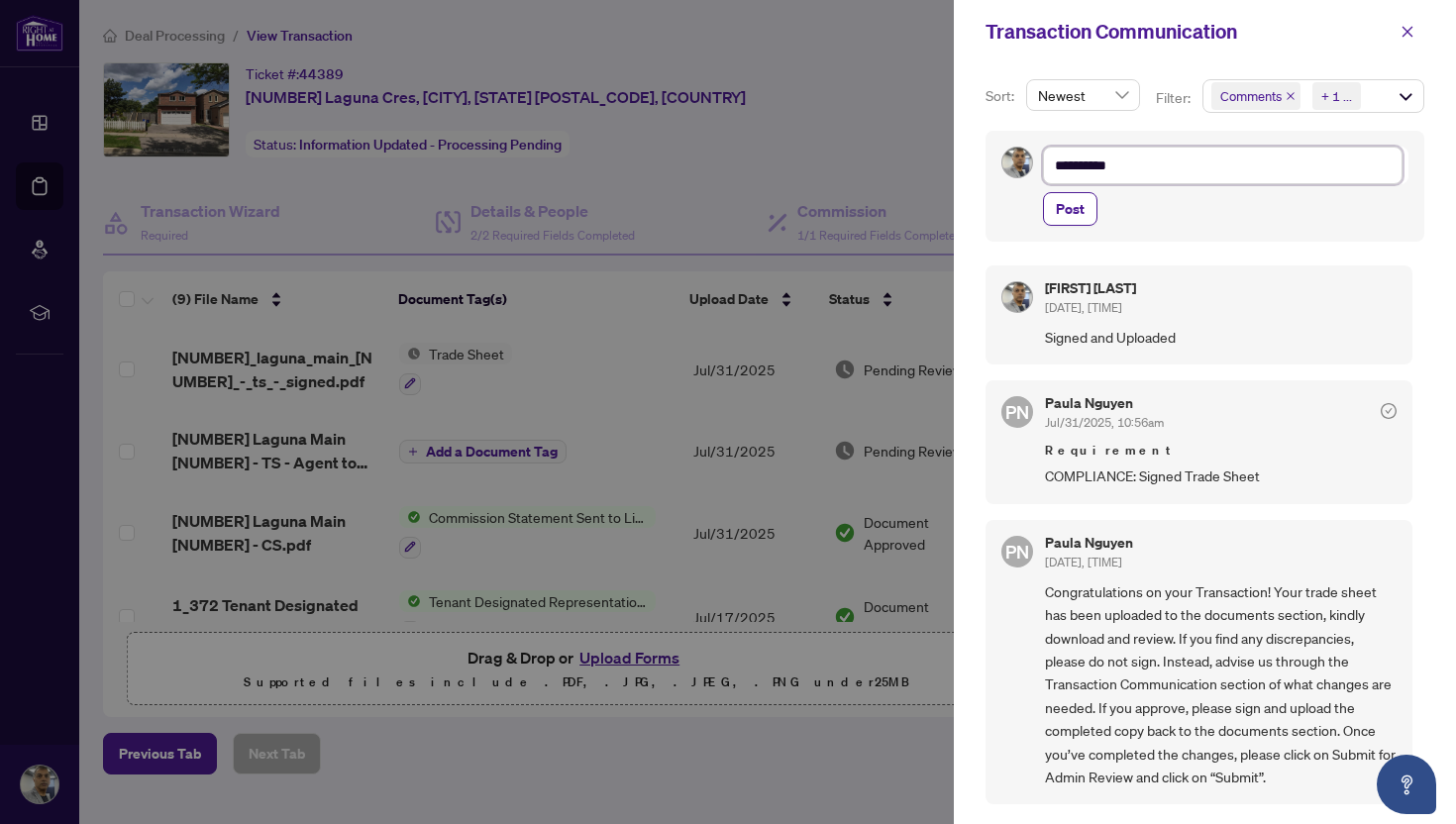 type on "**********" 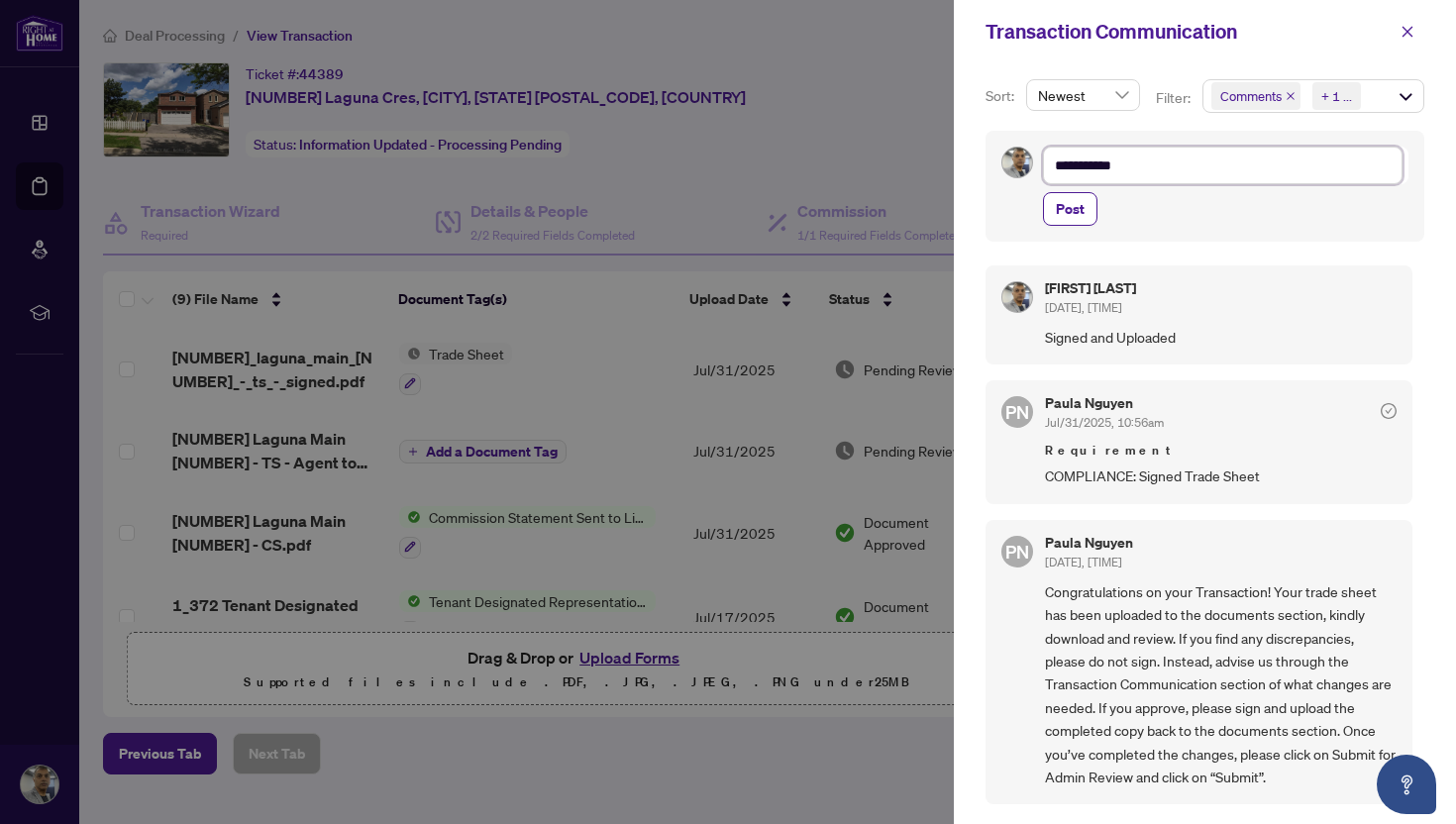 type on "**********" 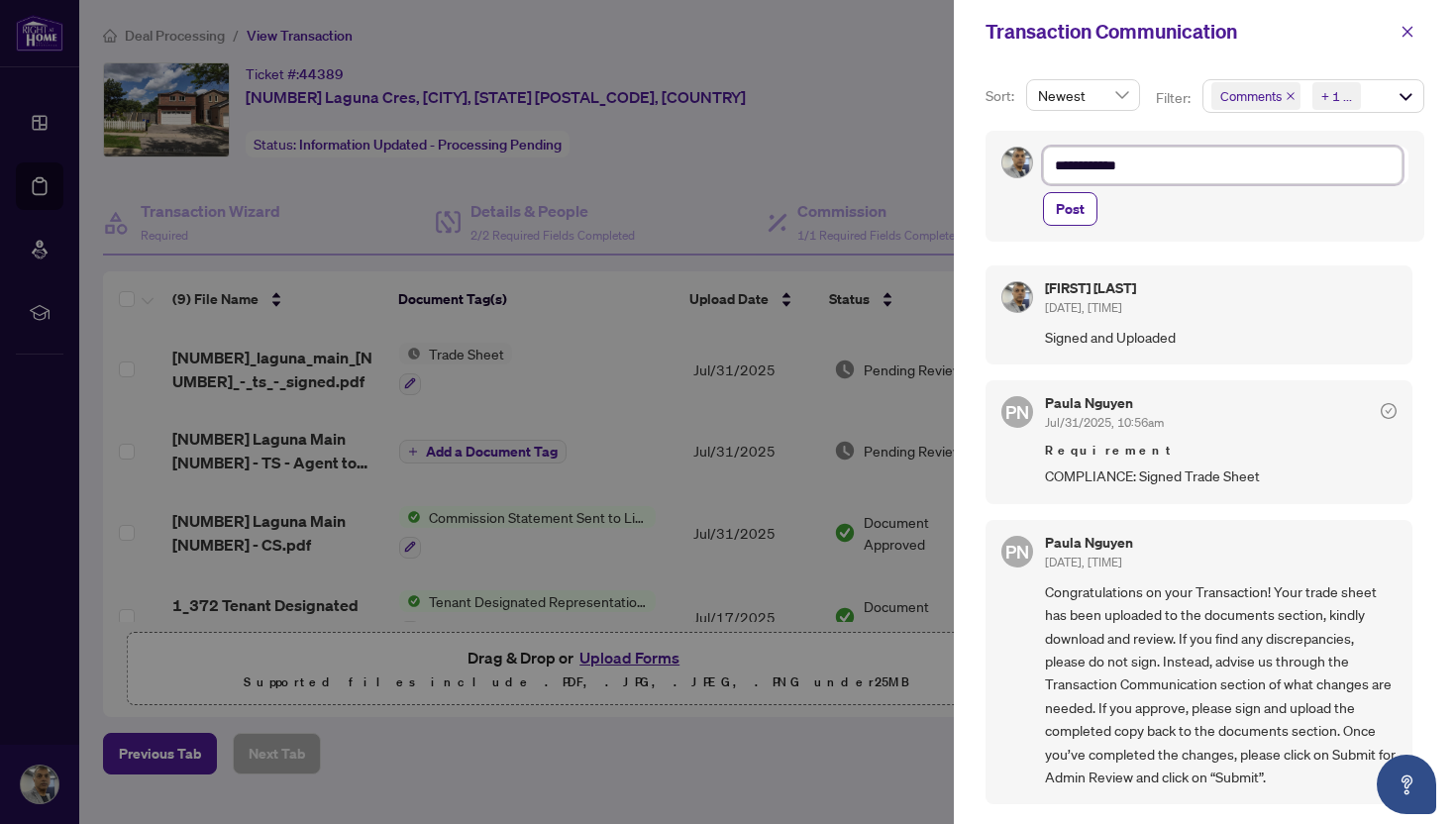 type on "**********" 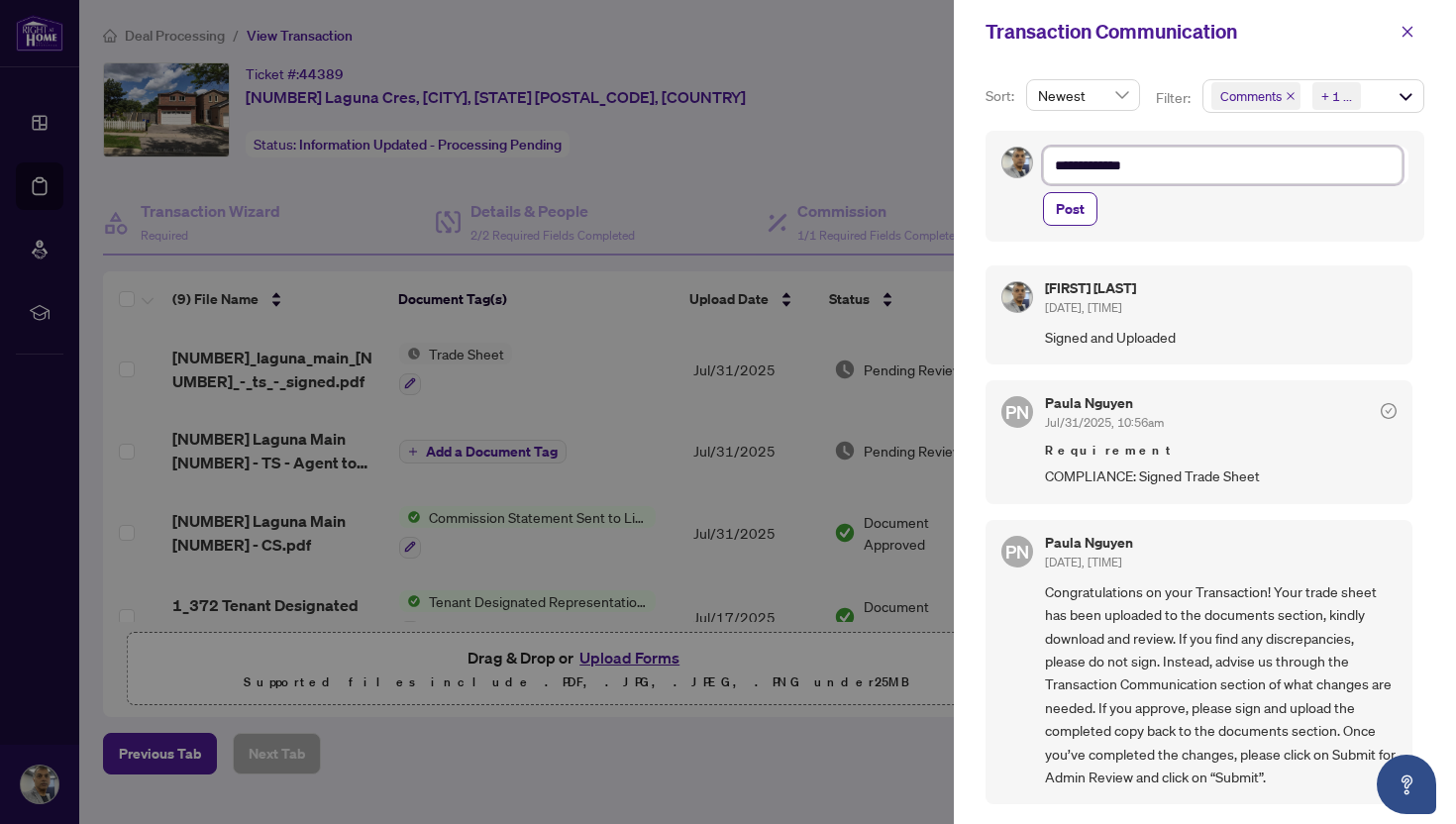 type on "**********" 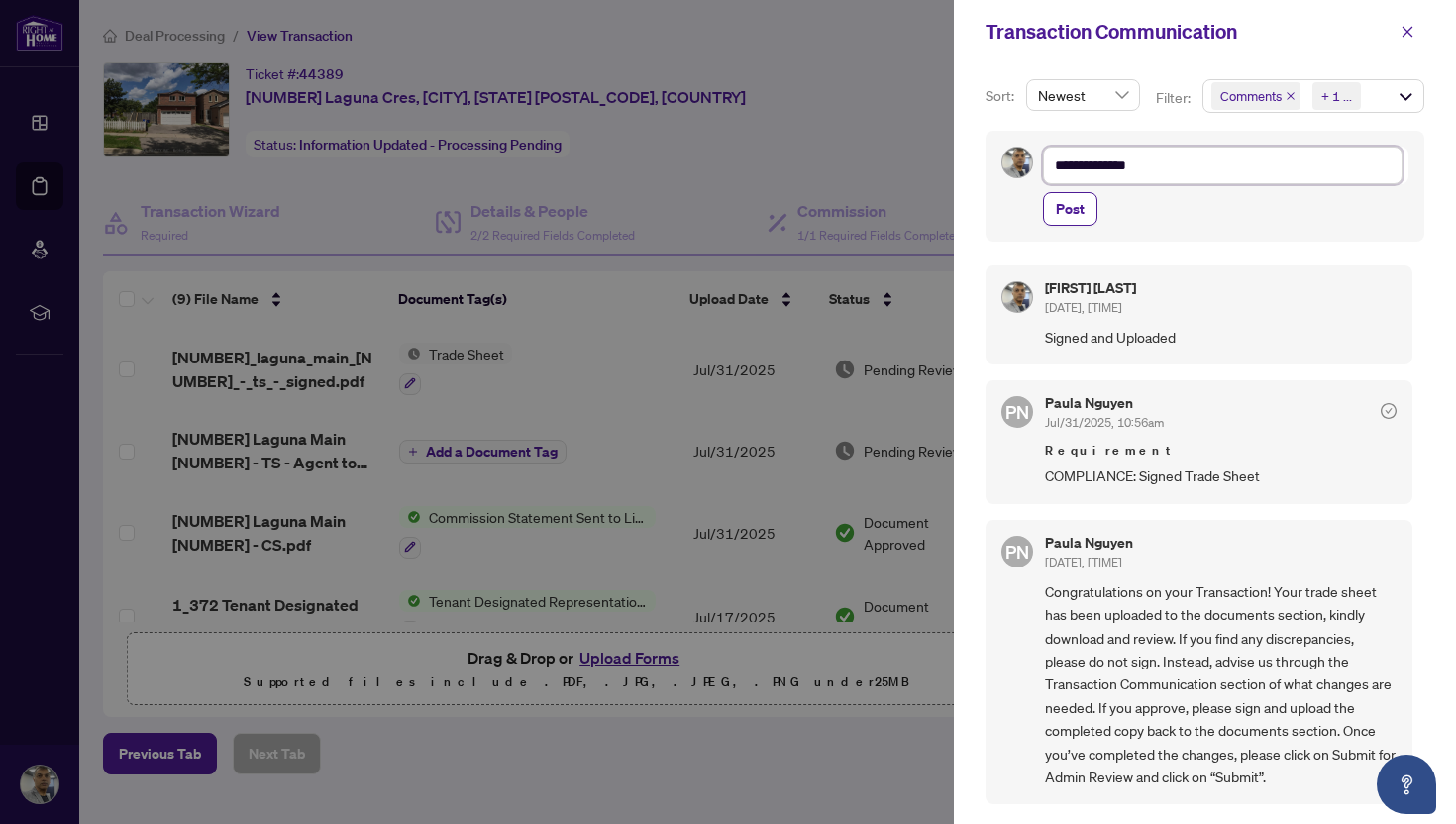 type on "**********" 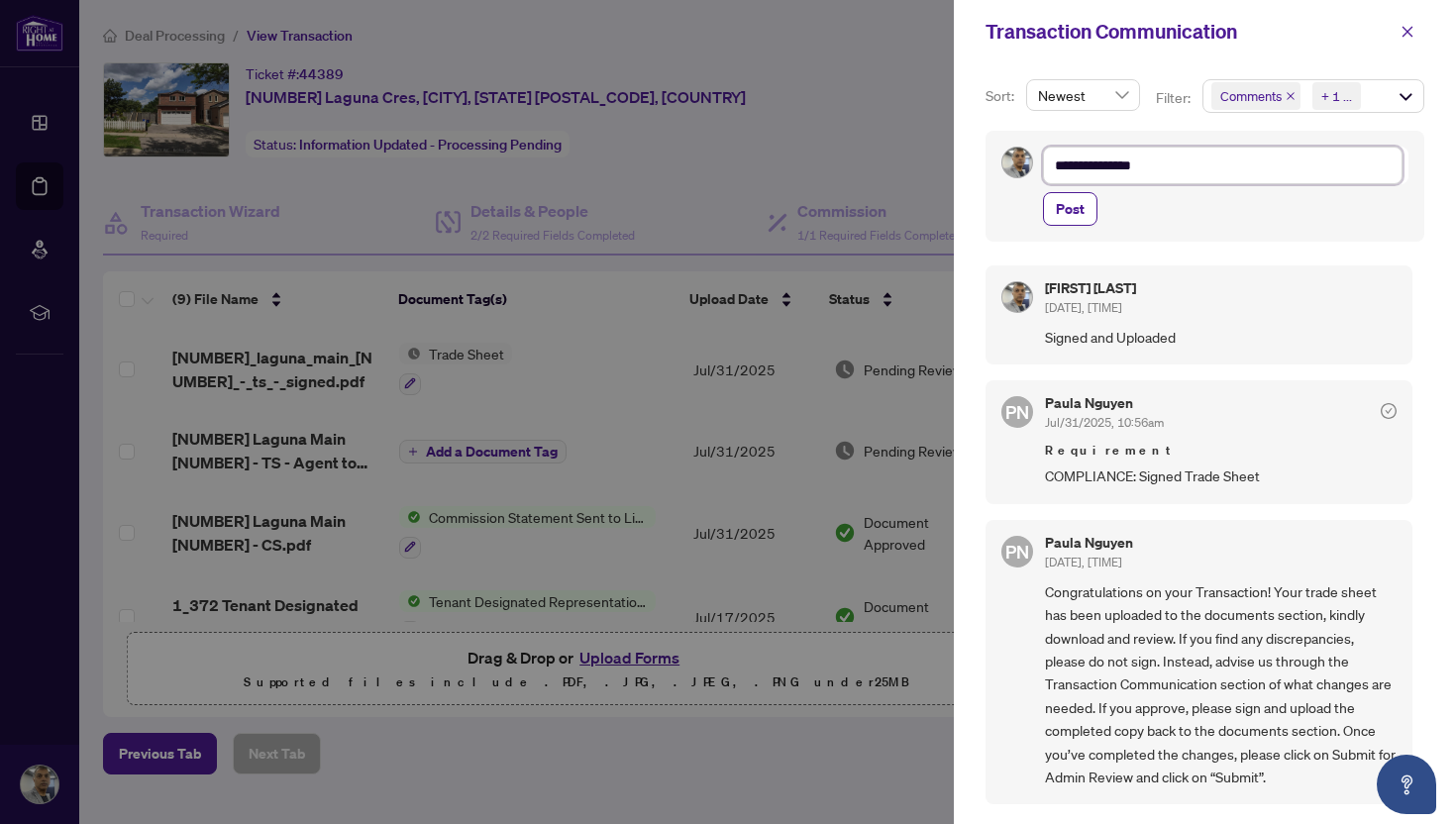 type on "**********" 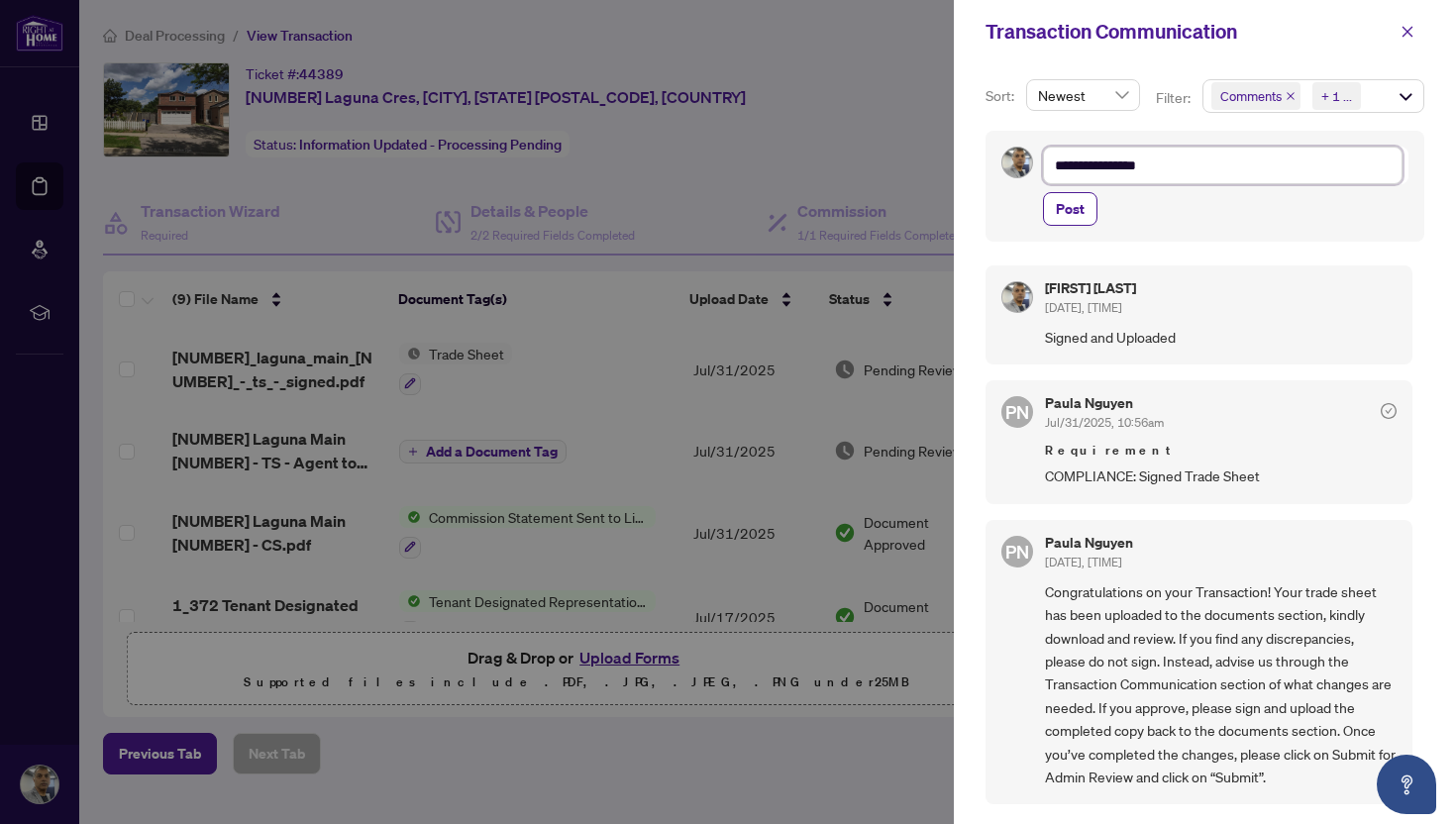 type on "**********" 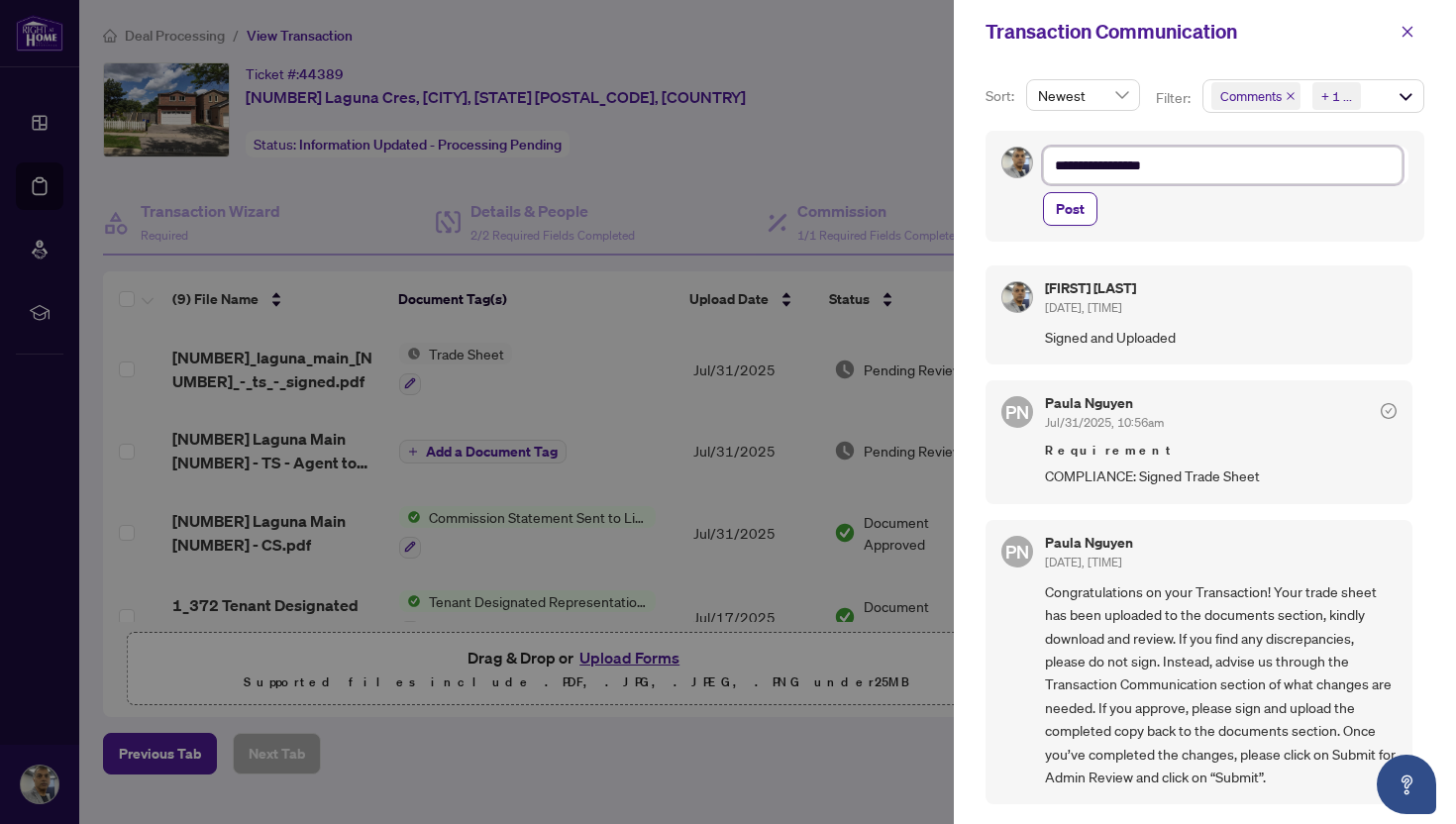 type on "**********" 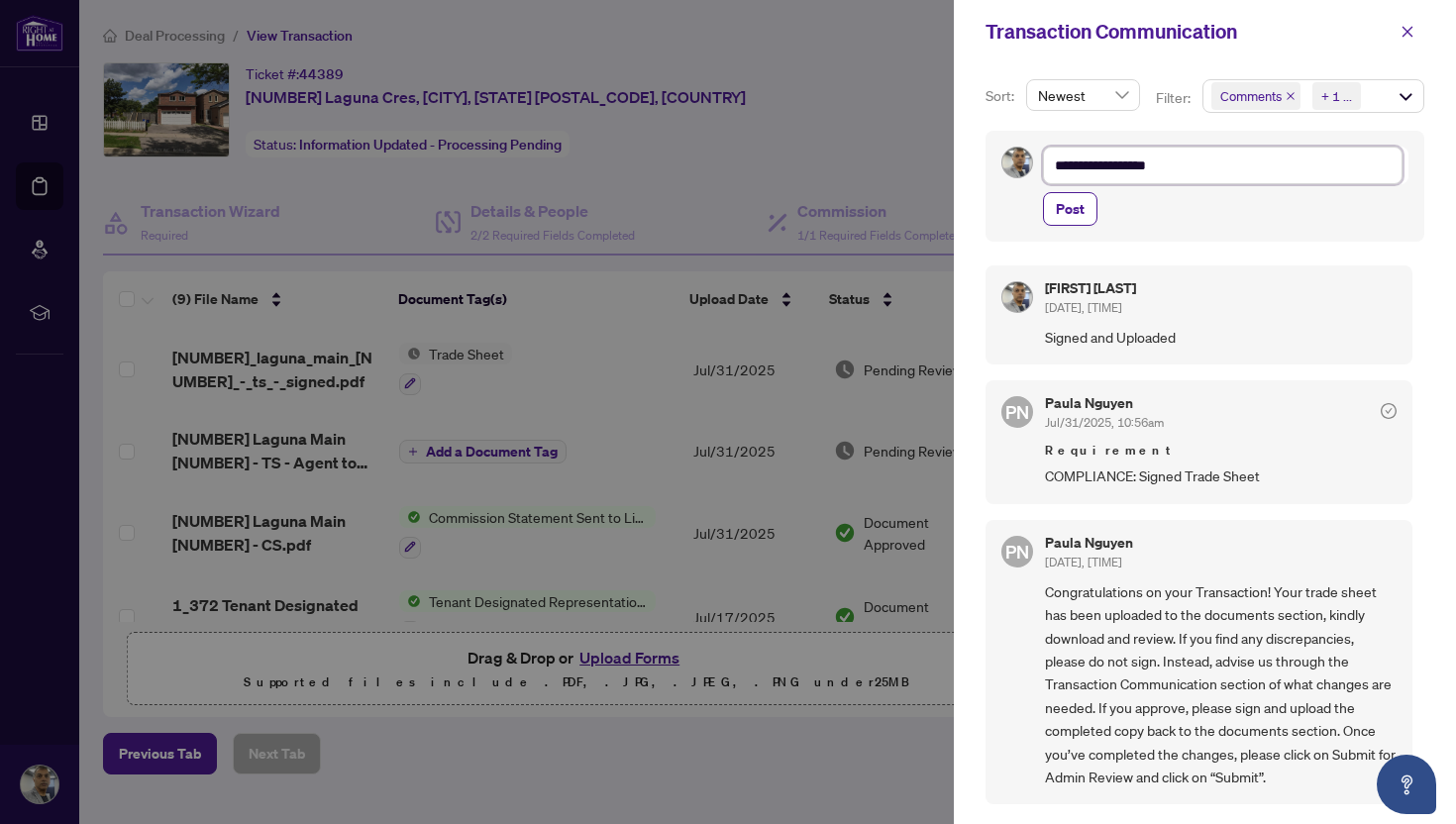 type on "**********" 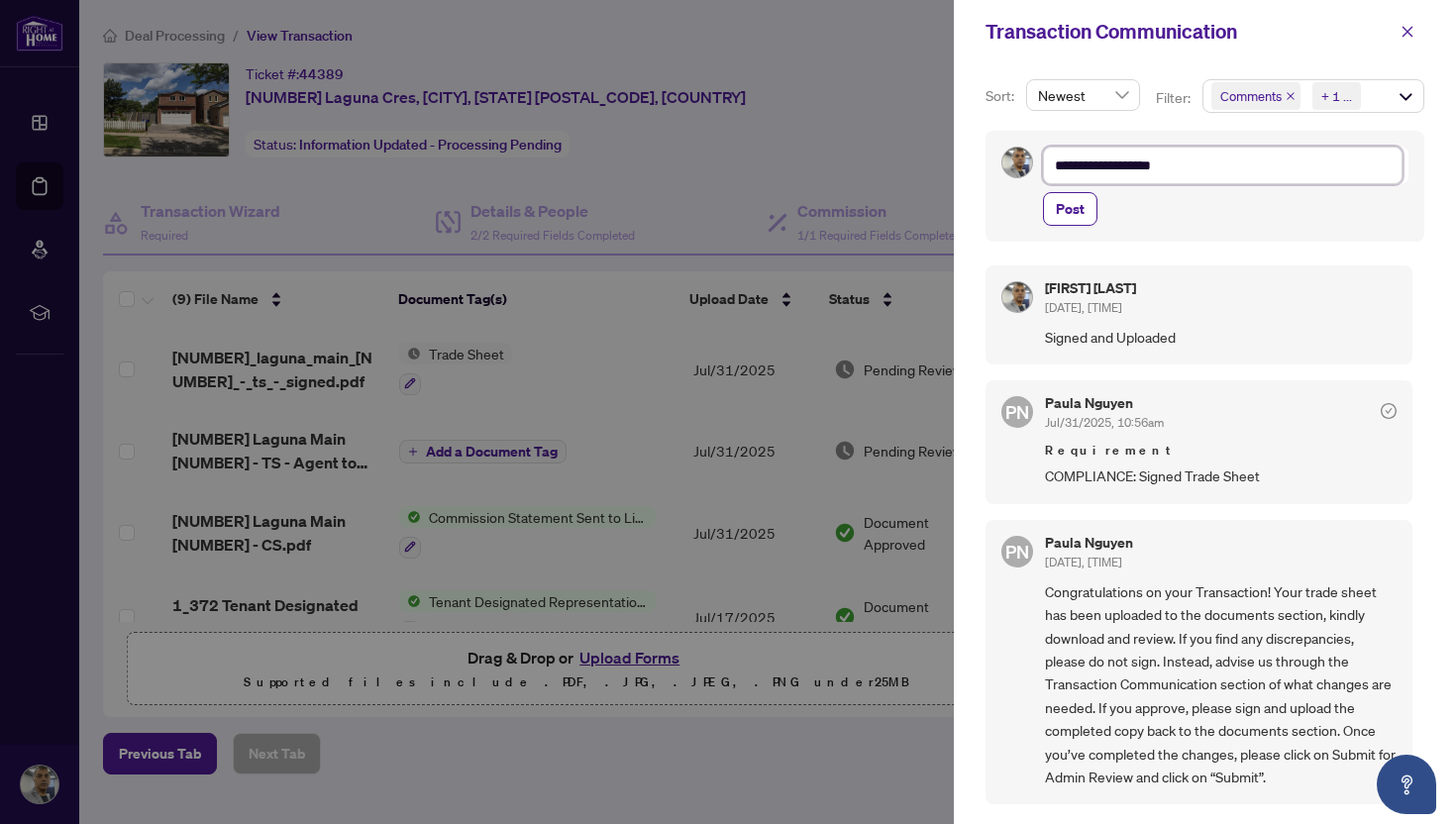 type on "**********" 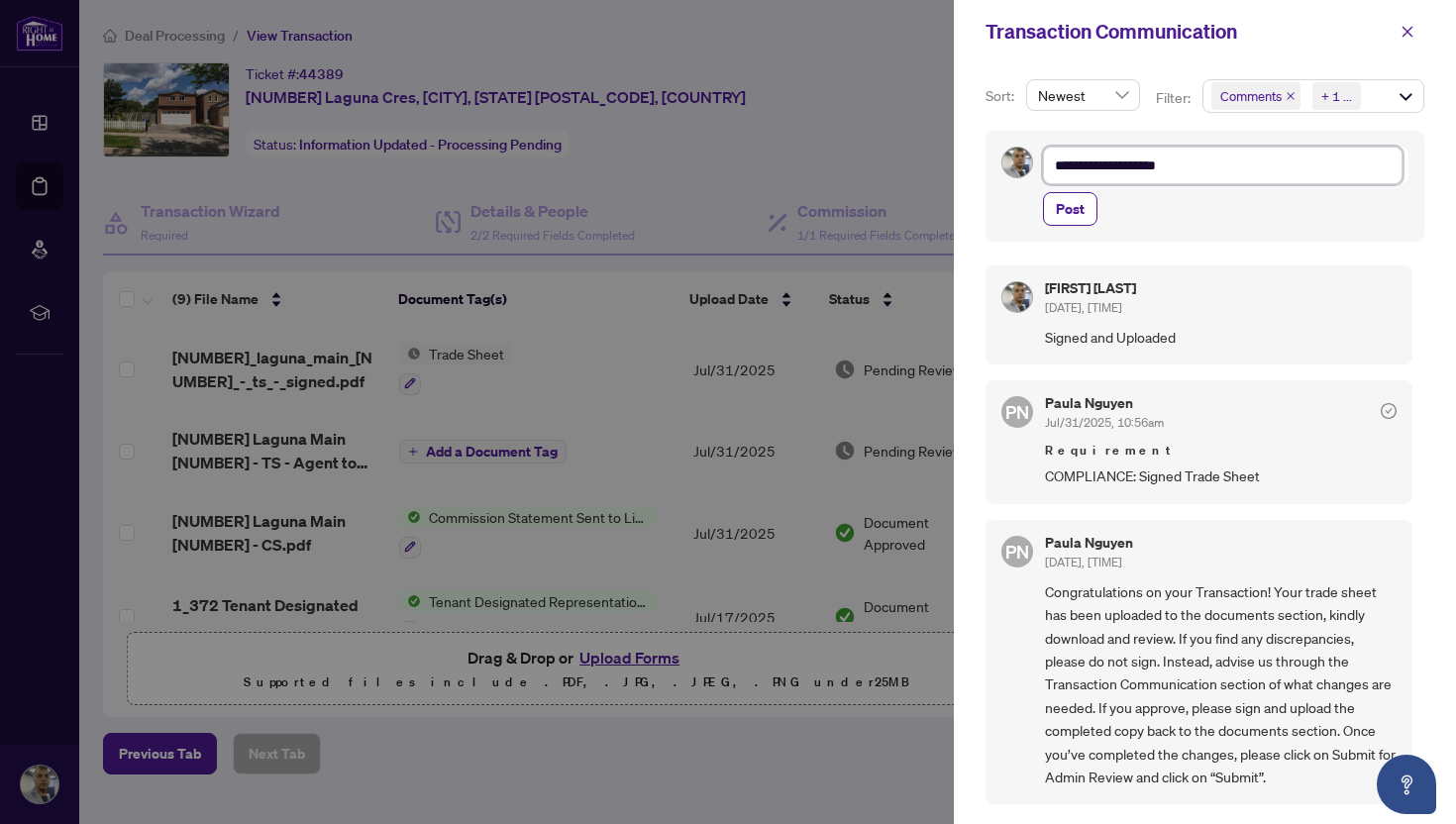 type on "**********" 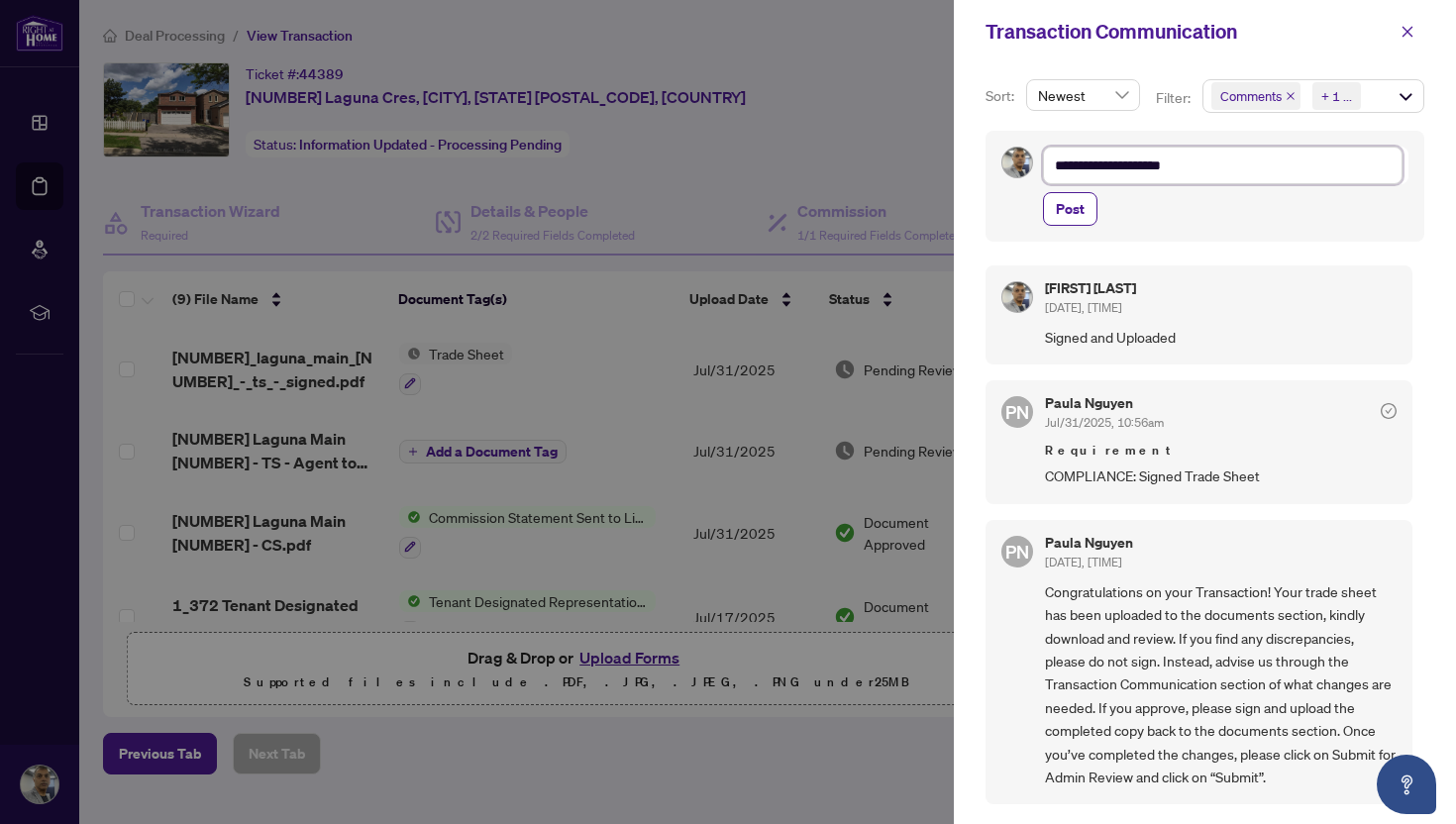 type on "**********" 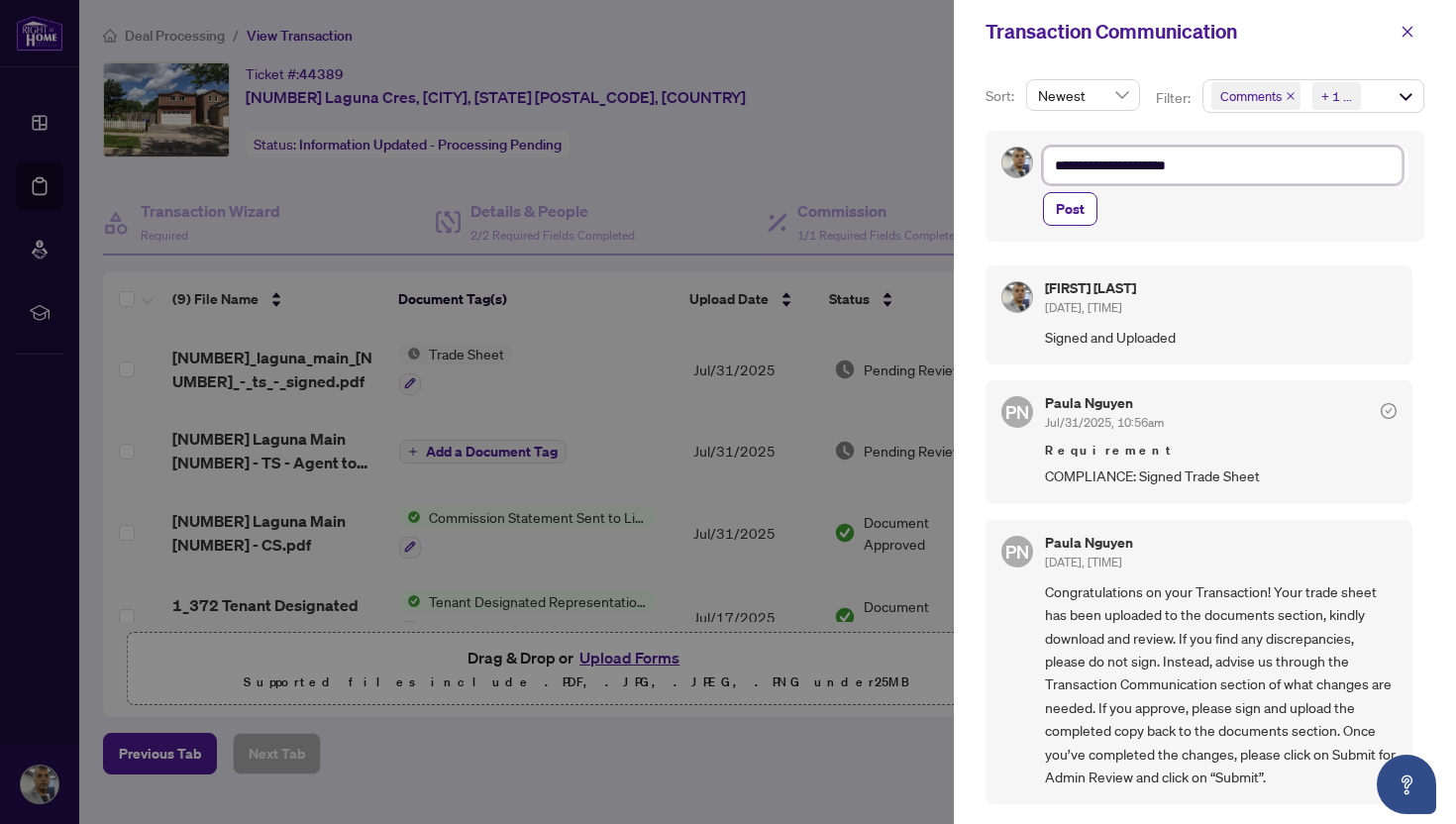 type on "**********" 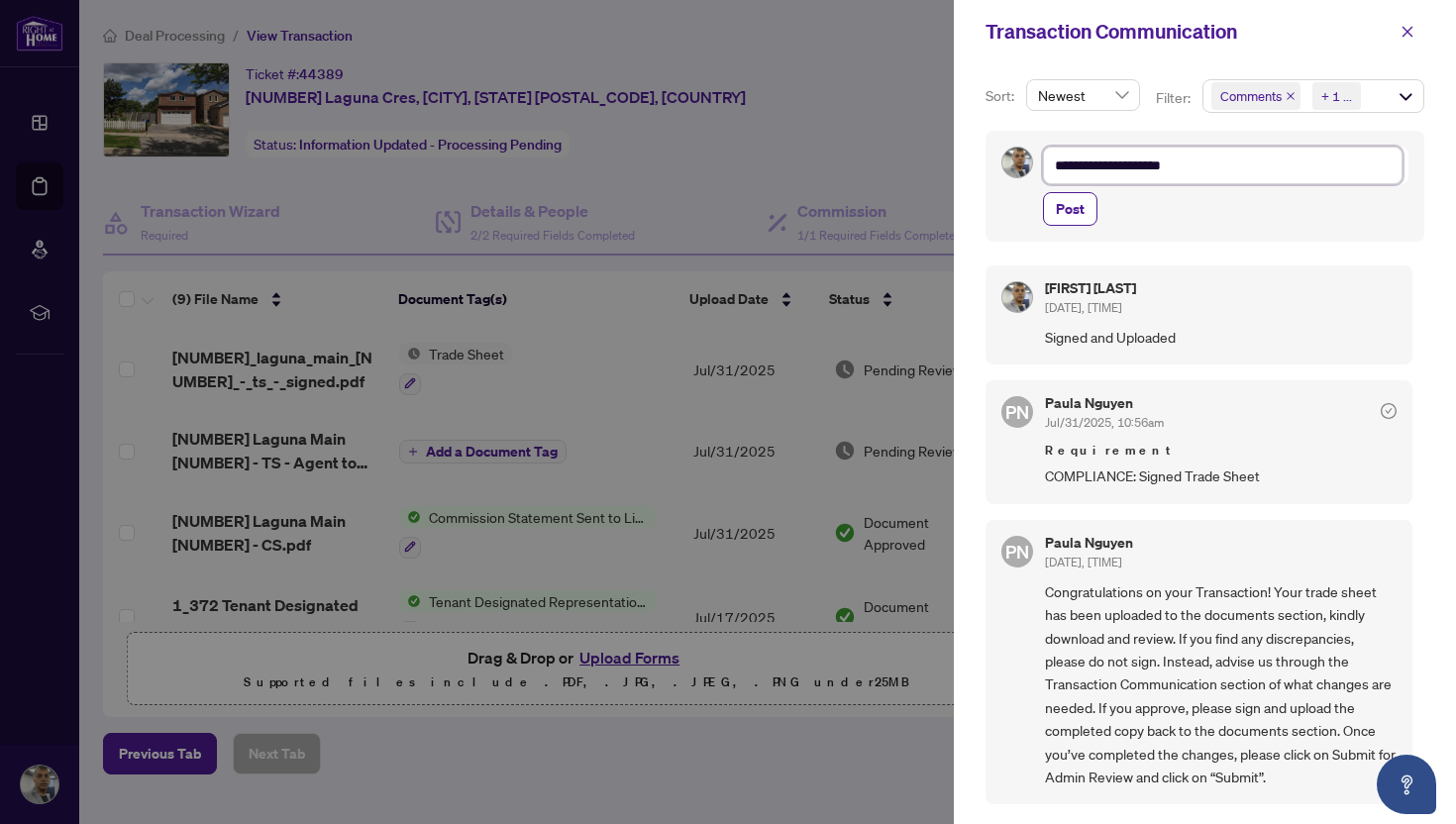 type on "**********" 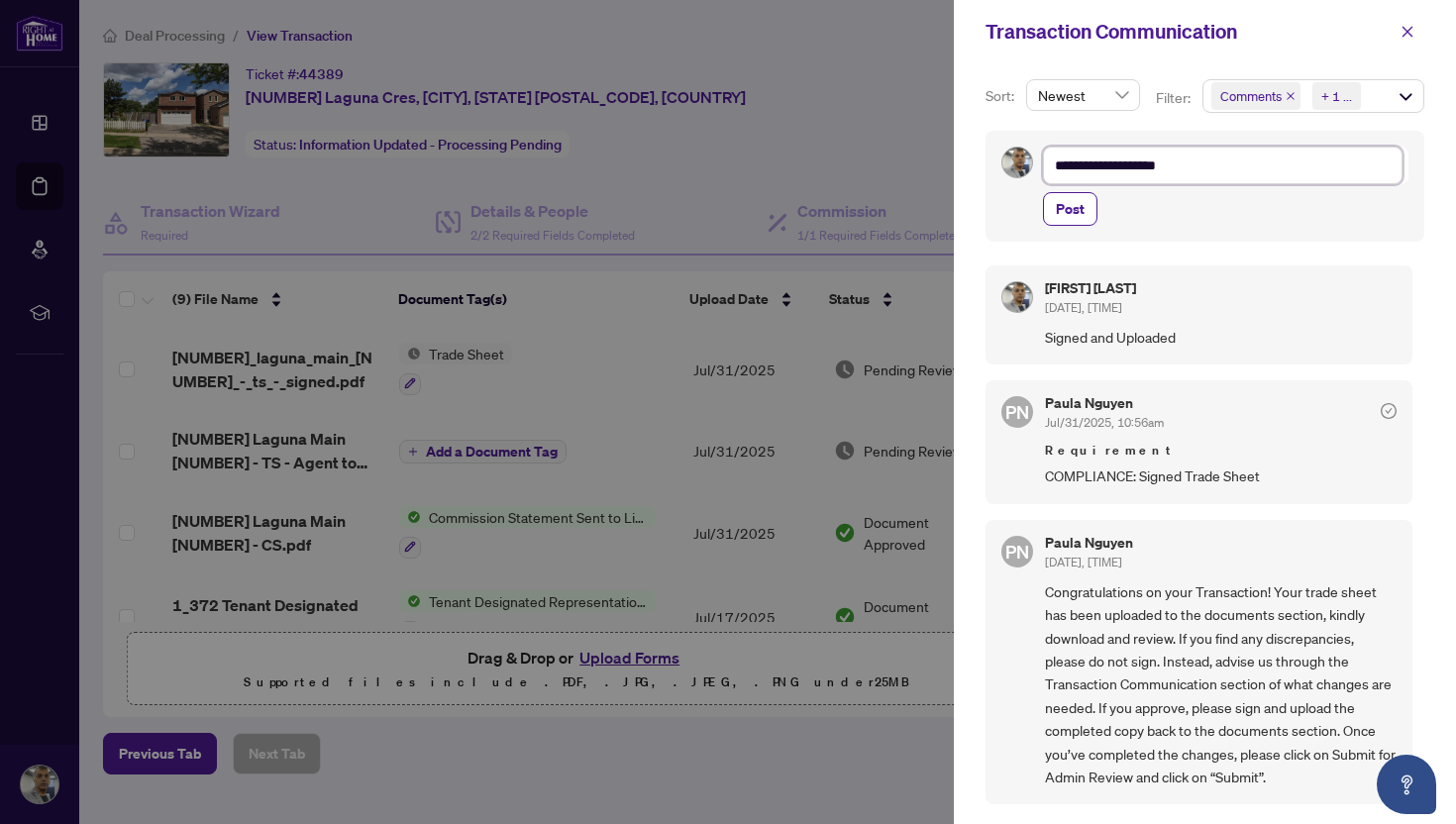 type on "**********" 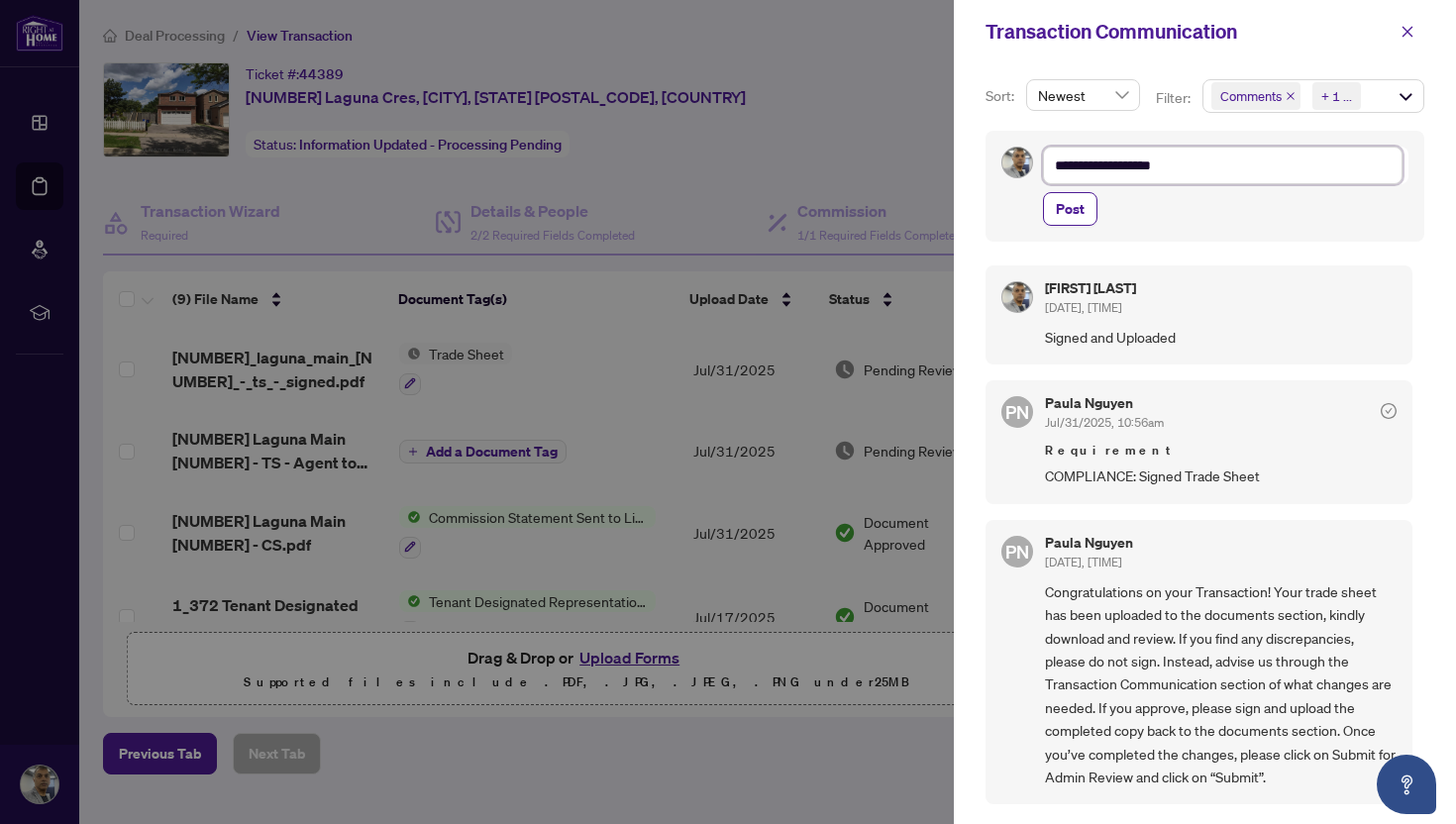 type on "**********" 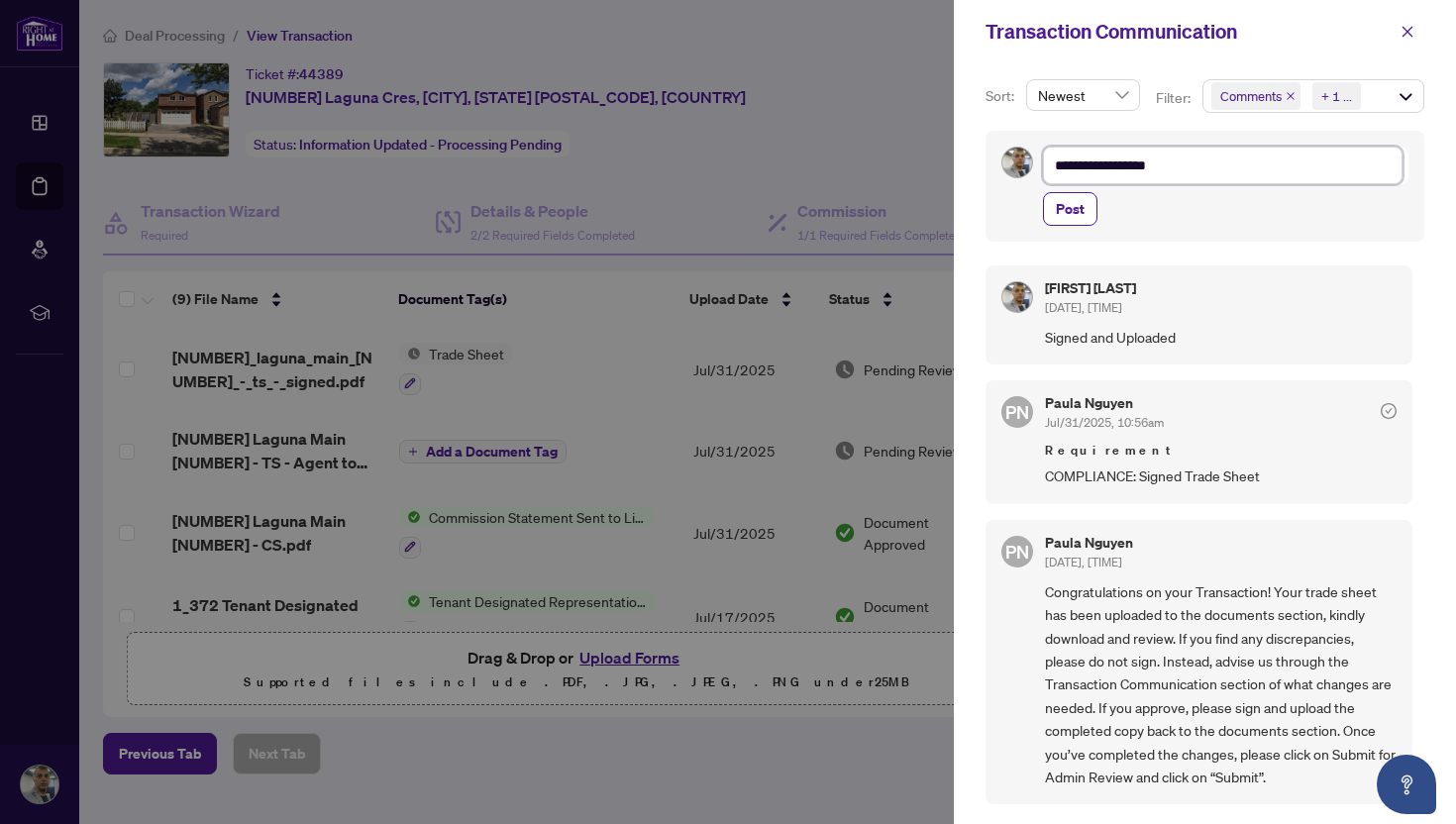 type on "**********" 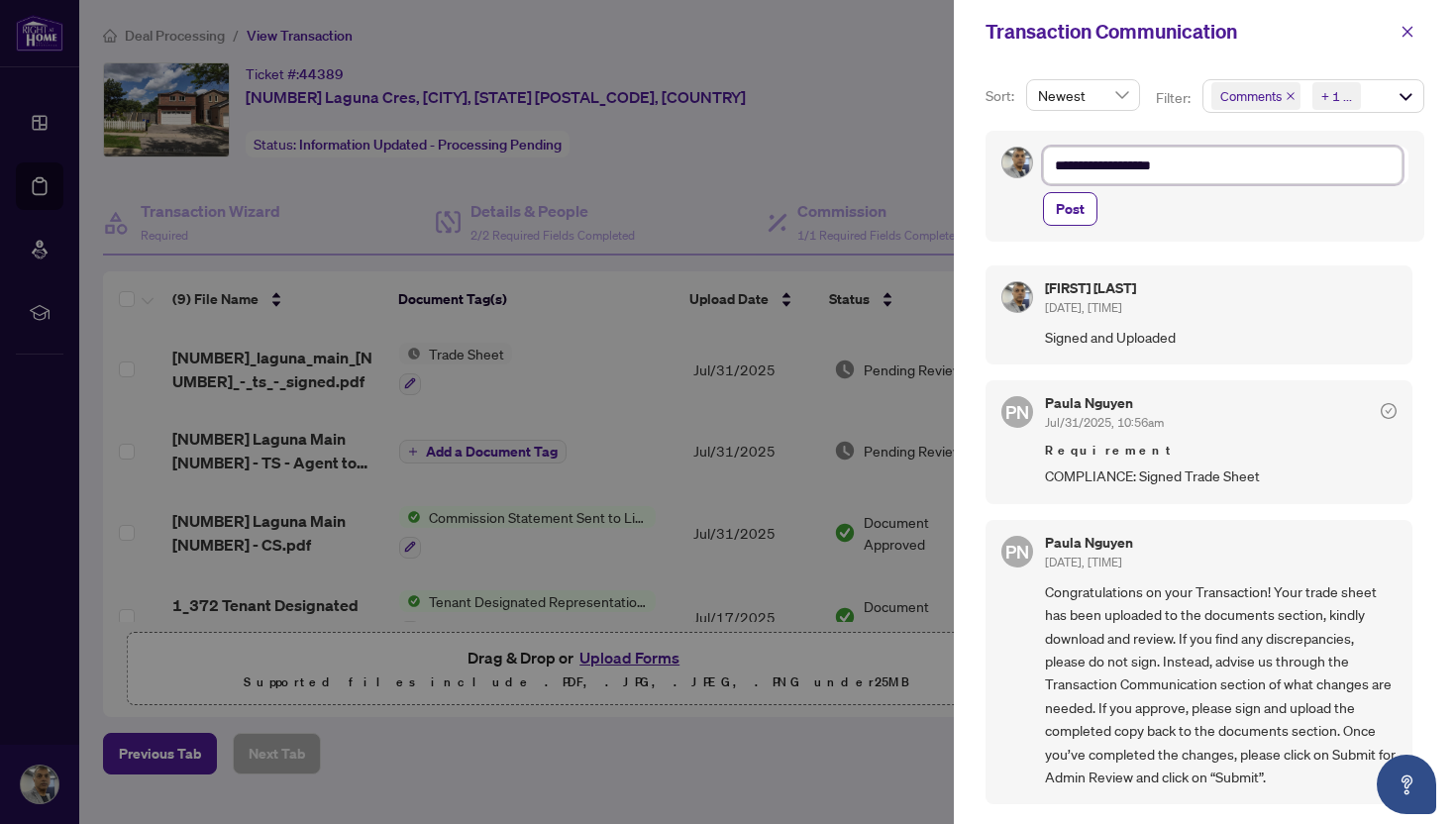 type on "**********" 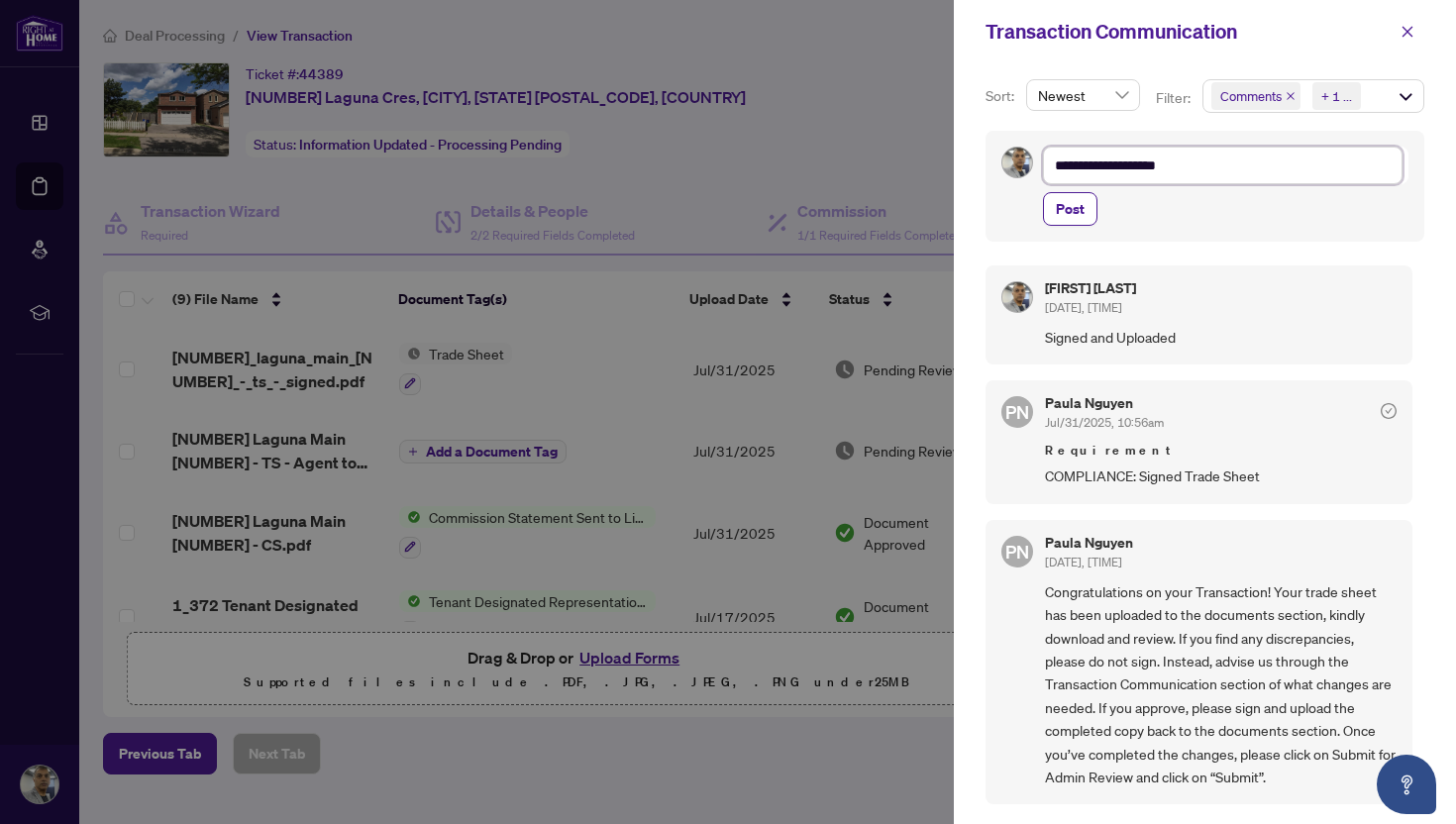 type on "**********" 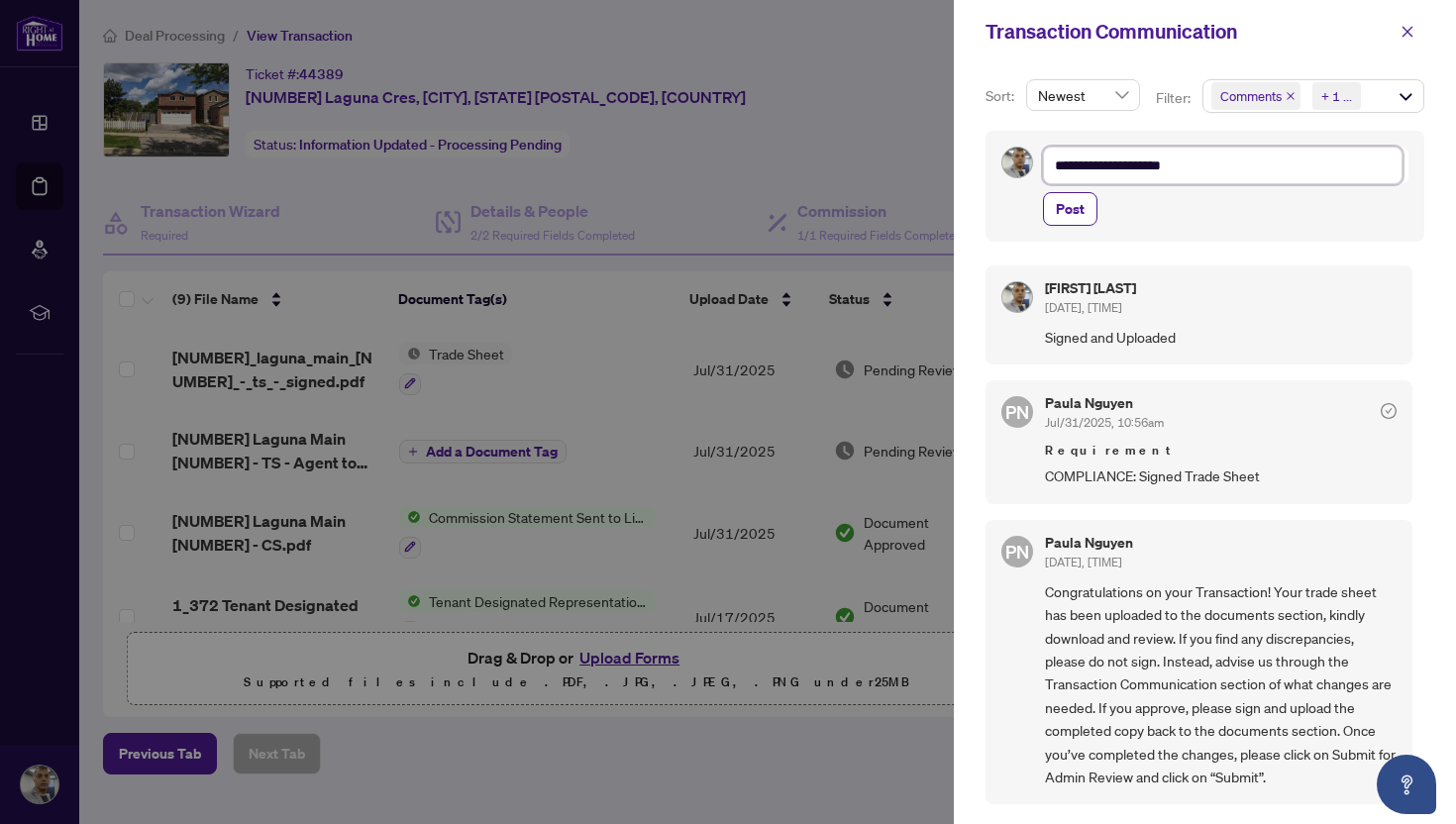 type on "**********" 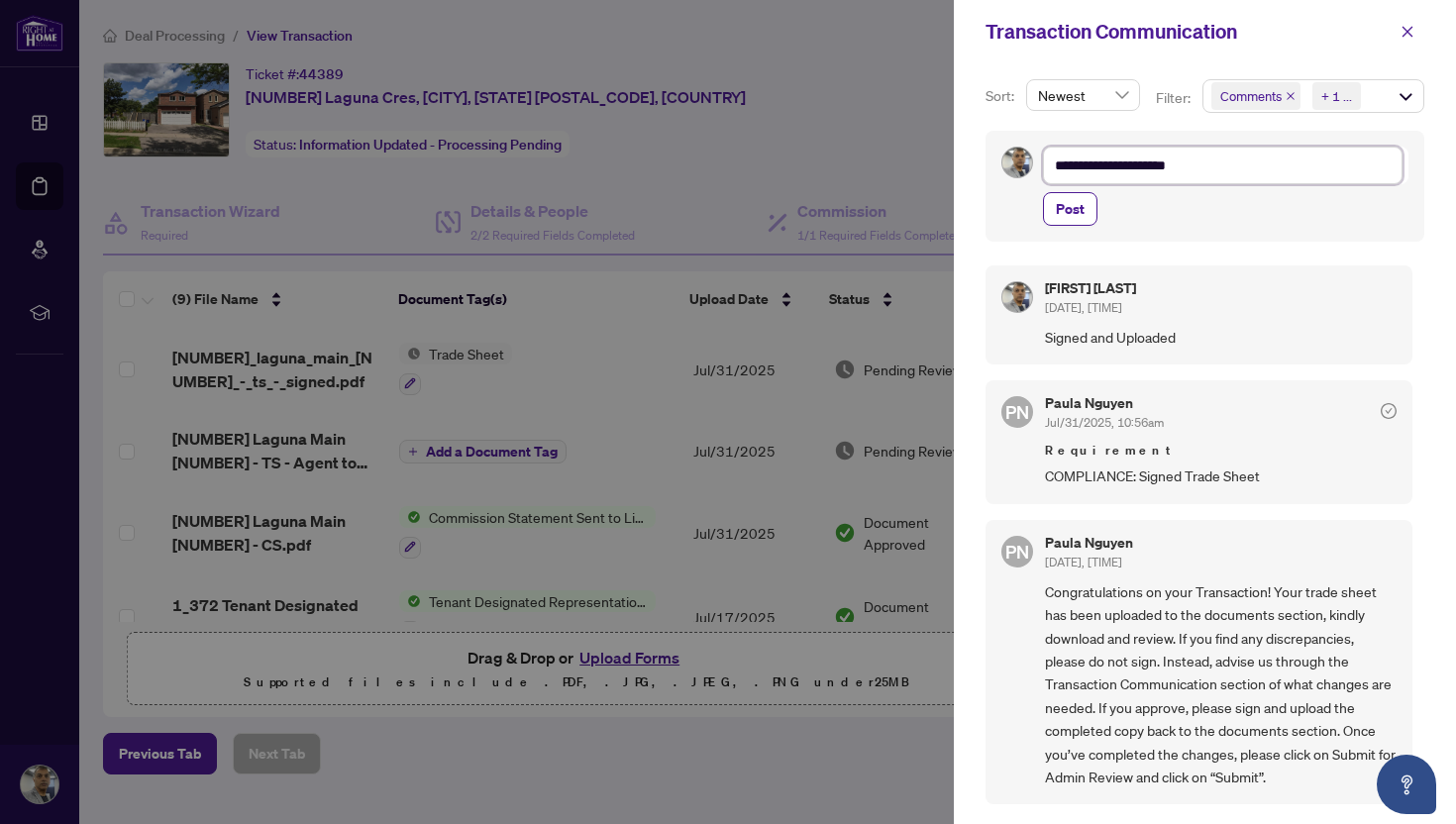 type on "**********" 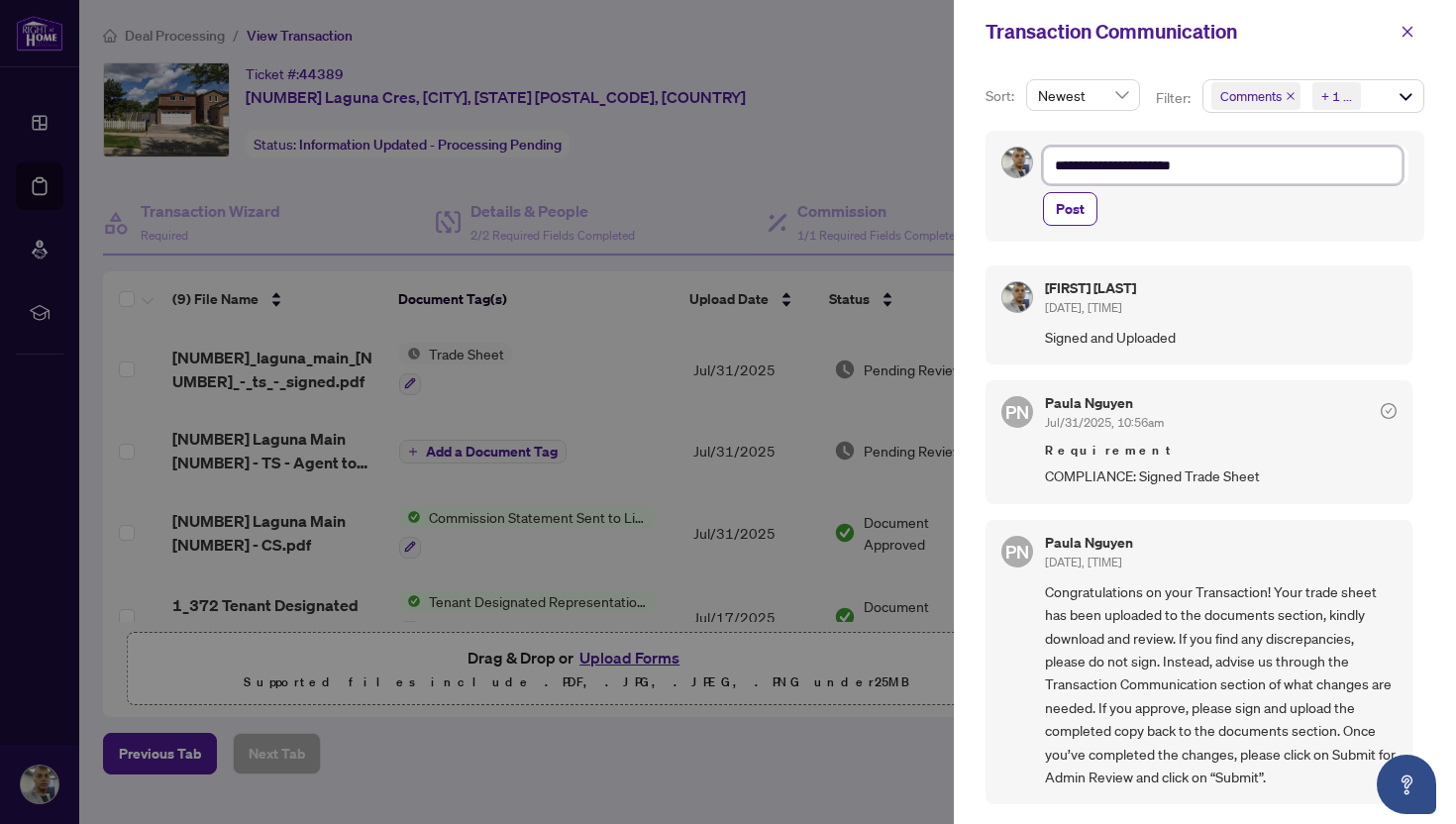 type on "**********" 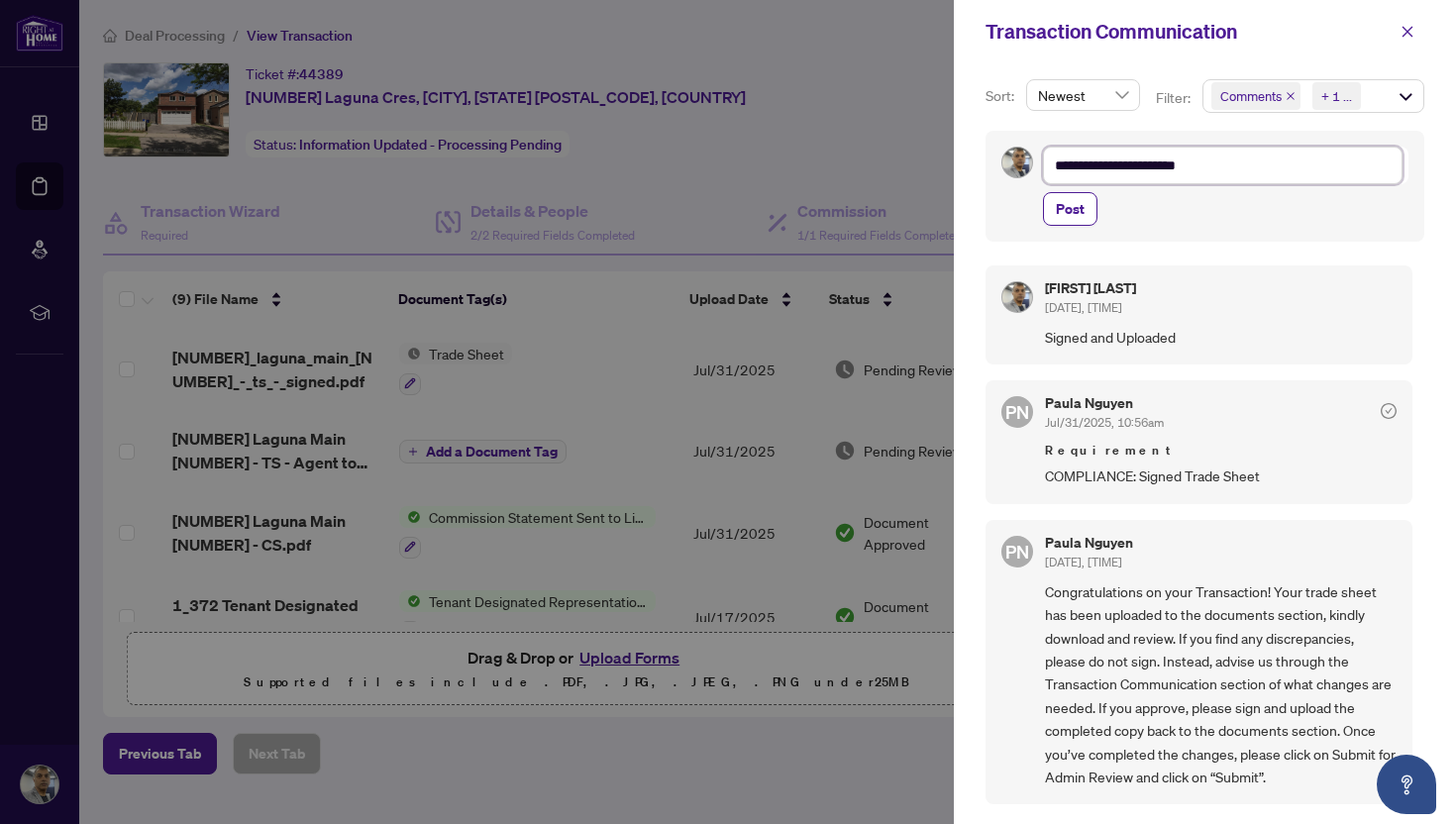 type on "**********" 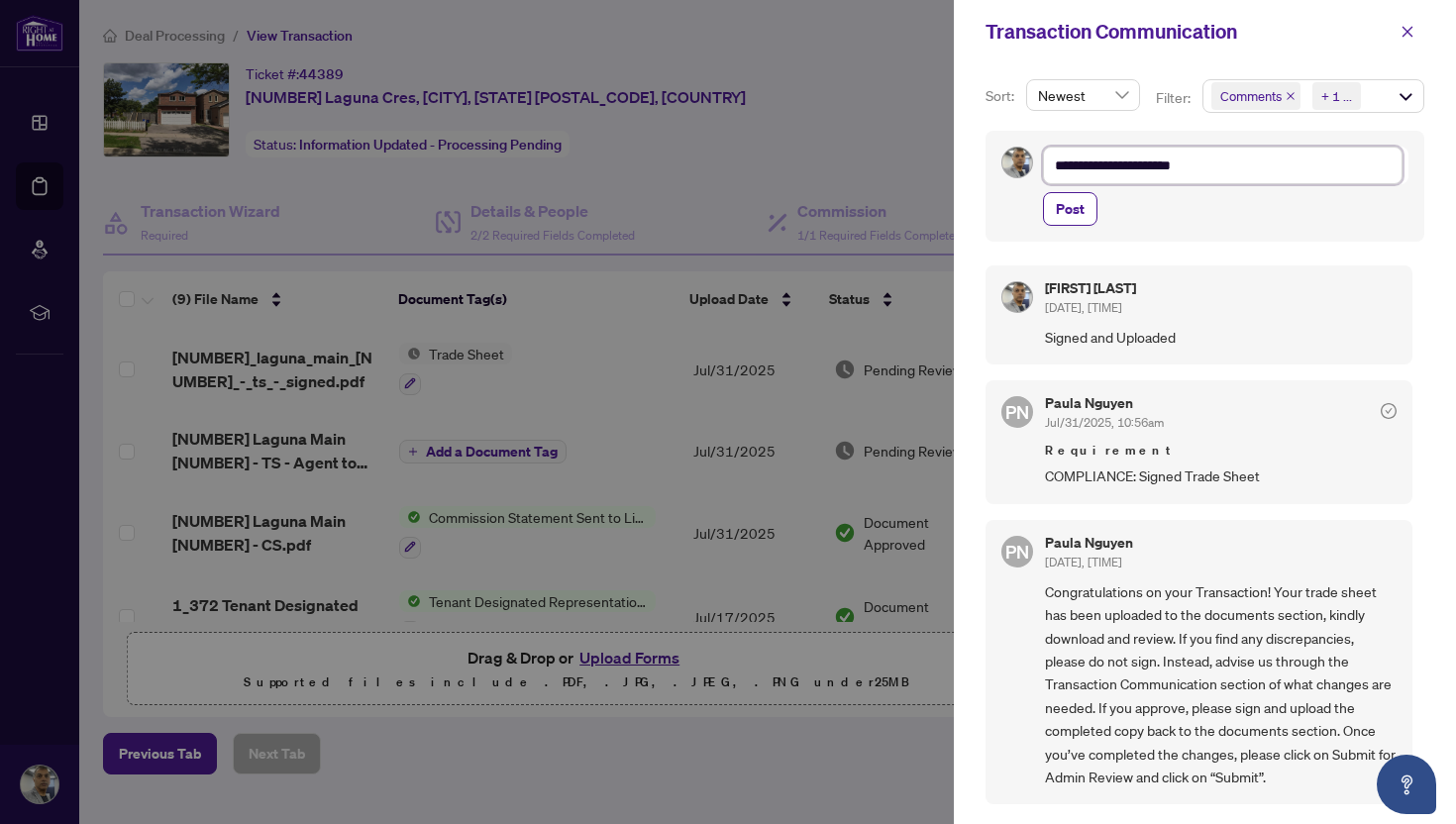 type on "**********" 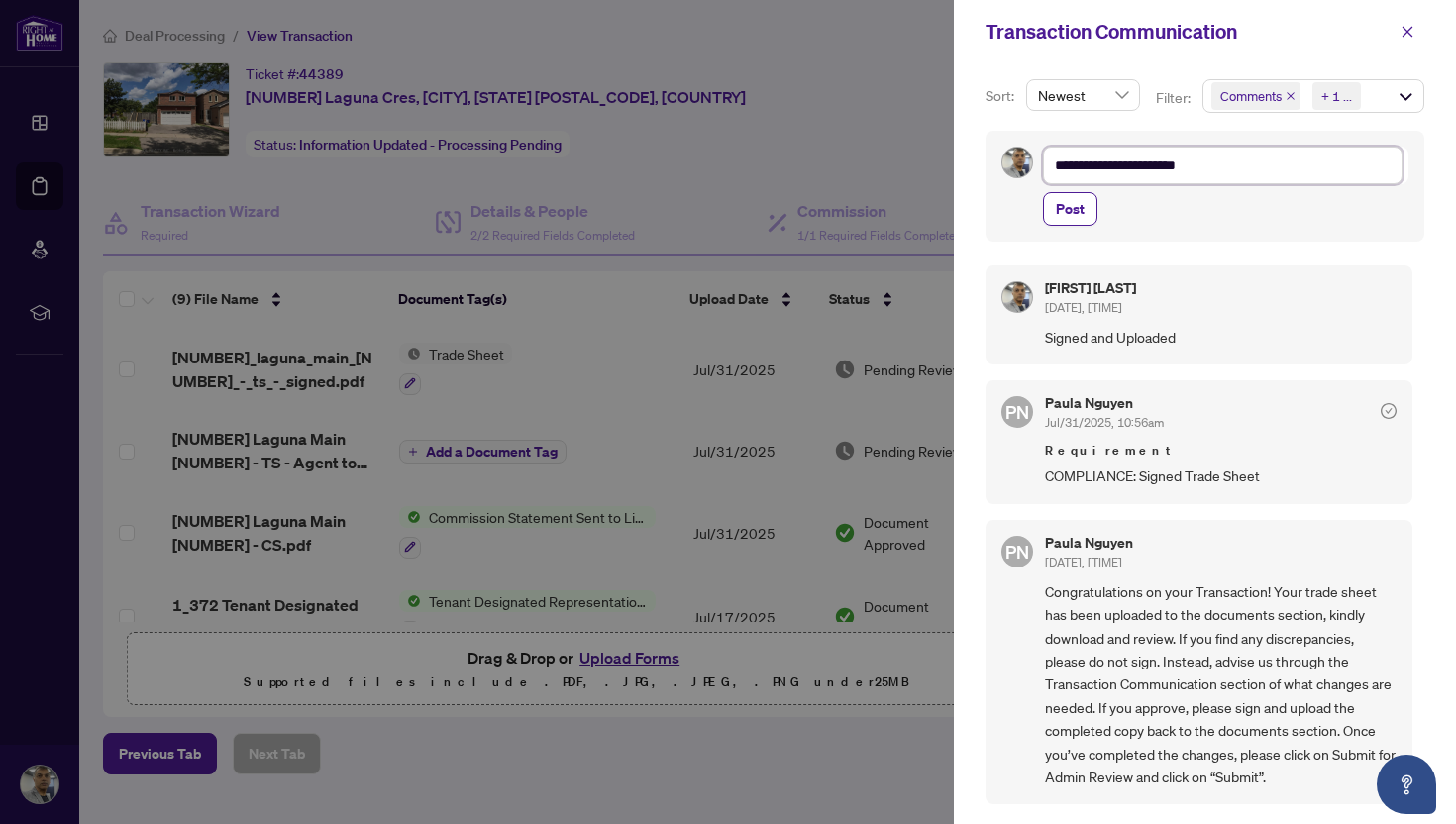 type on "**********" 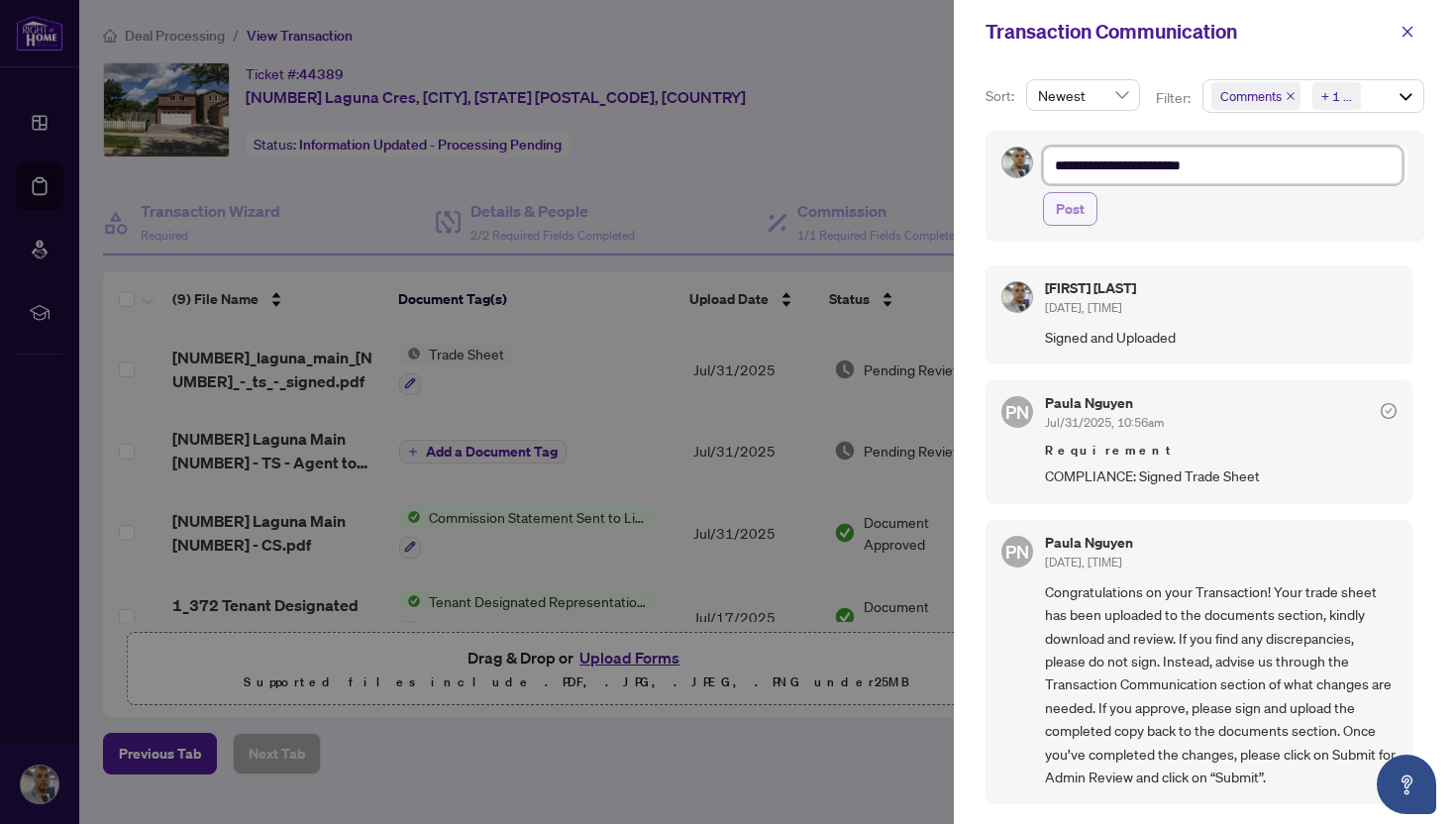 type on "**********" 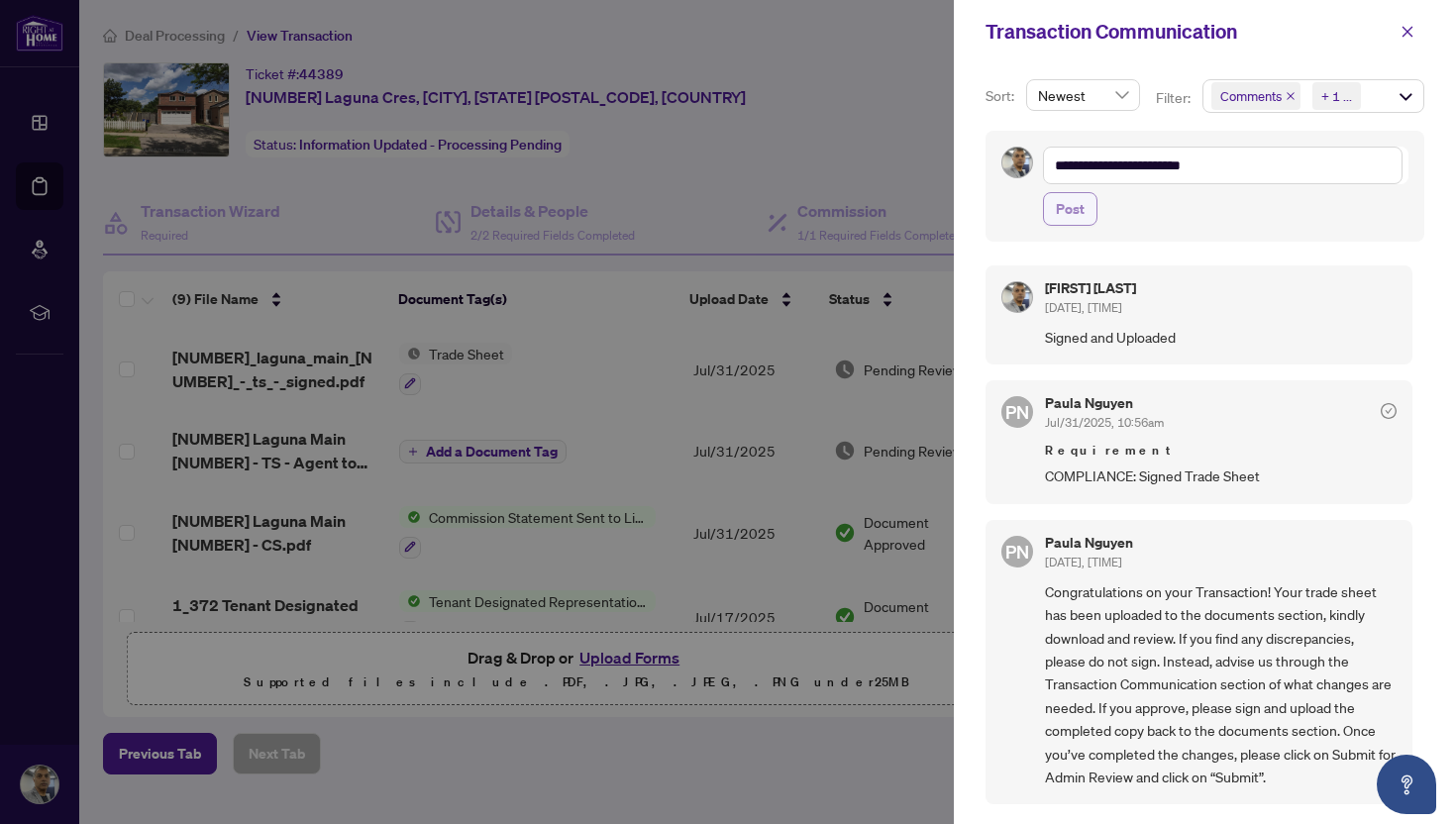 click on "Post" at bounding box center (1070, 209) 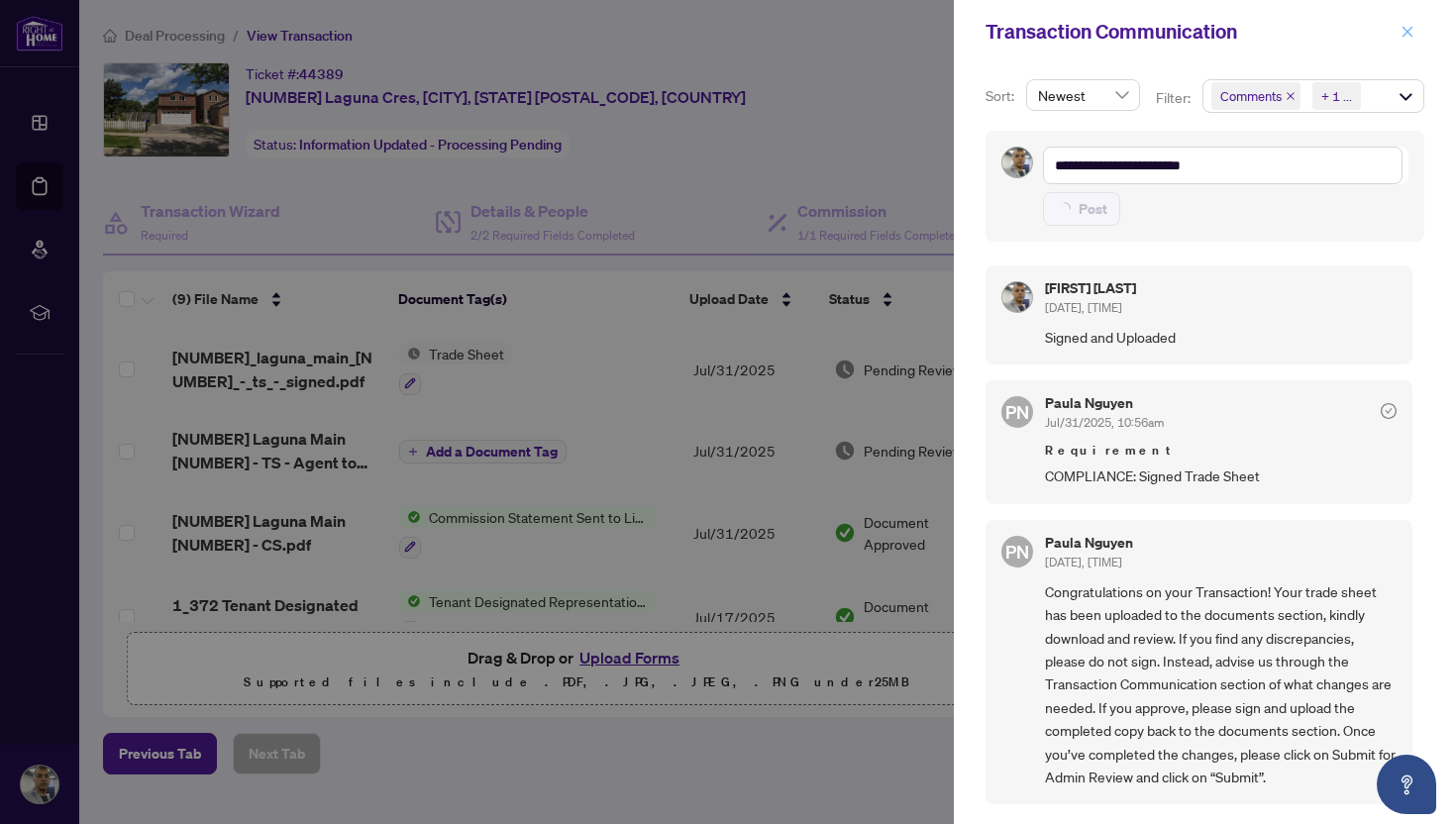 type on "**********" 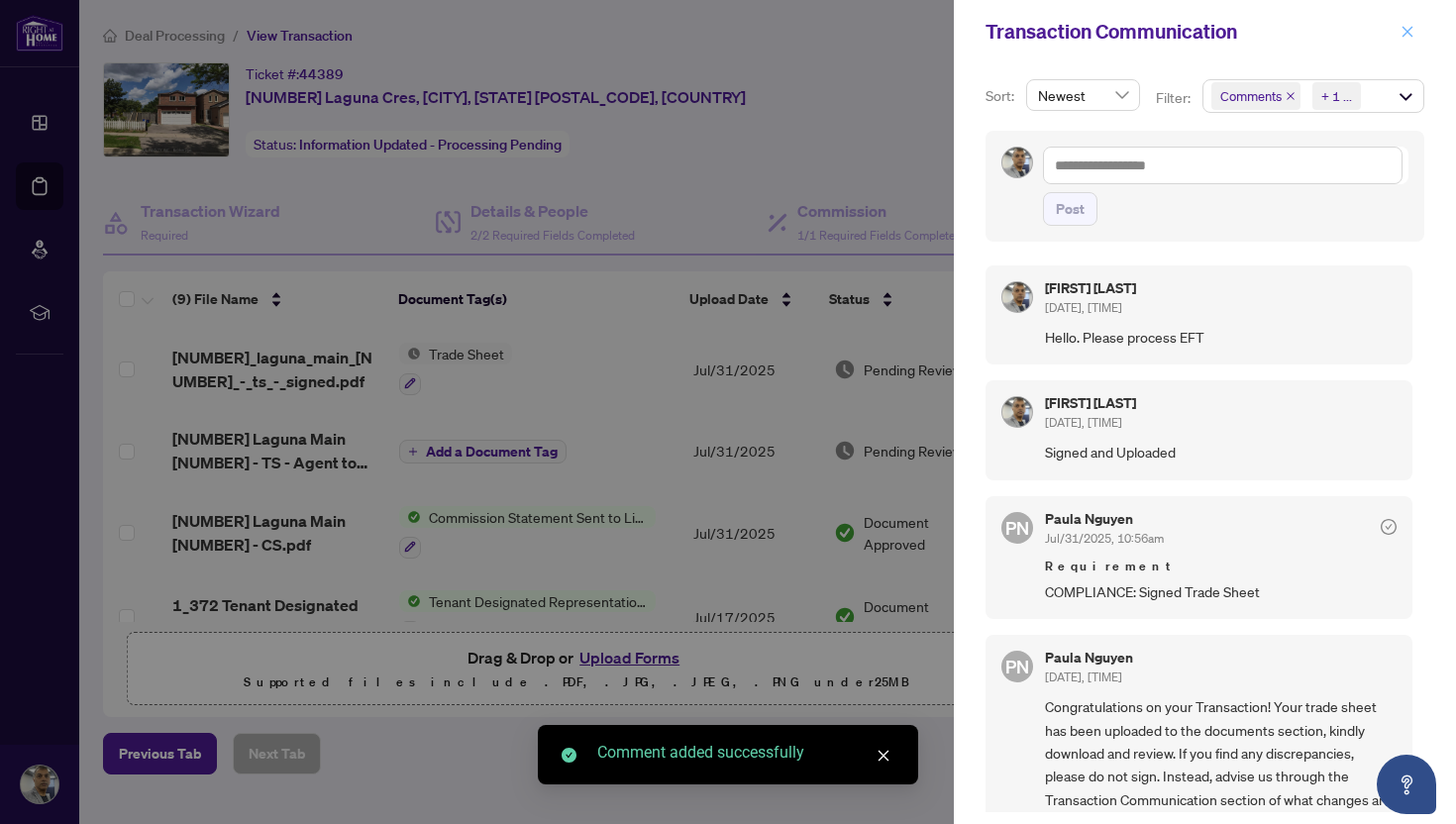 click 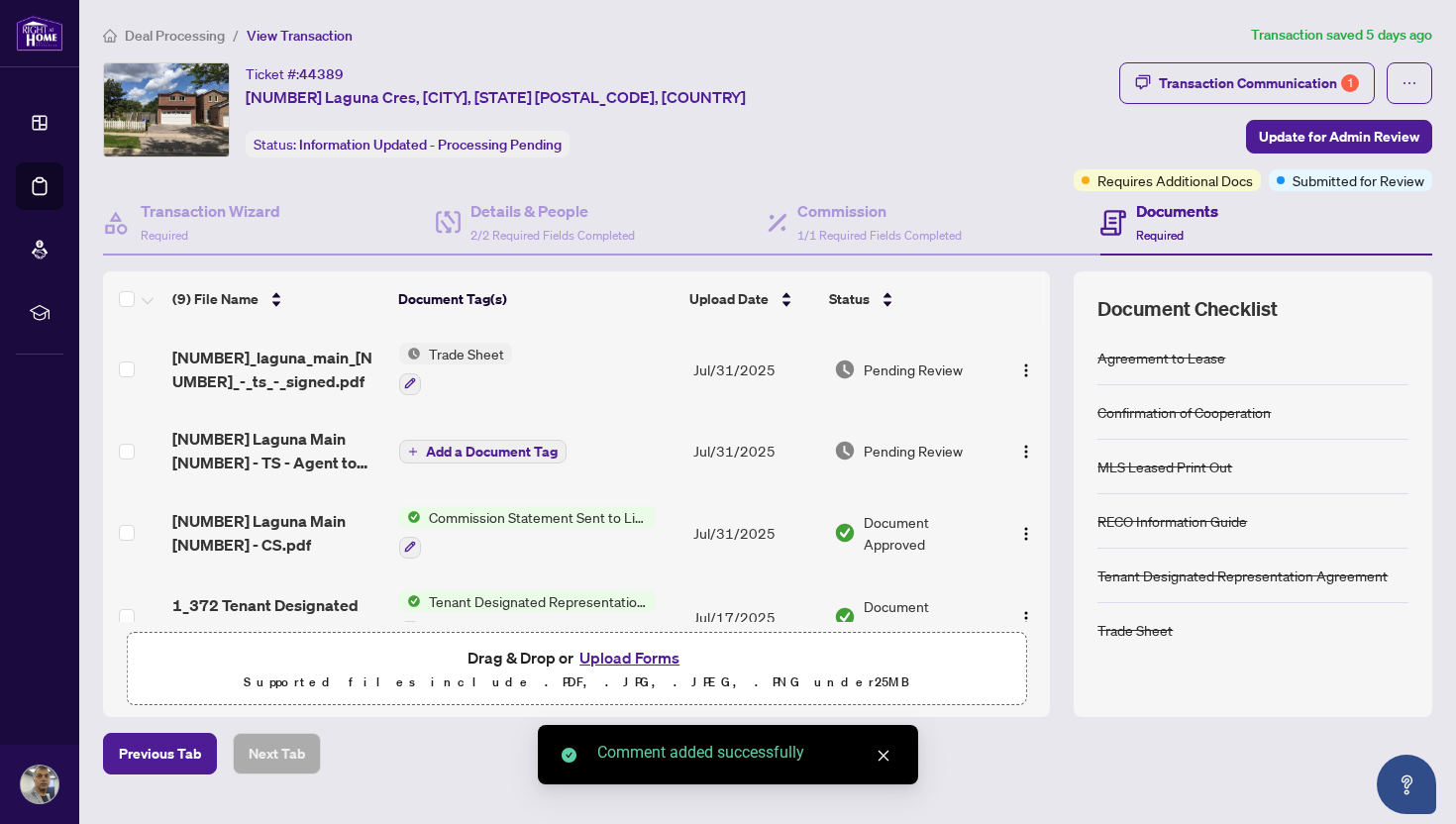 click on "Deal Processing" at bounding box center [174, 36] 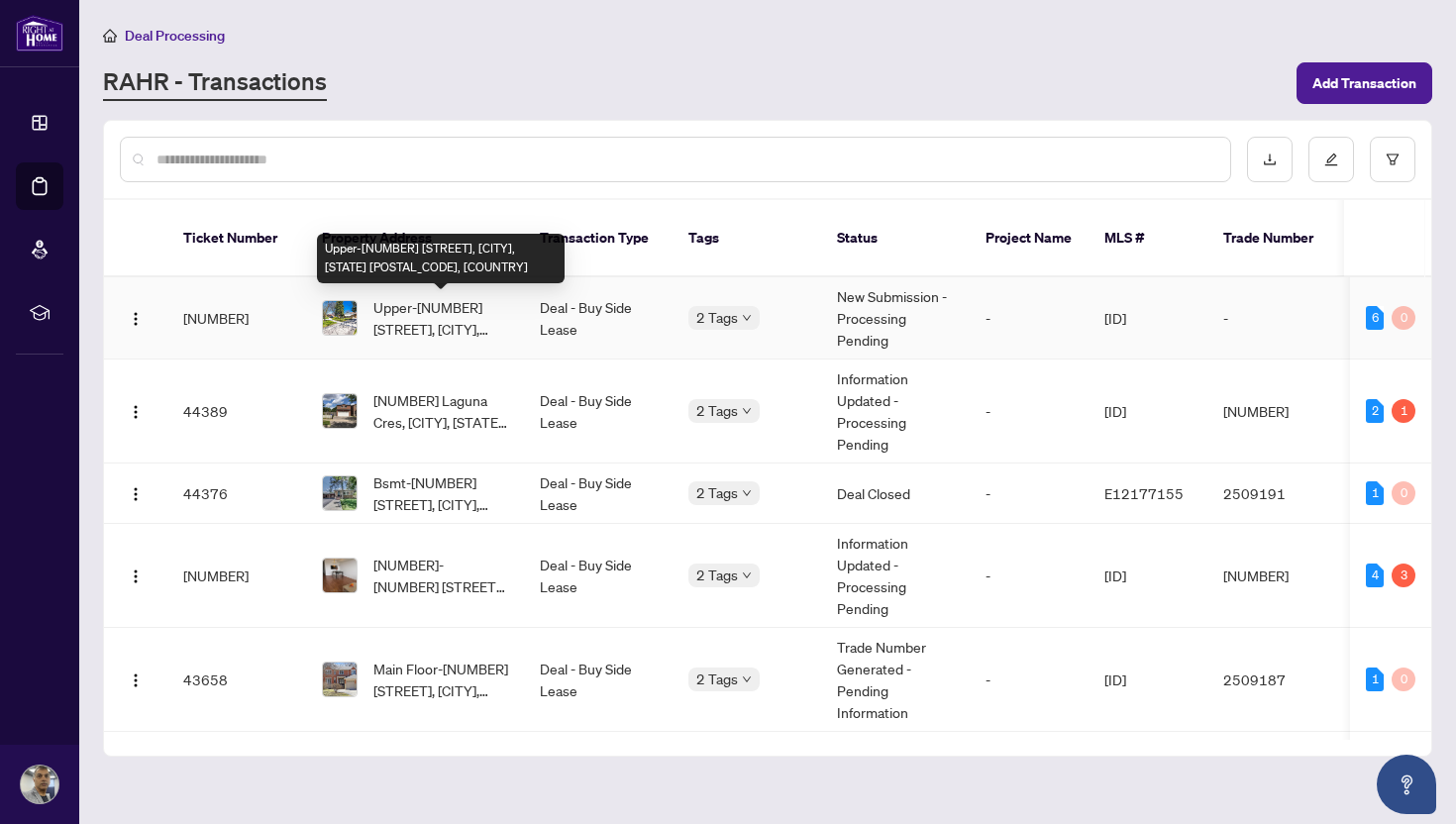 click on "Upper-[NUMBER] [STREET], [CITY], [STATE] [POSTAL_CODE], [COUNTRY]" at bounding box center [441, 318] 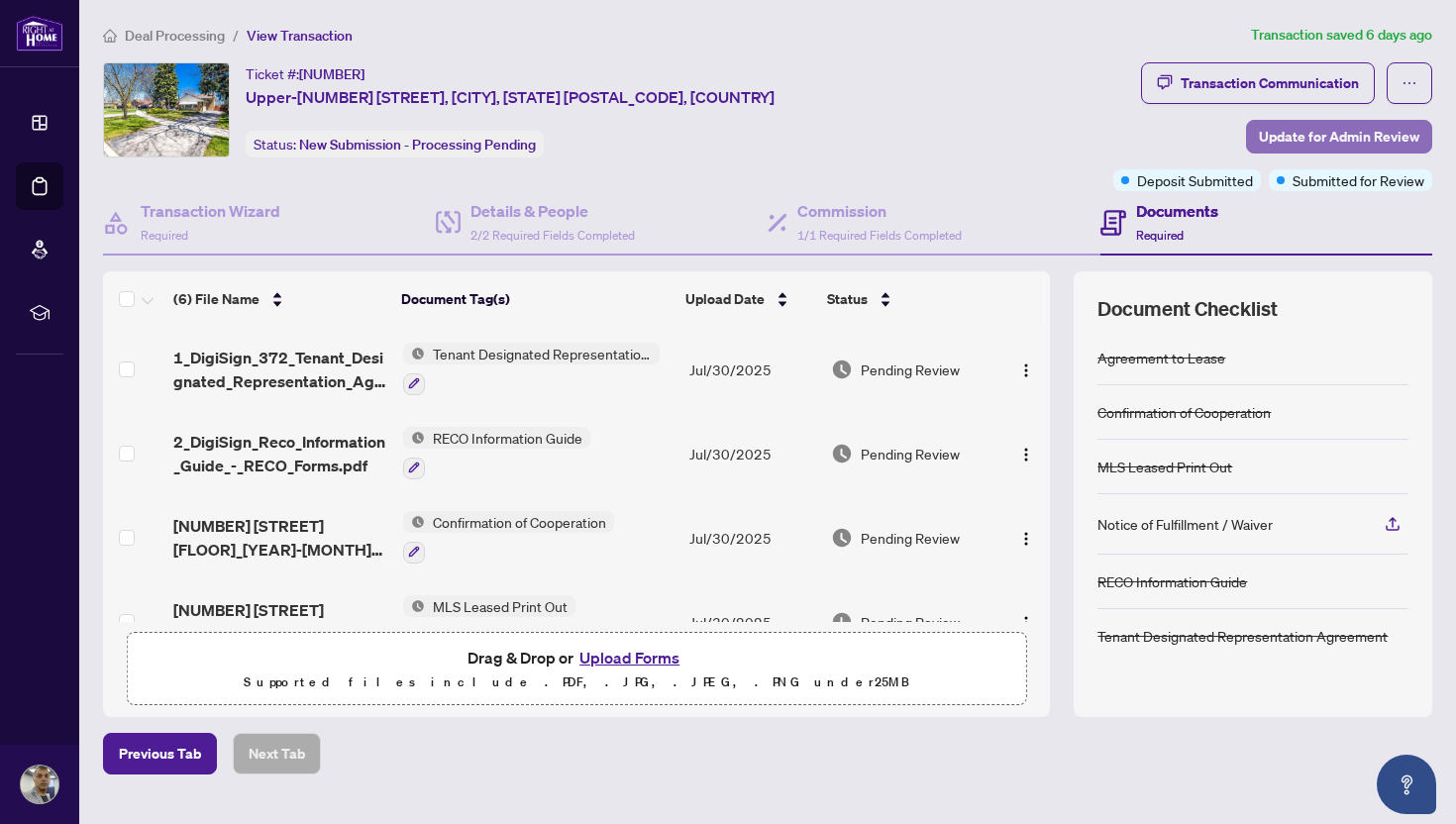 click on "Update for Admin Review" at bounding box center [1339, 137] 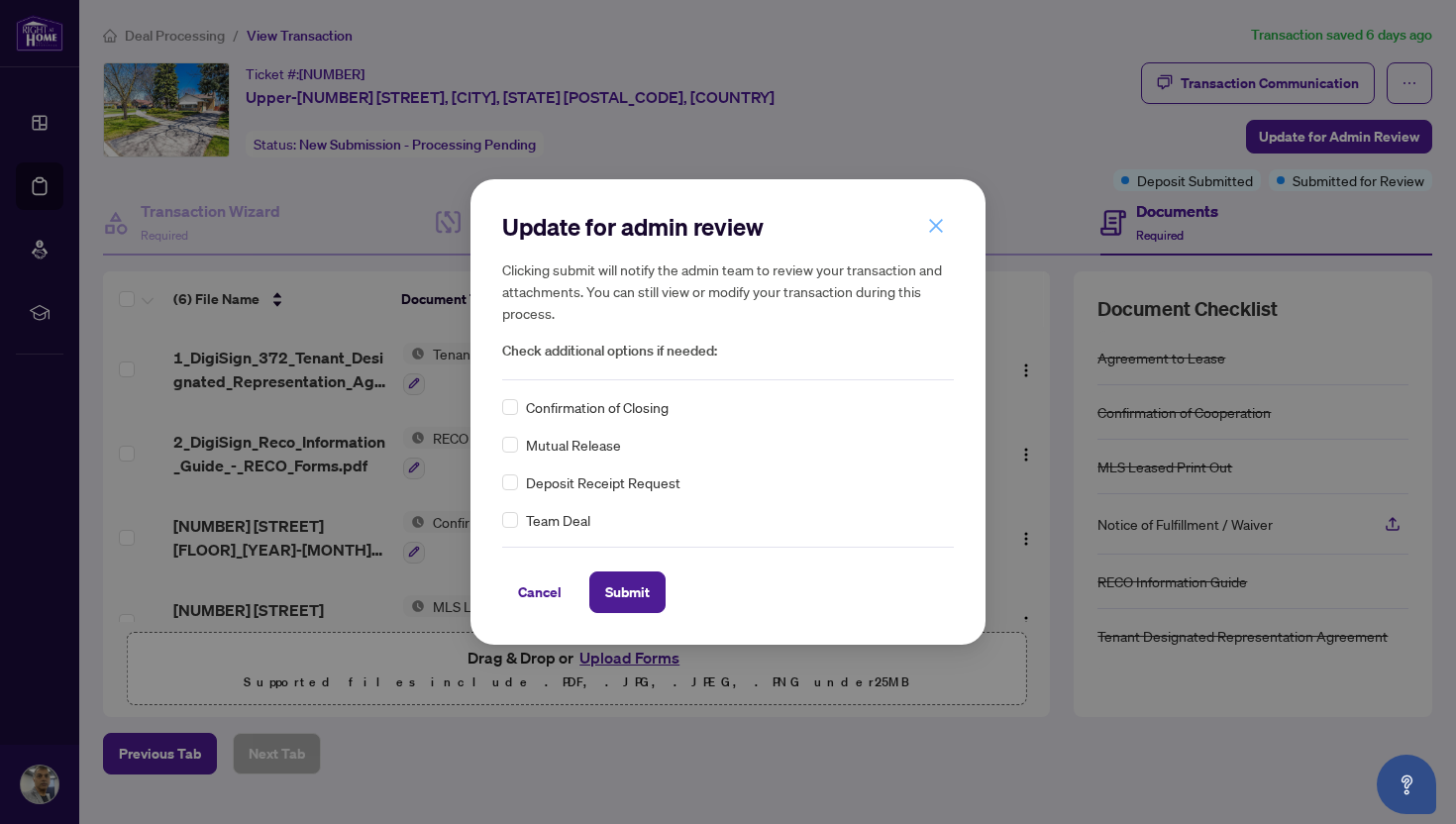 click 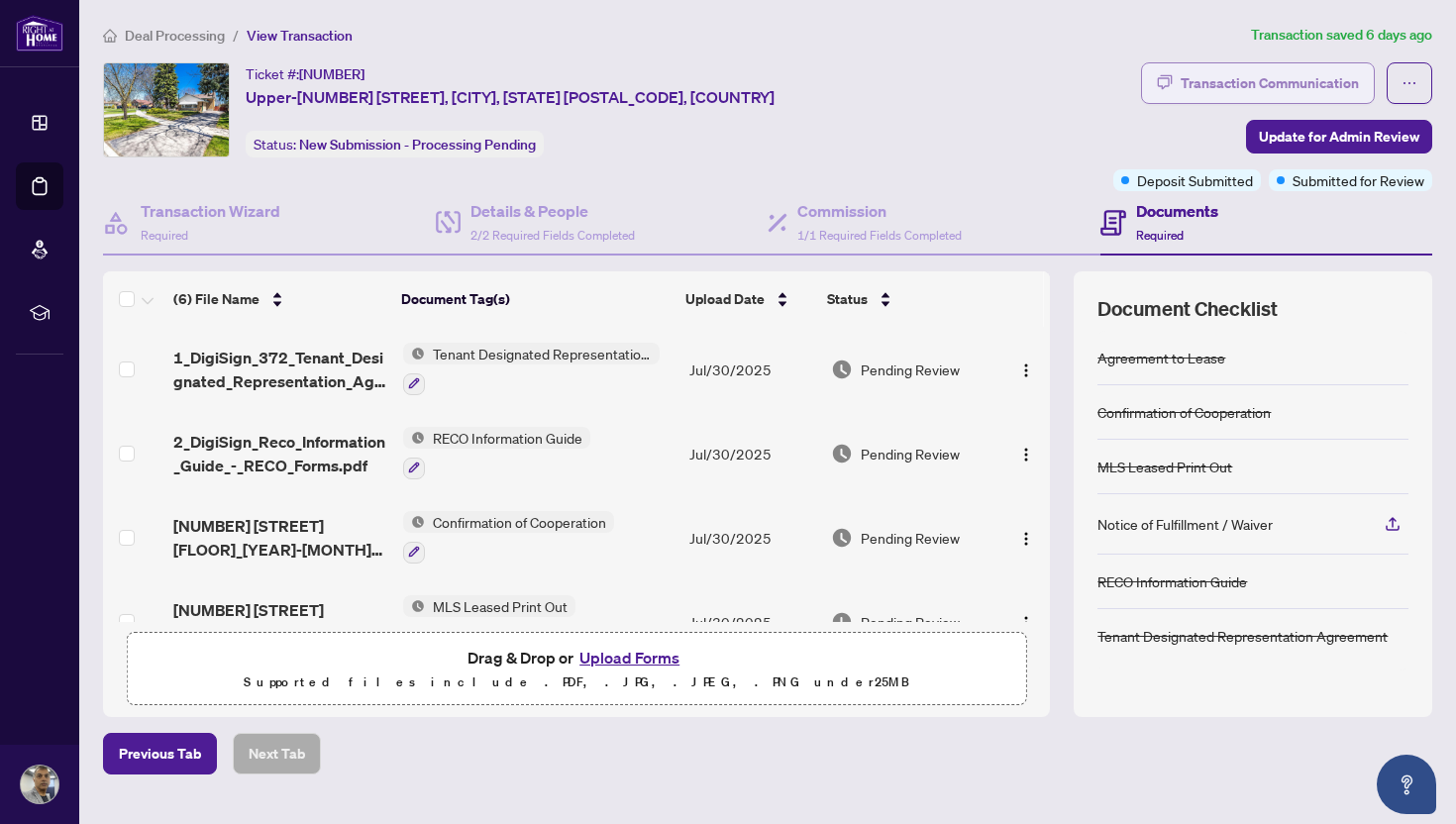click on "Transaction Communication" at bounding box center (1270, 83) 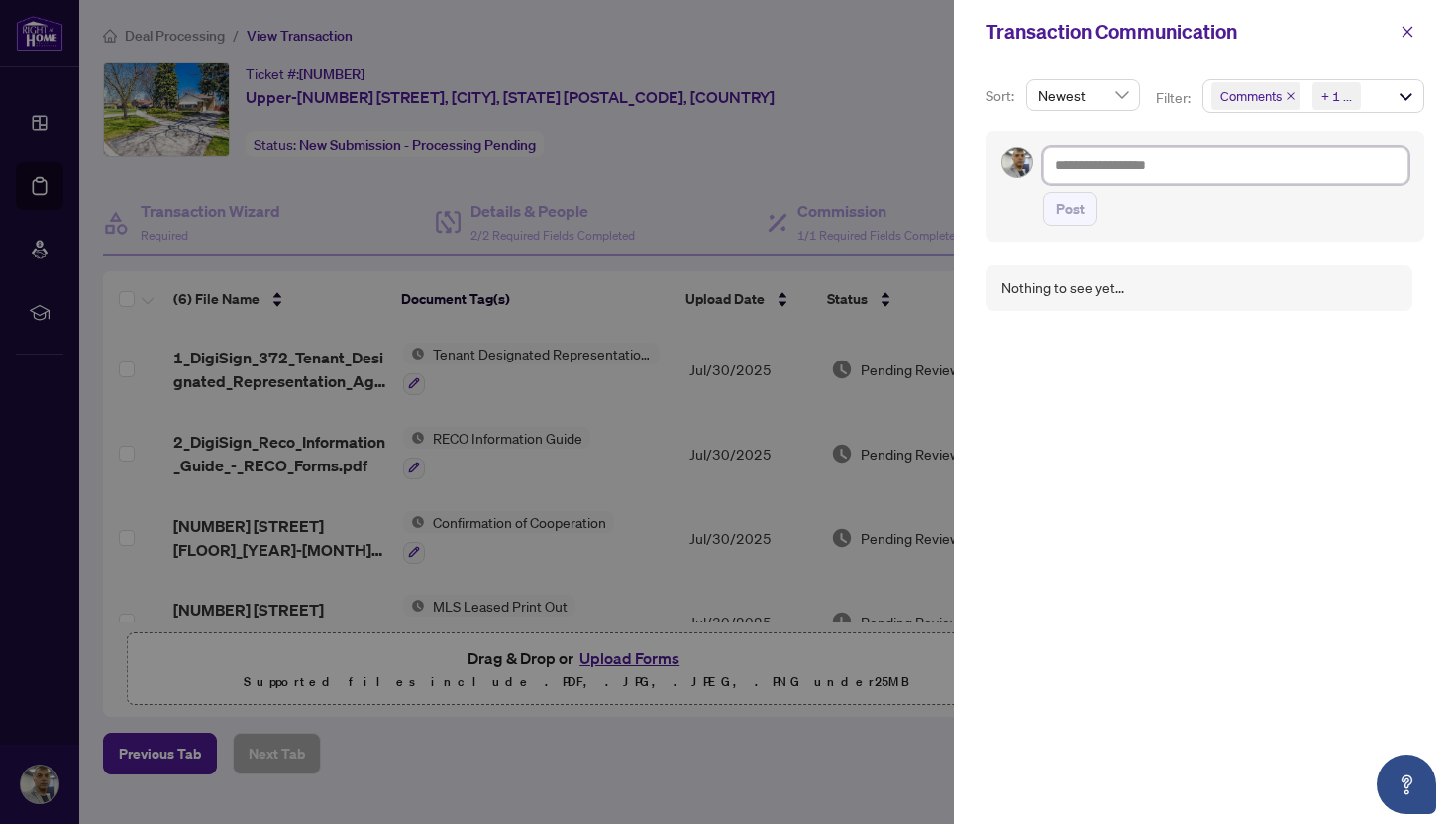 click at bounding box center [1225, 165] 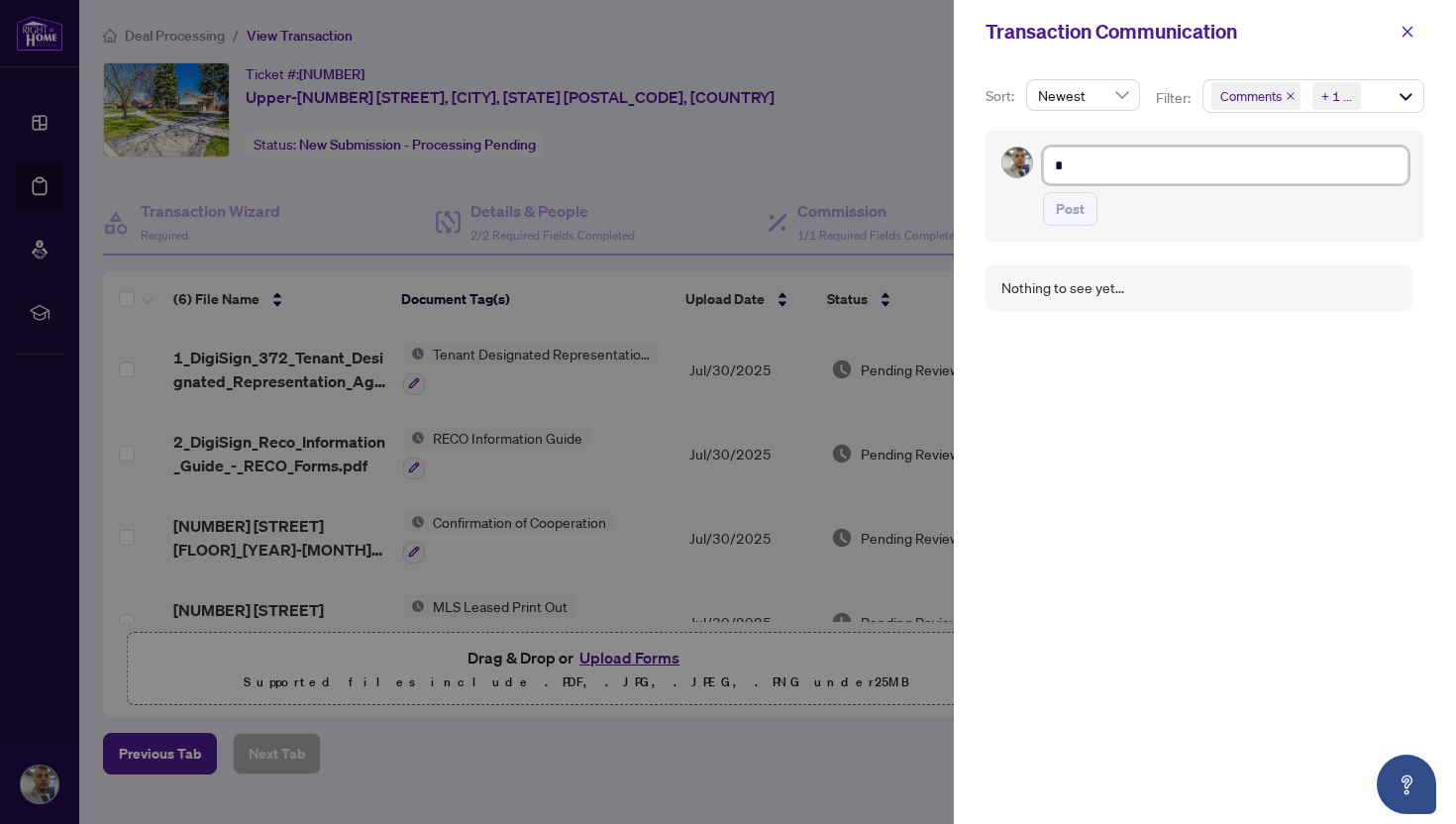 type on "**" 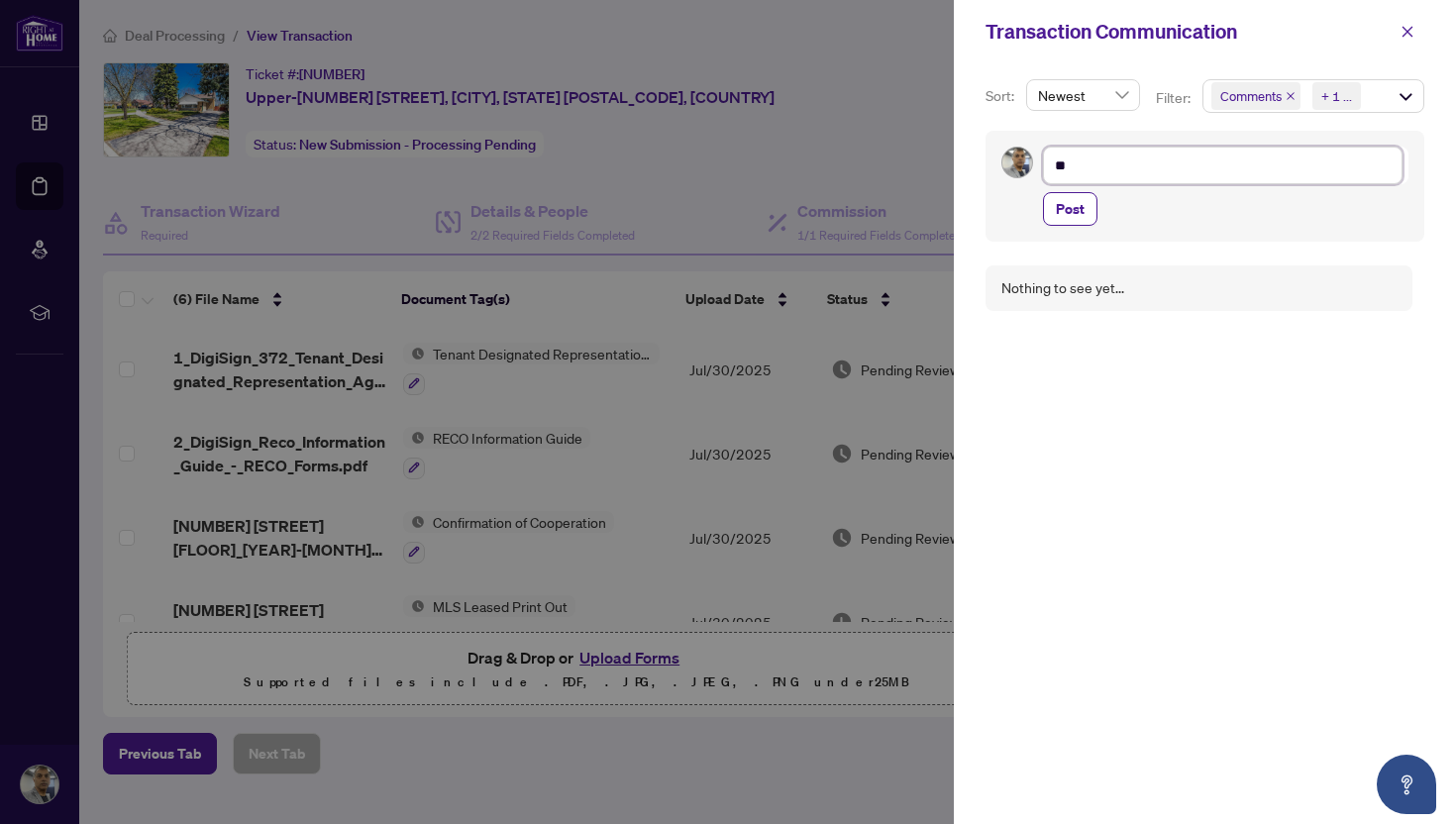 type on "***" 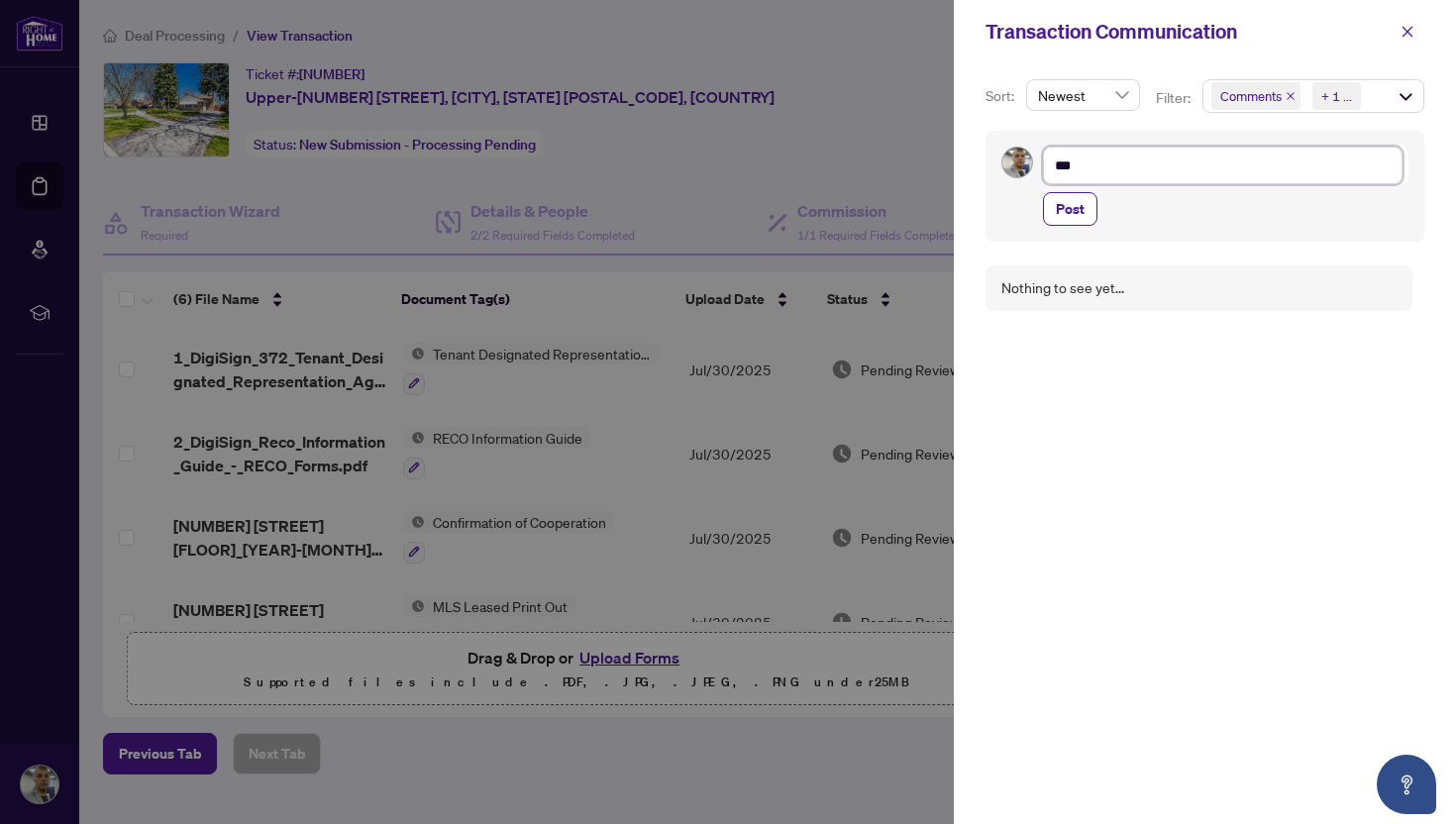 type on "****" 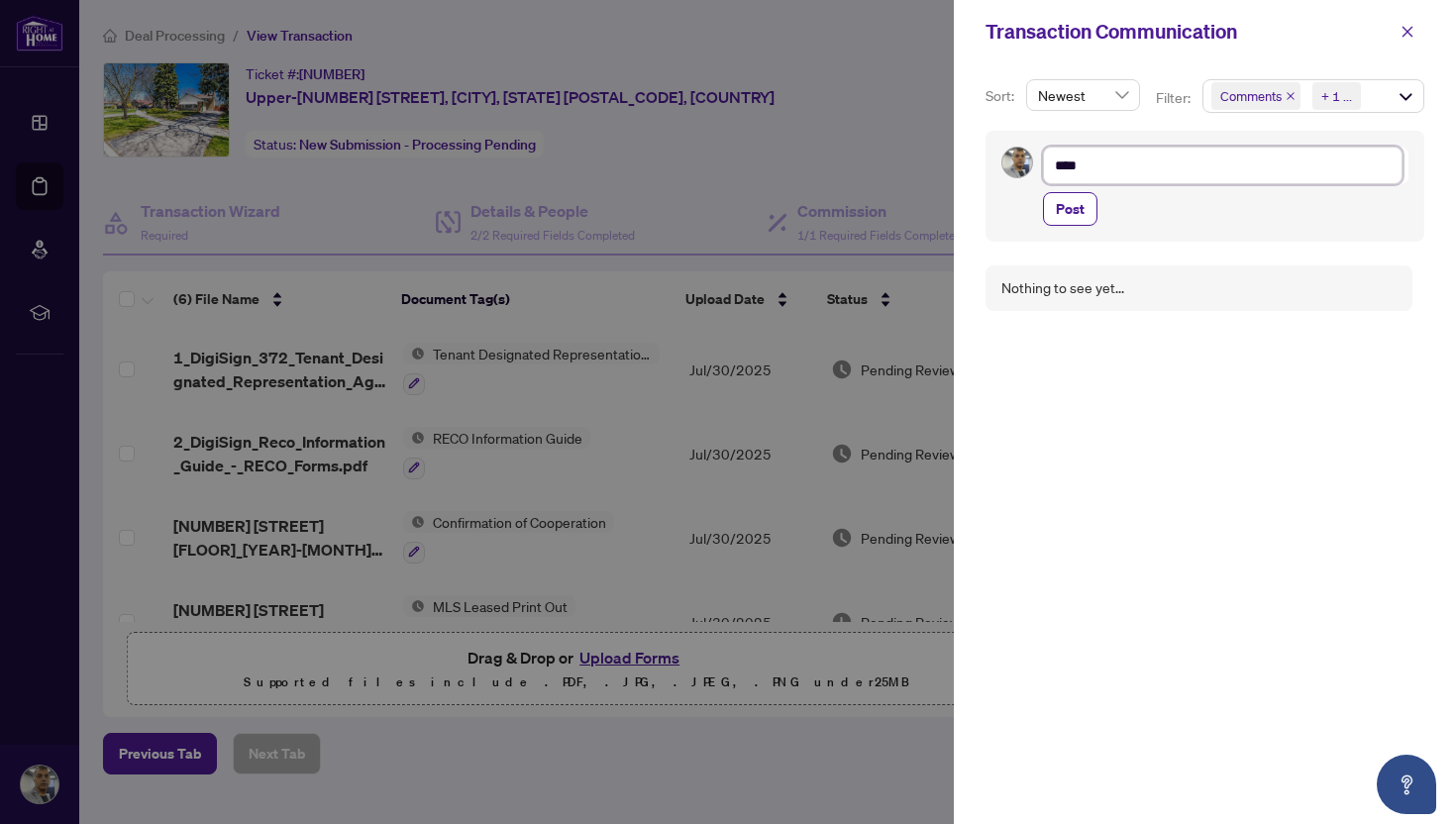 type on "*****" 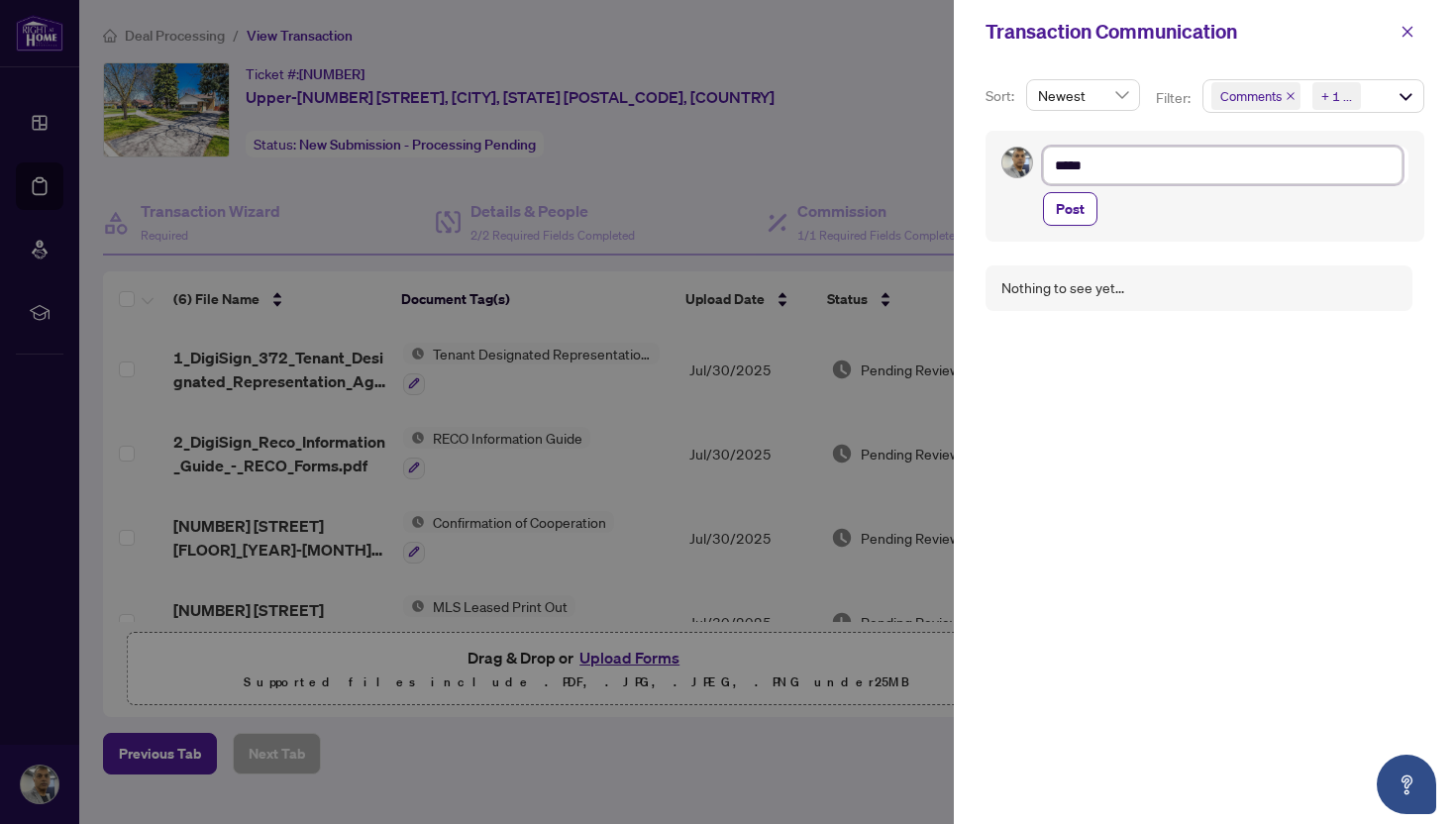 type on "******" 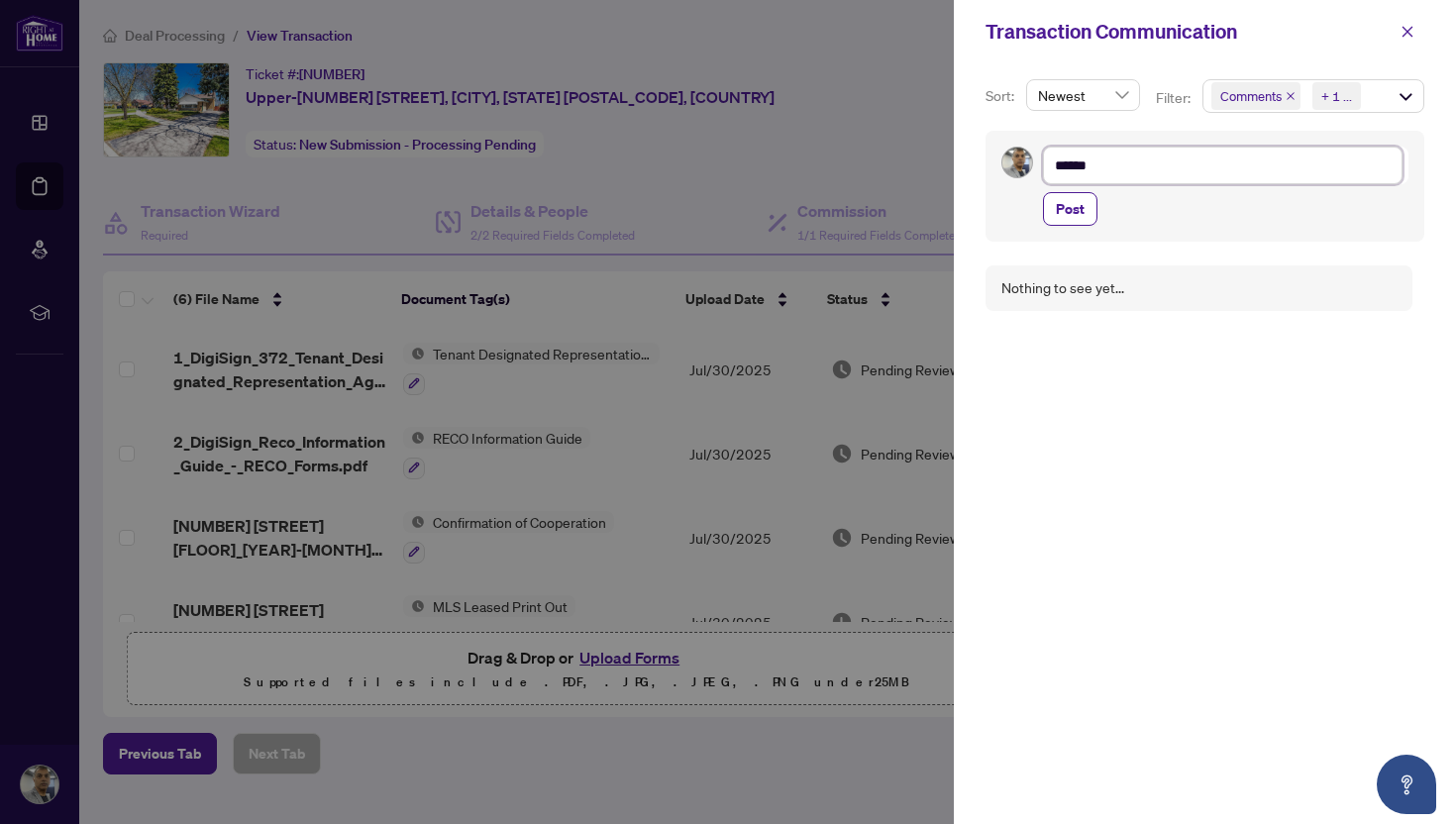 type on "******" 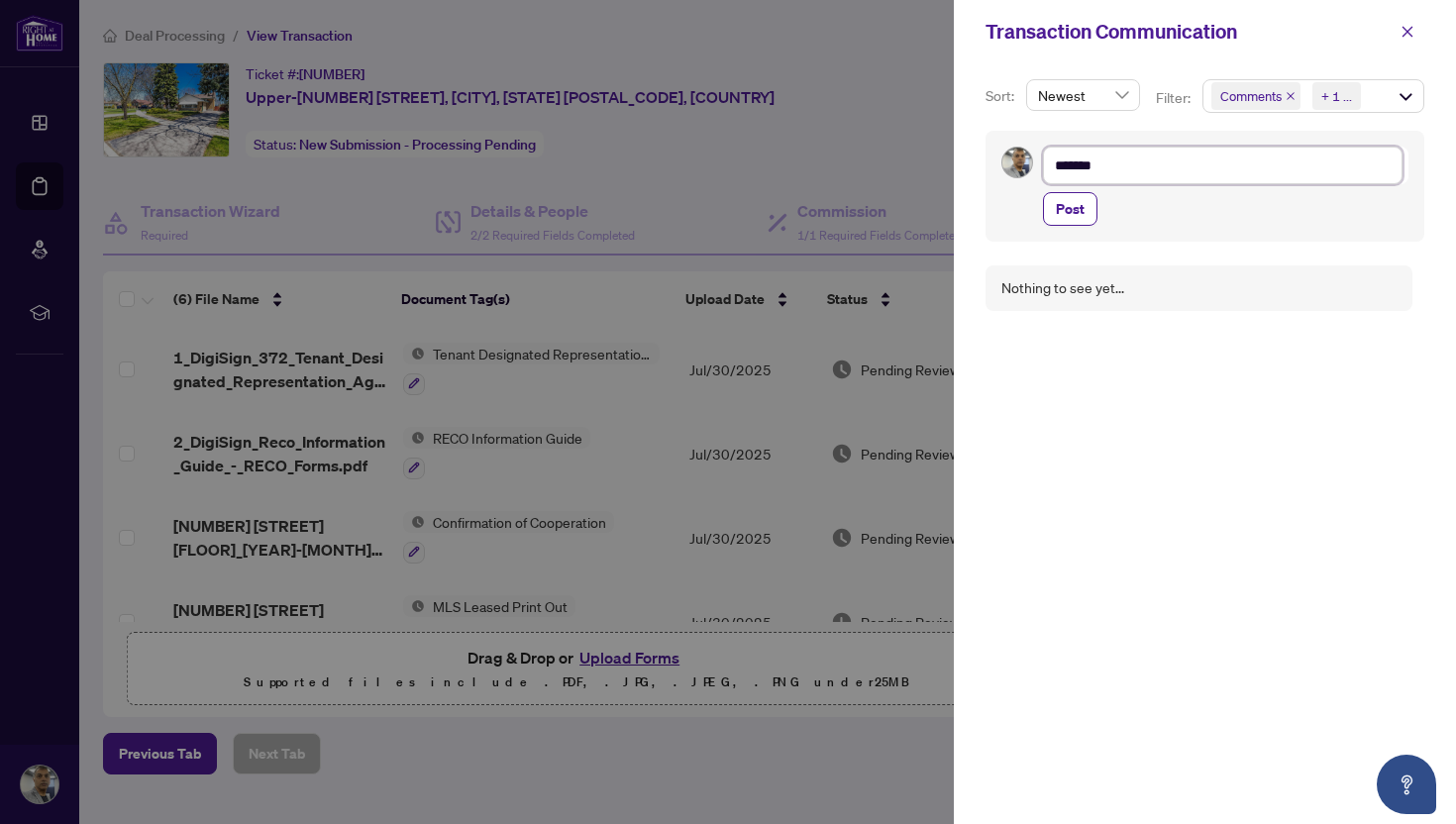 type on "********" 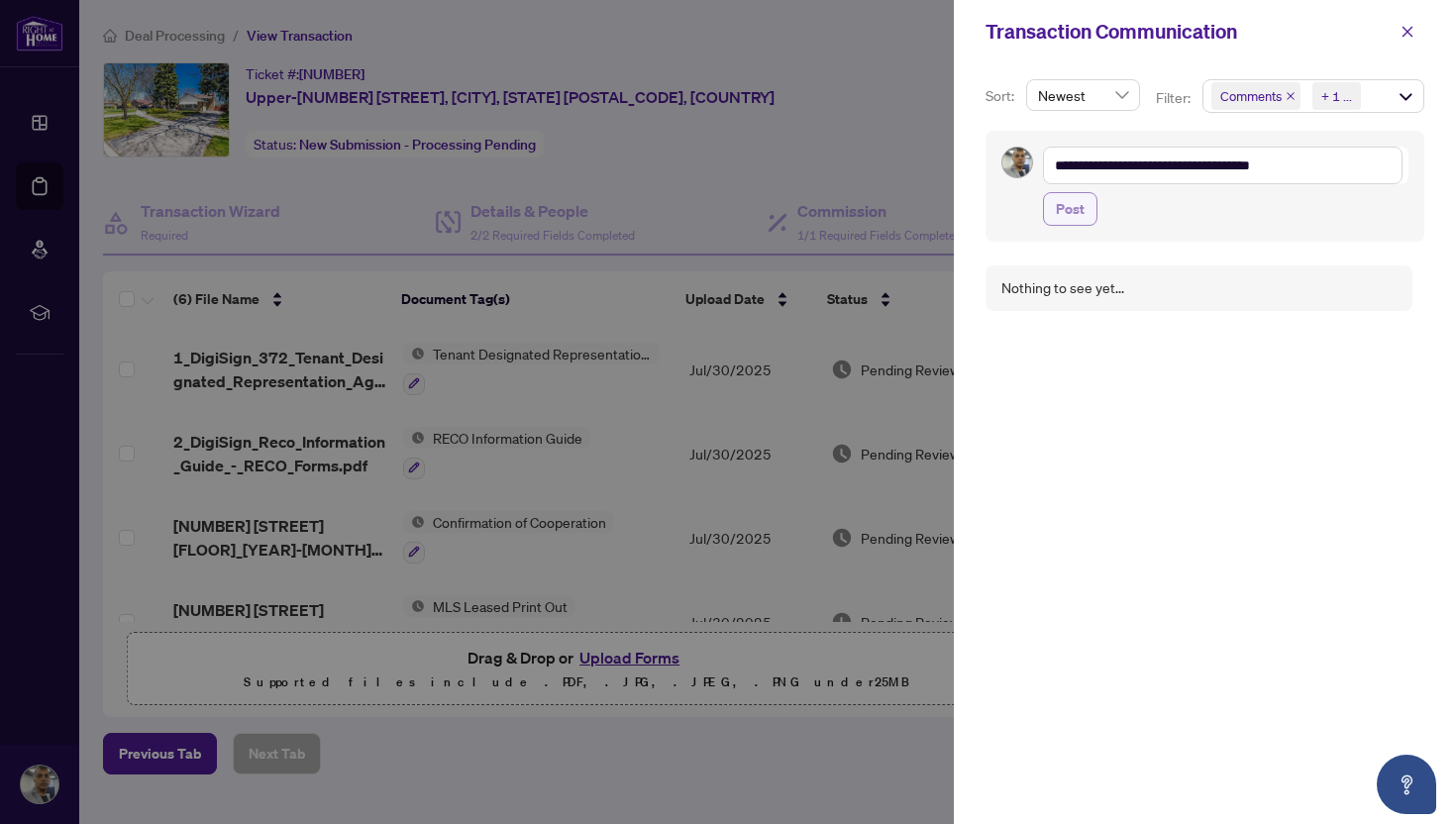 click on "Post" at bounding box center (1070, 209) 